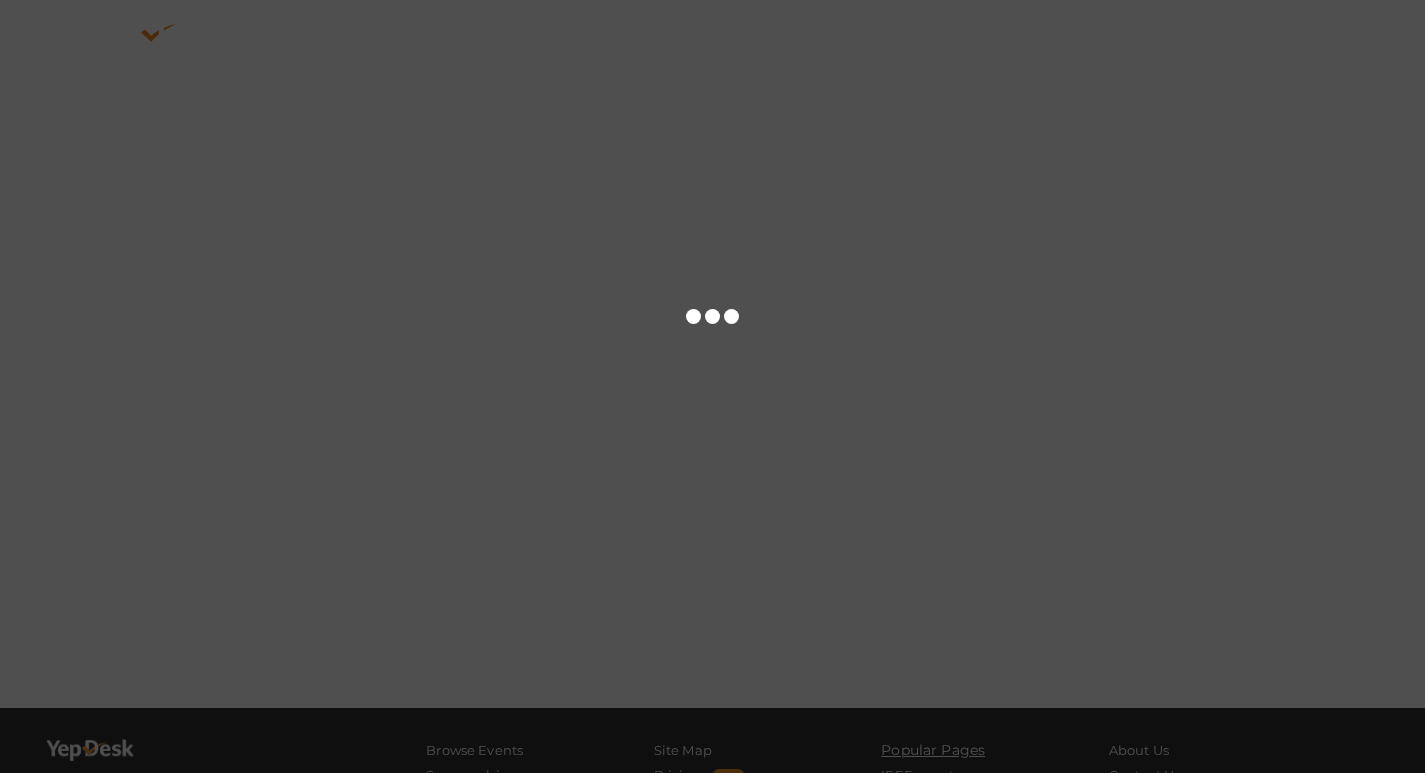scroll, scrollTop: 0, scrollLeft: 0, axis: both 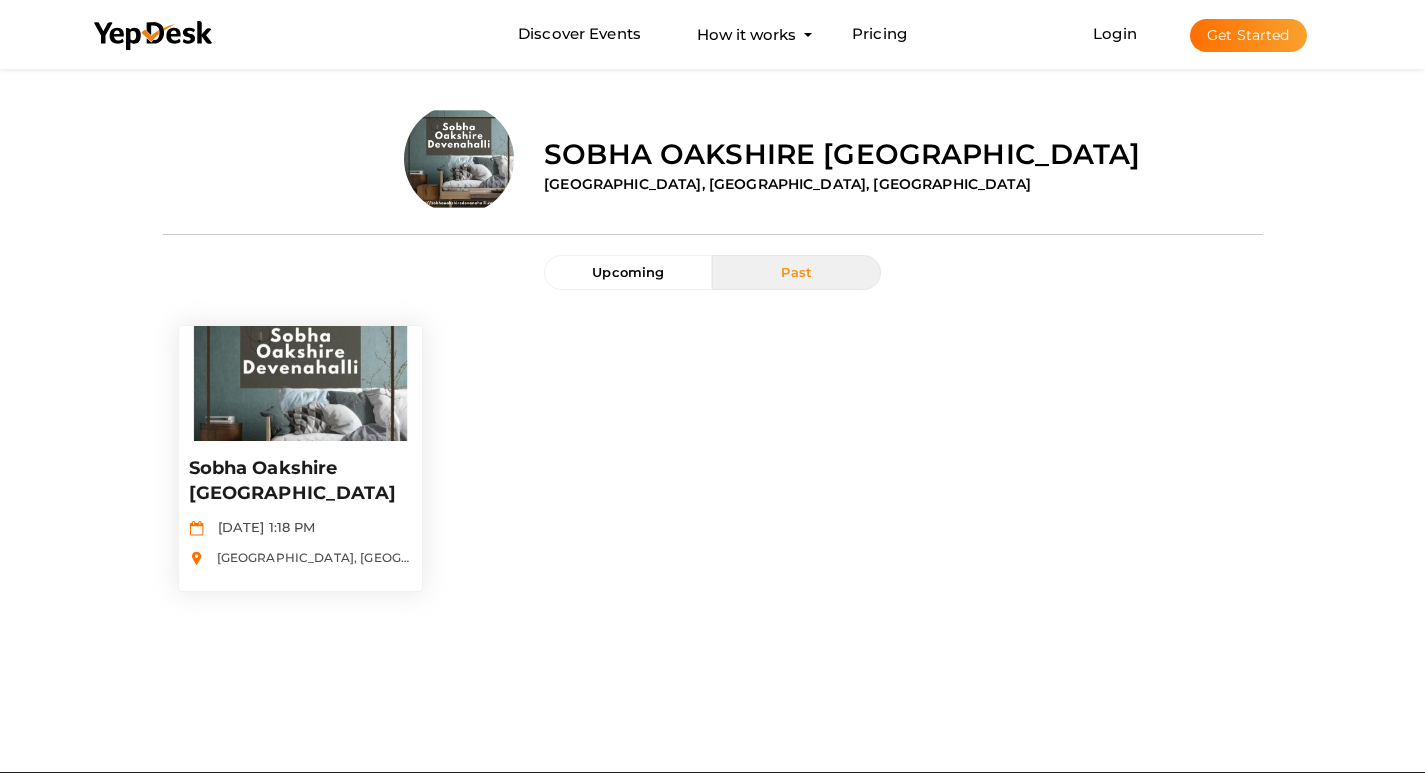 click on "Sobha Oakshire [GEOGRAPHIC_DATA]" at bounding box center [300, 481] 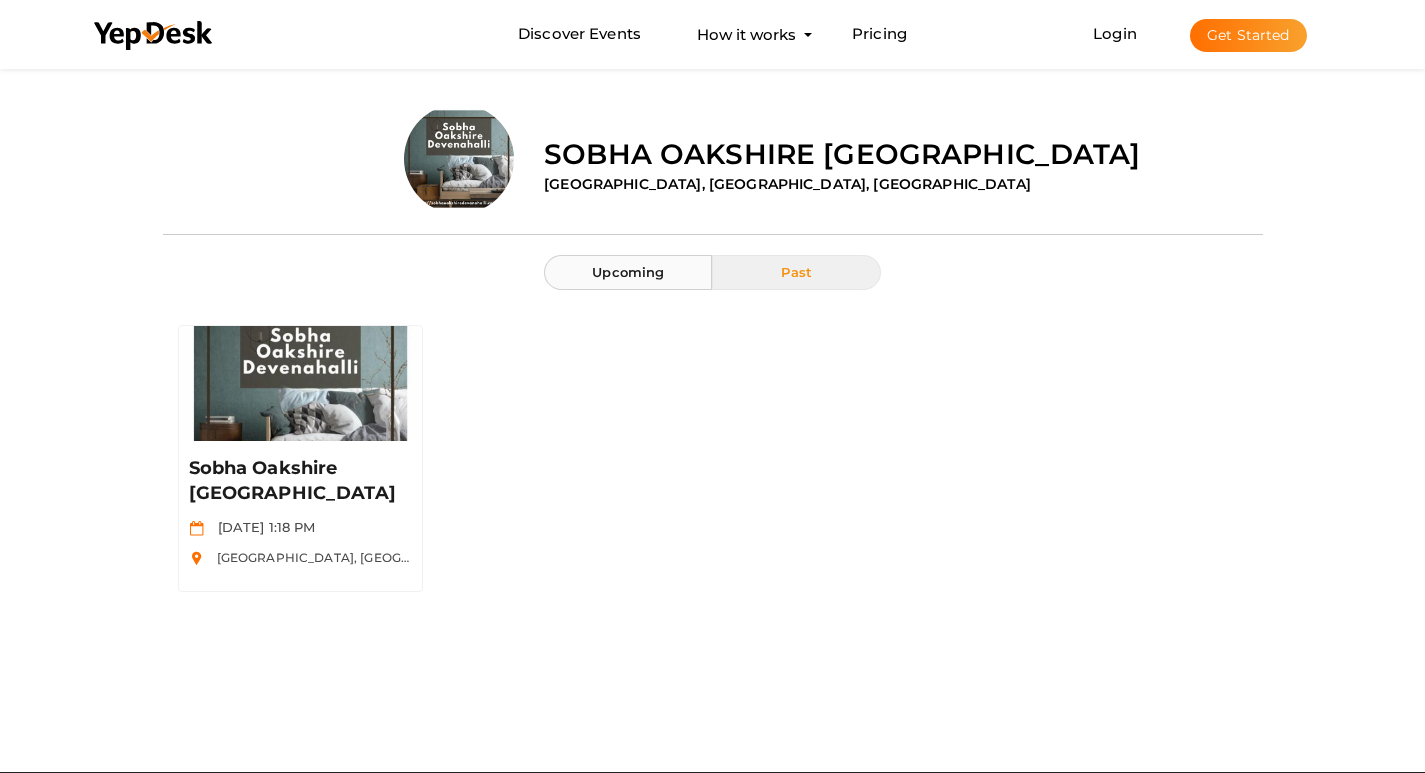click on "Upcoming" at bounding box center [628, 272] 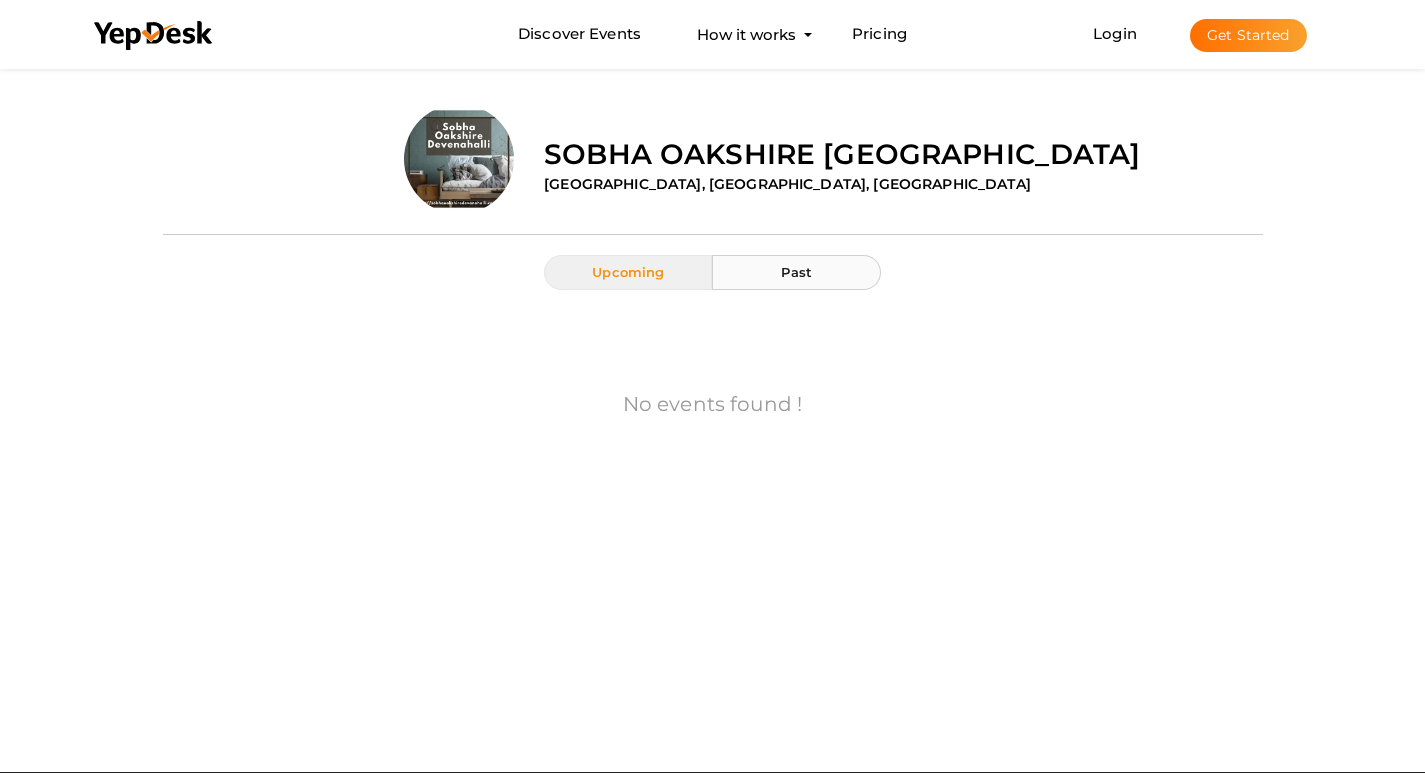 click on "Past" at bounding box center [796, 272] 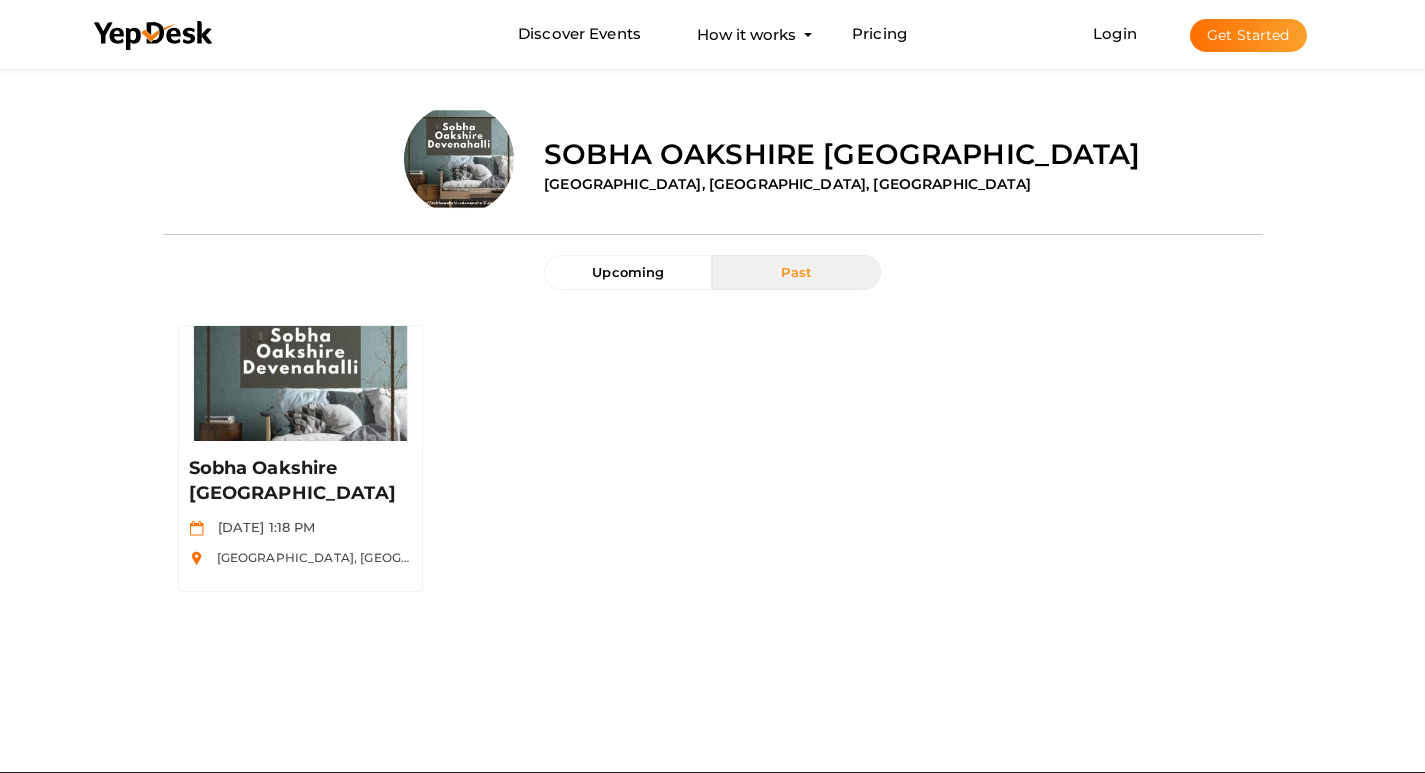 scroll, scrollTop: 100, scrollLeft: 0, axis: vertical 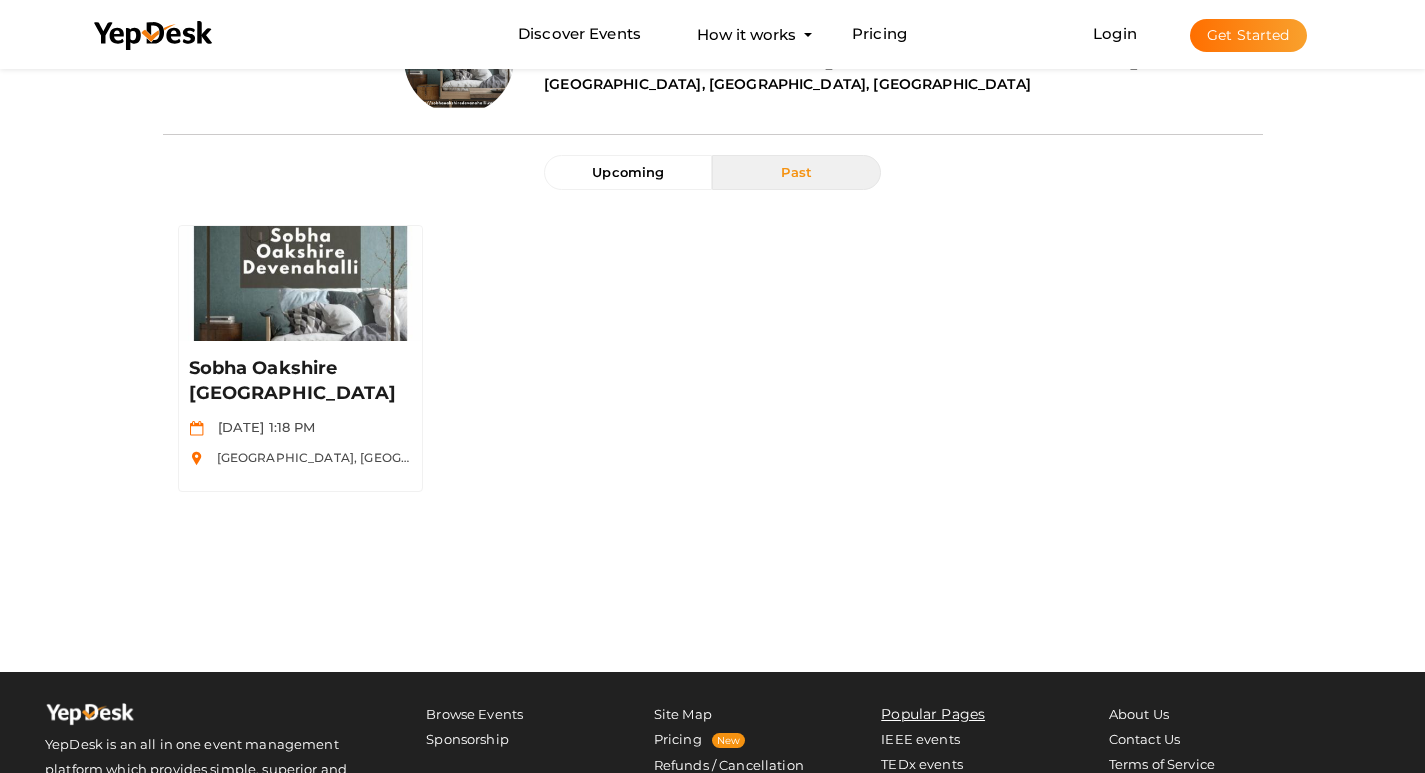 click on "Get Started" at bounding box center (1248, 35) 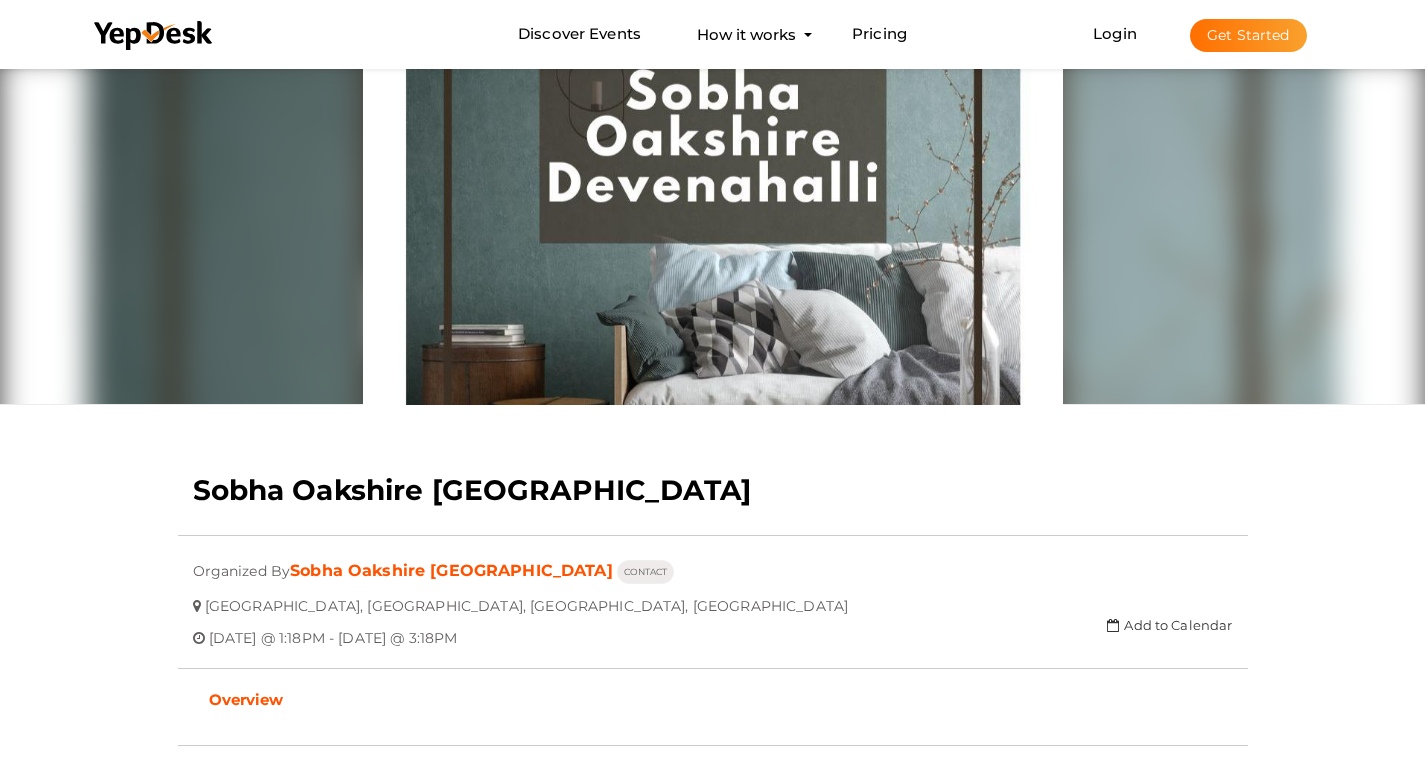 scroll, scrollTop: 0, scrollLeft: 0, axis: both 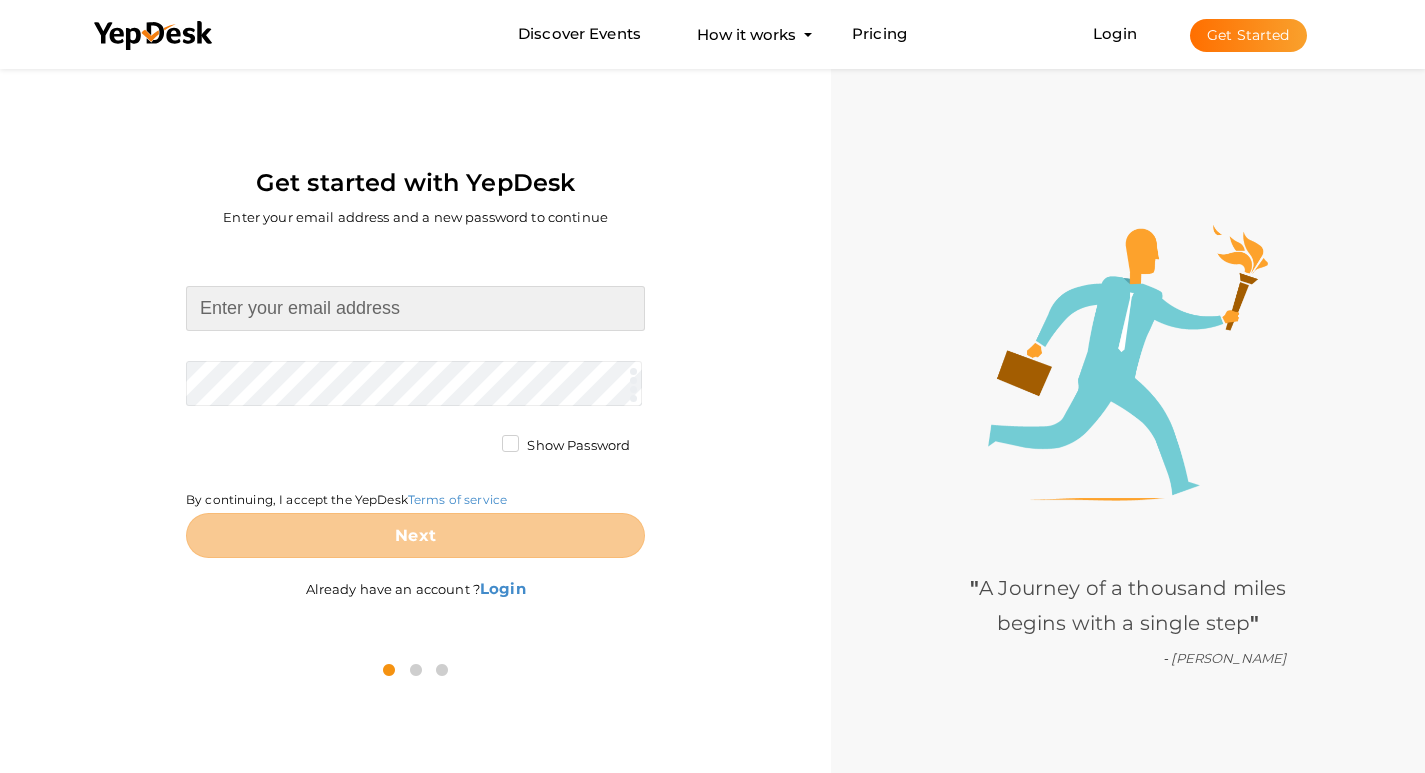 click at bounding box center (415, 308) 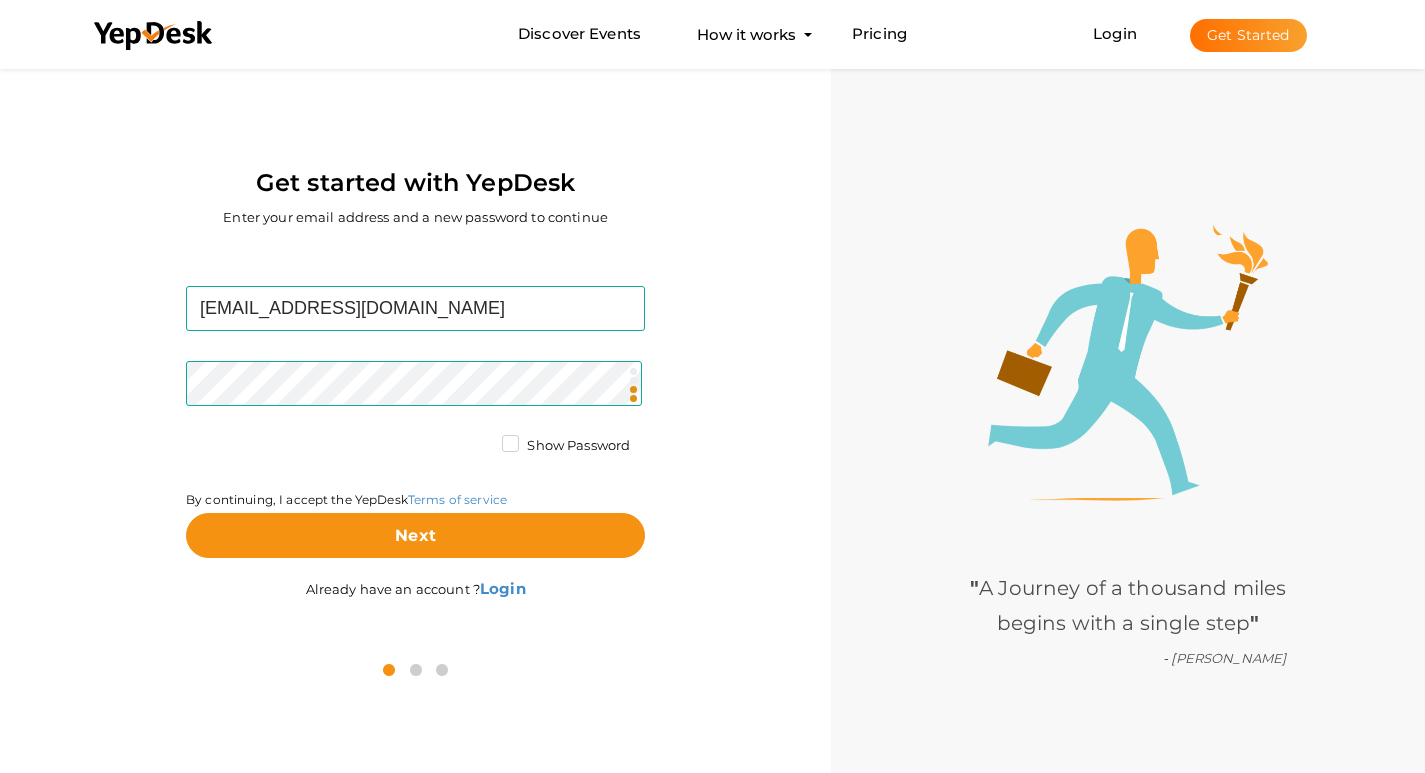 drag, startPoint x: 499, startPoint y: 447, endPoint x: 490, endPoint y: 509, distance: 62.649822 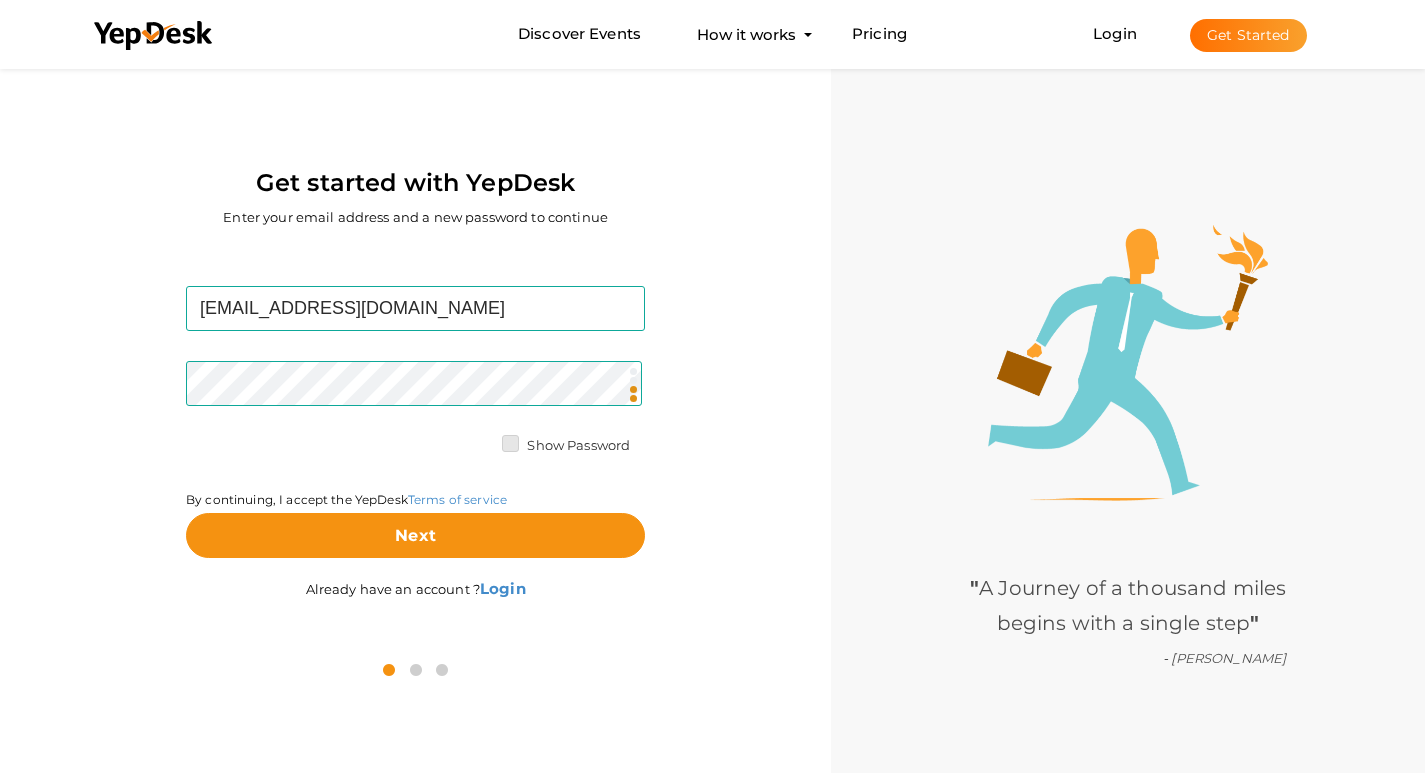click on "Show Password" at bounding box center (482, 440) 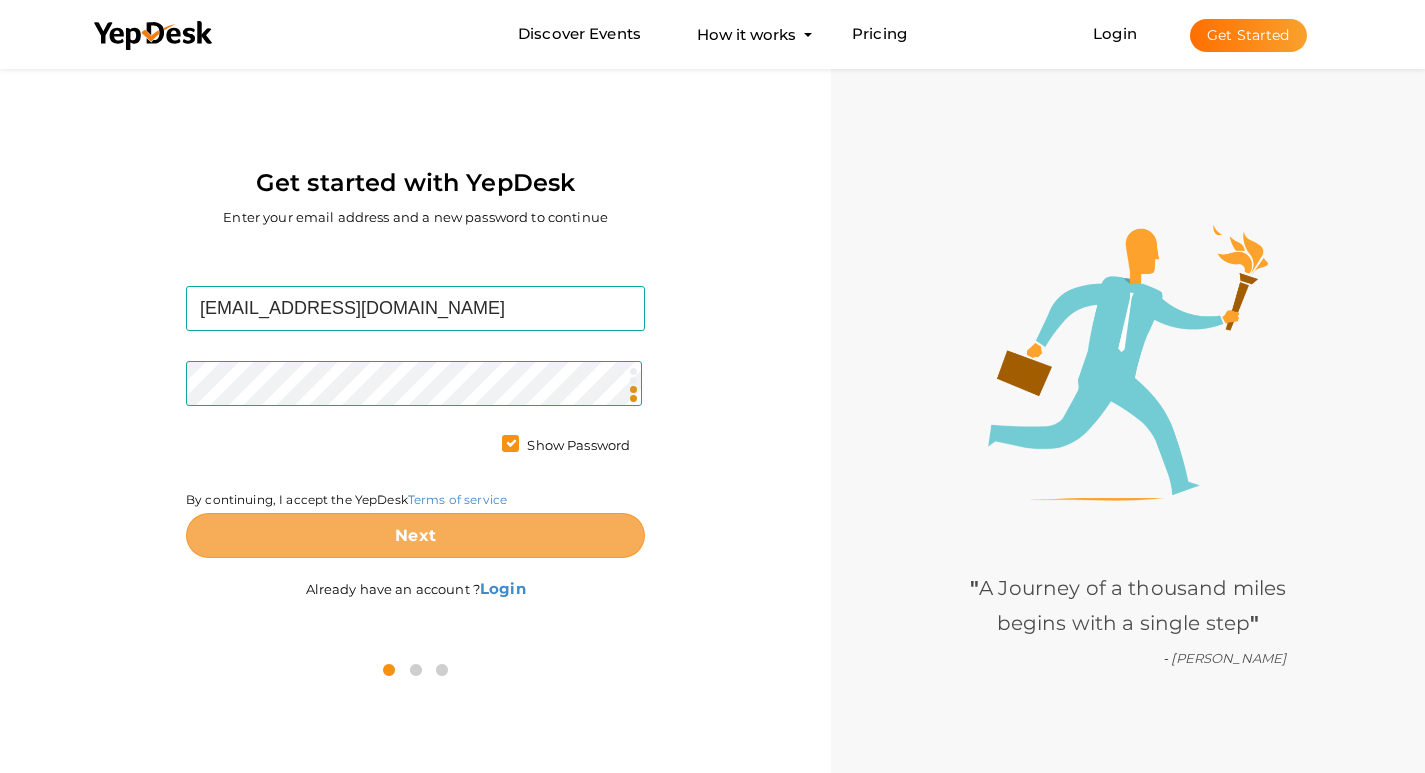 click on "Next" at bounding box center (415, 535) 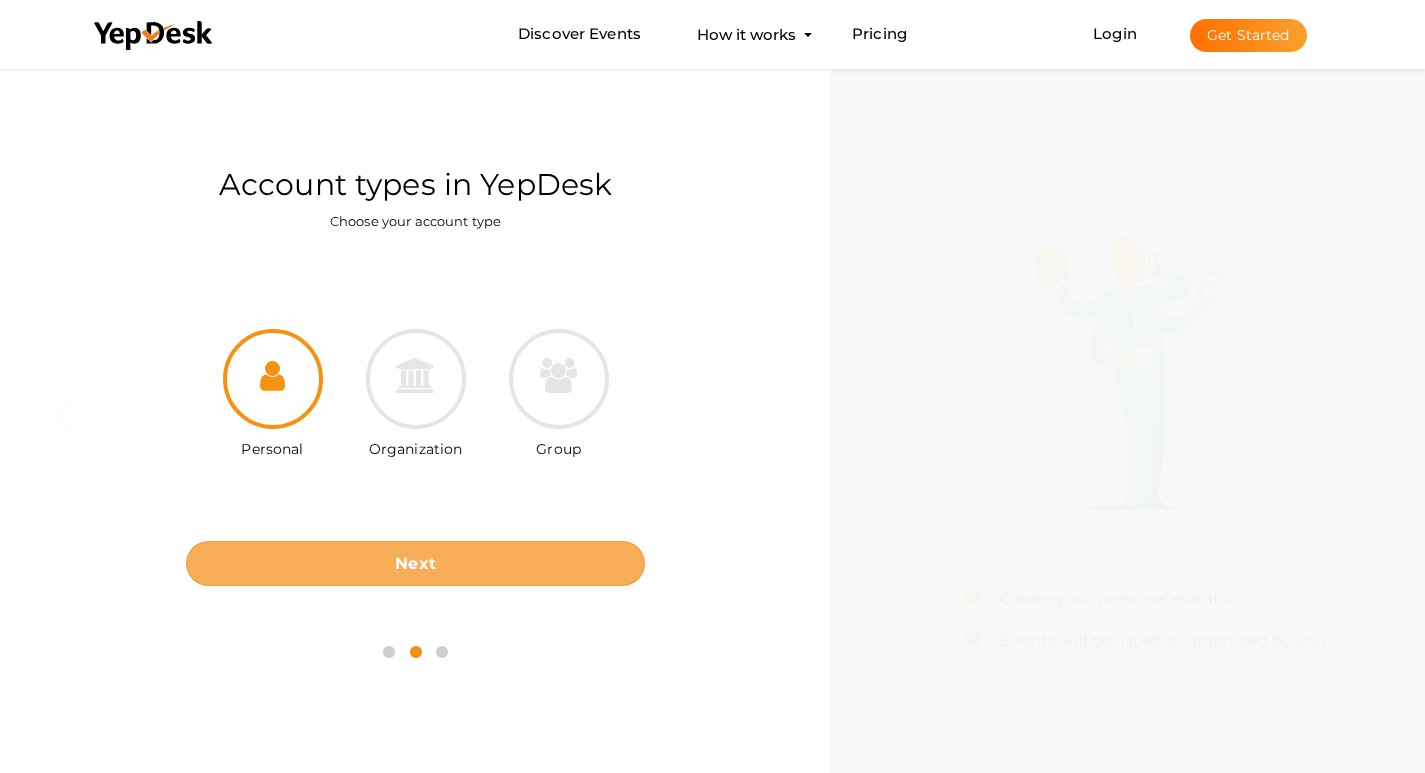 click on "Next" at bounding box center [415, 563] 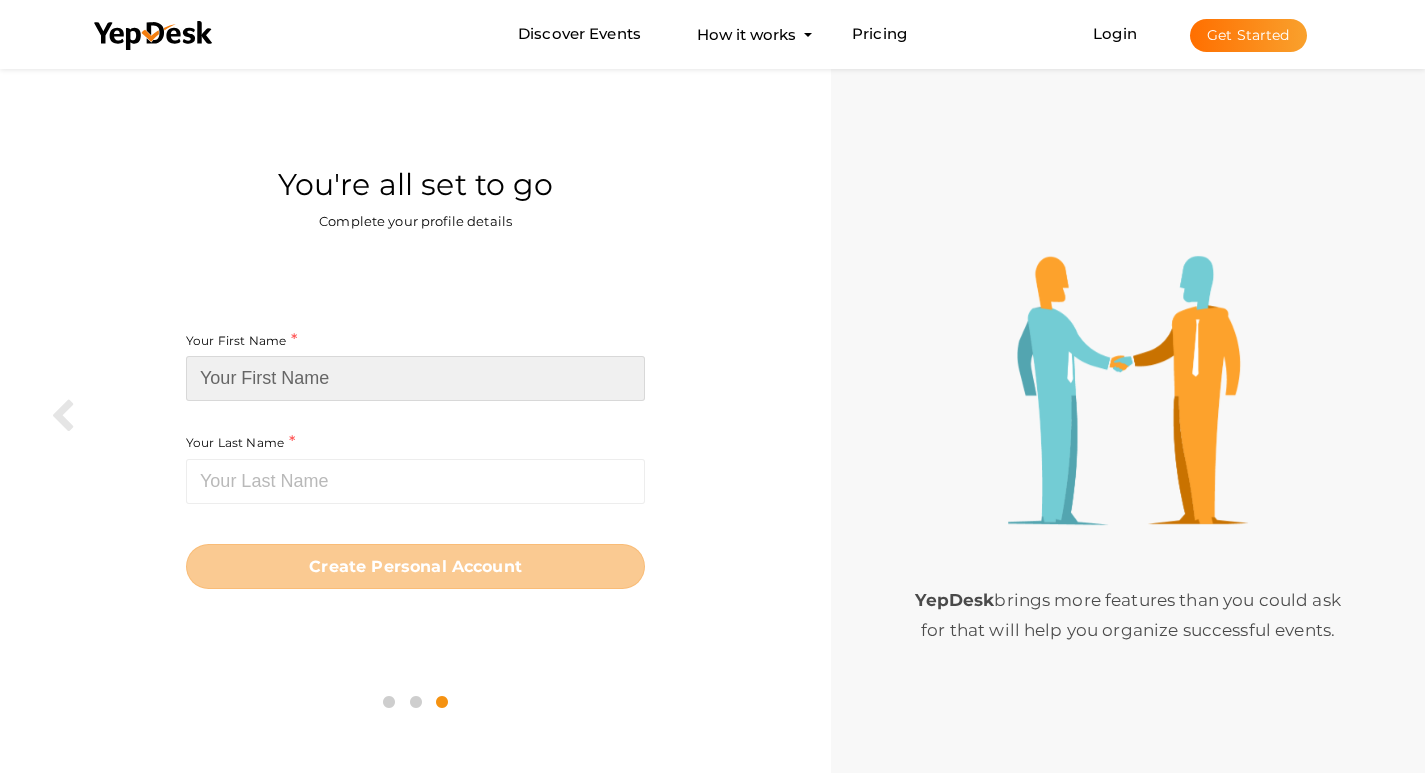click at bounding box center (415, 378) 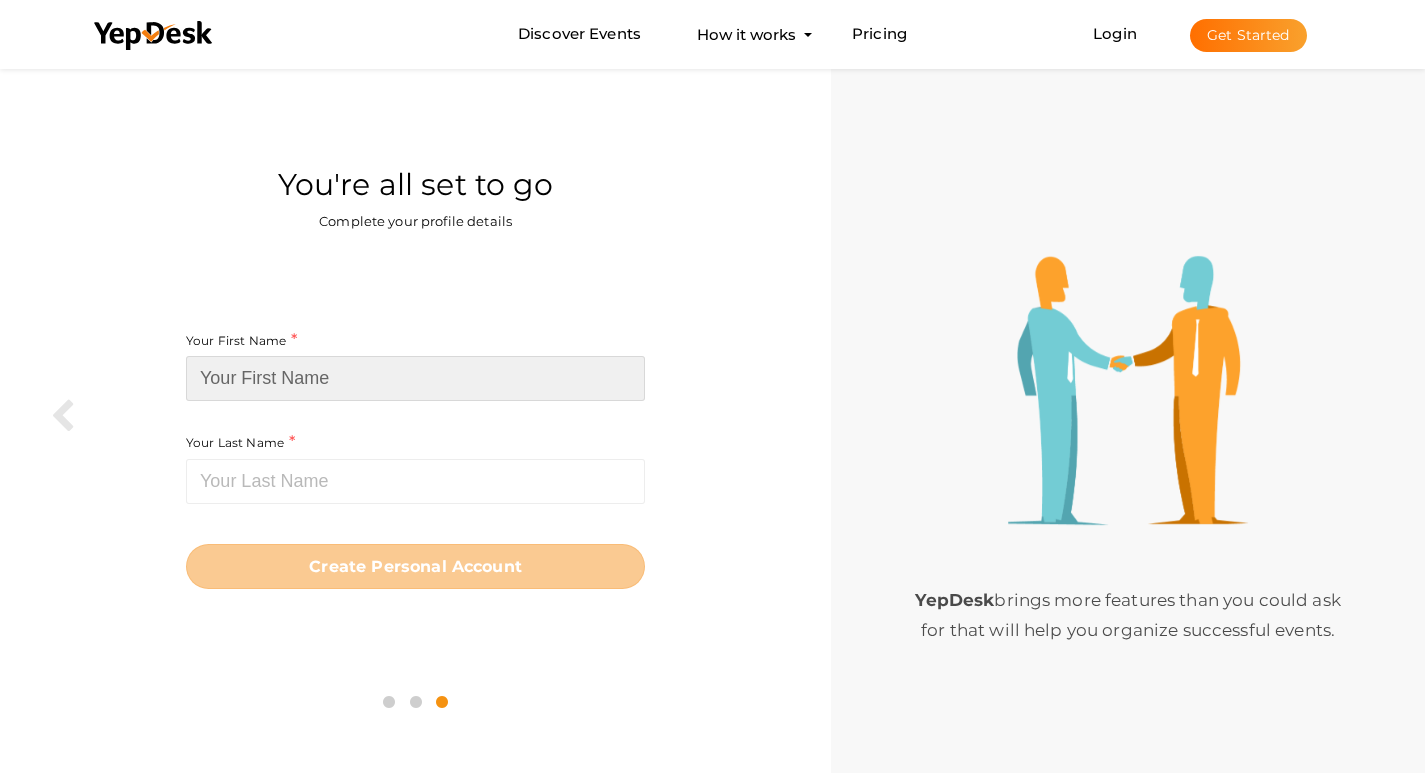 paste on "Peninsula [GEOGRAPHIC_DATA]" 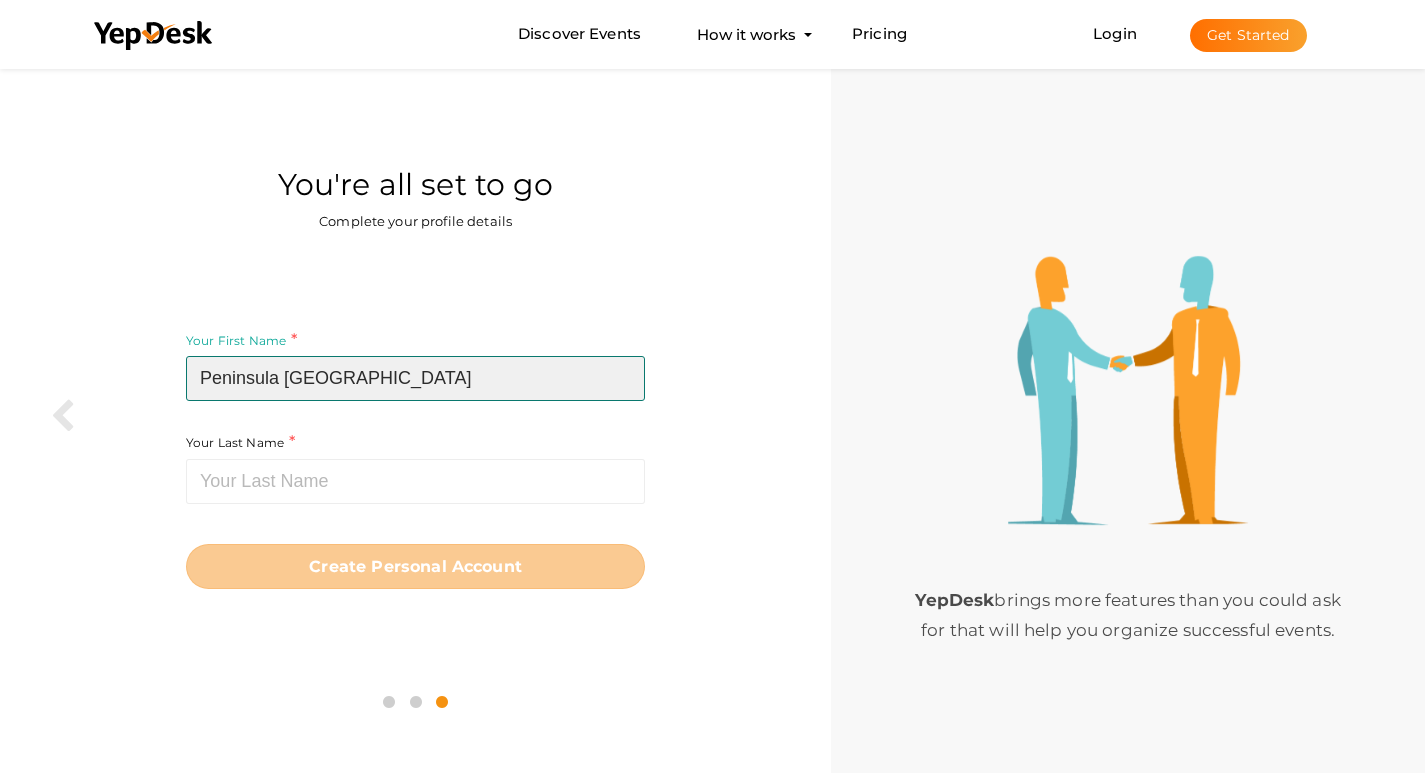 drag, startPoint x: 287, startPoint y: 378, endPoint x: 402, endPoint y: 369, distance: 115.35164 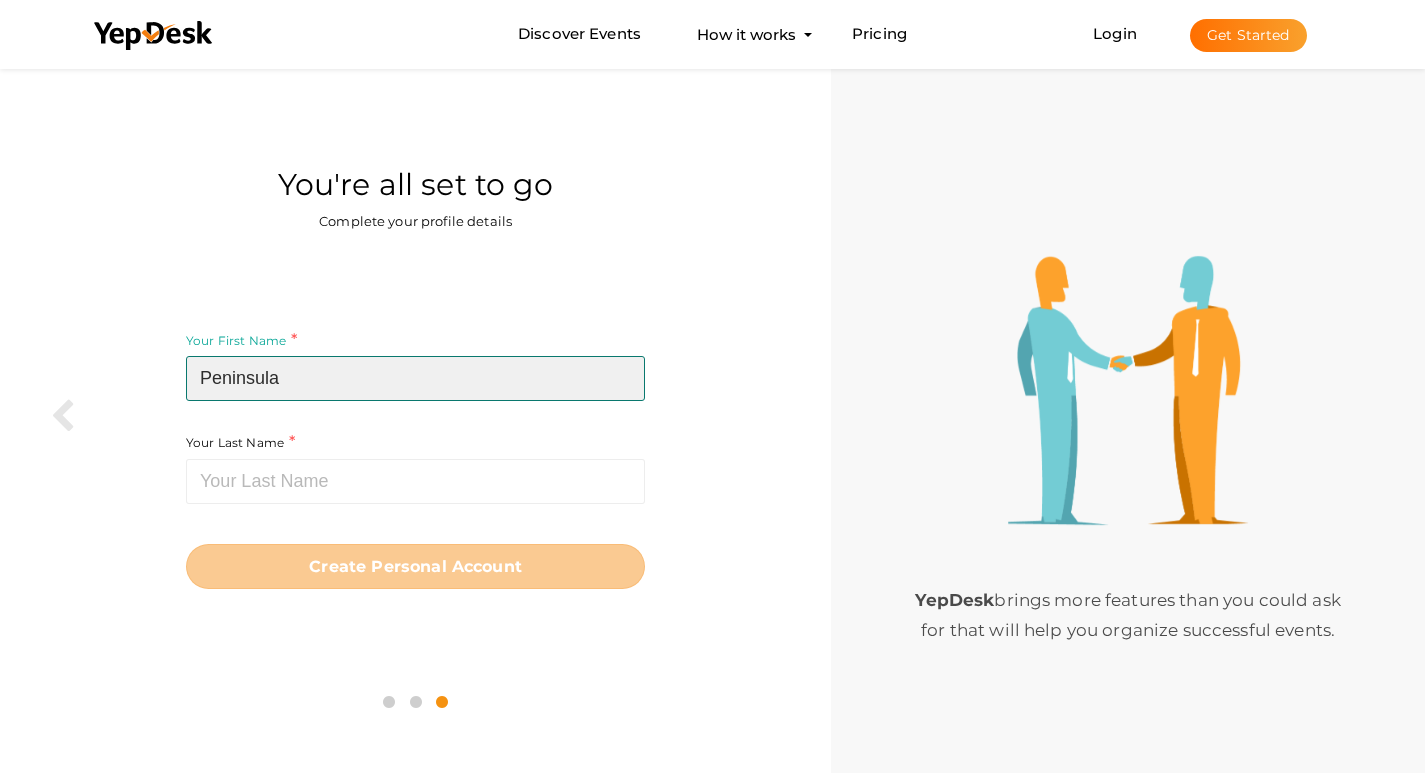 type on "Peninsula" 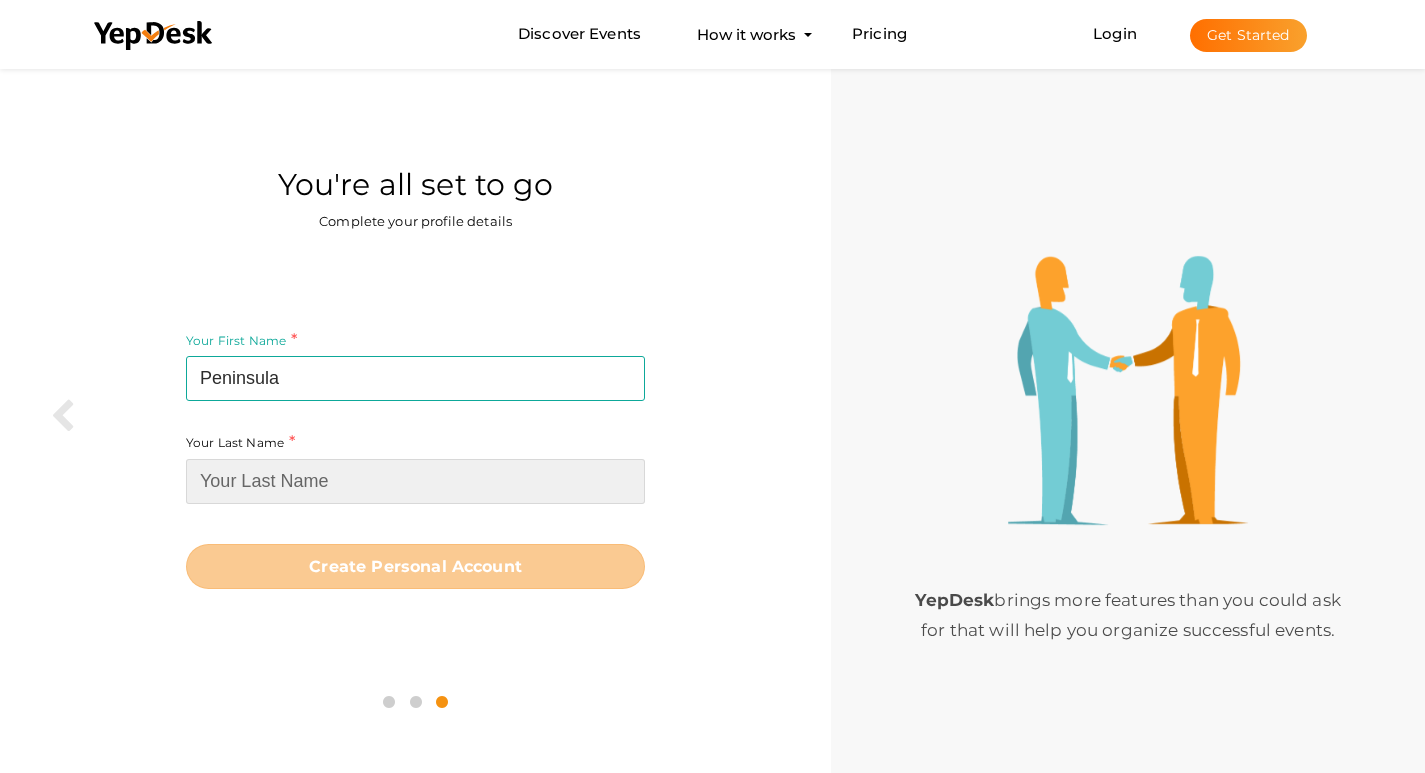 click at bounding box center (415, 481) 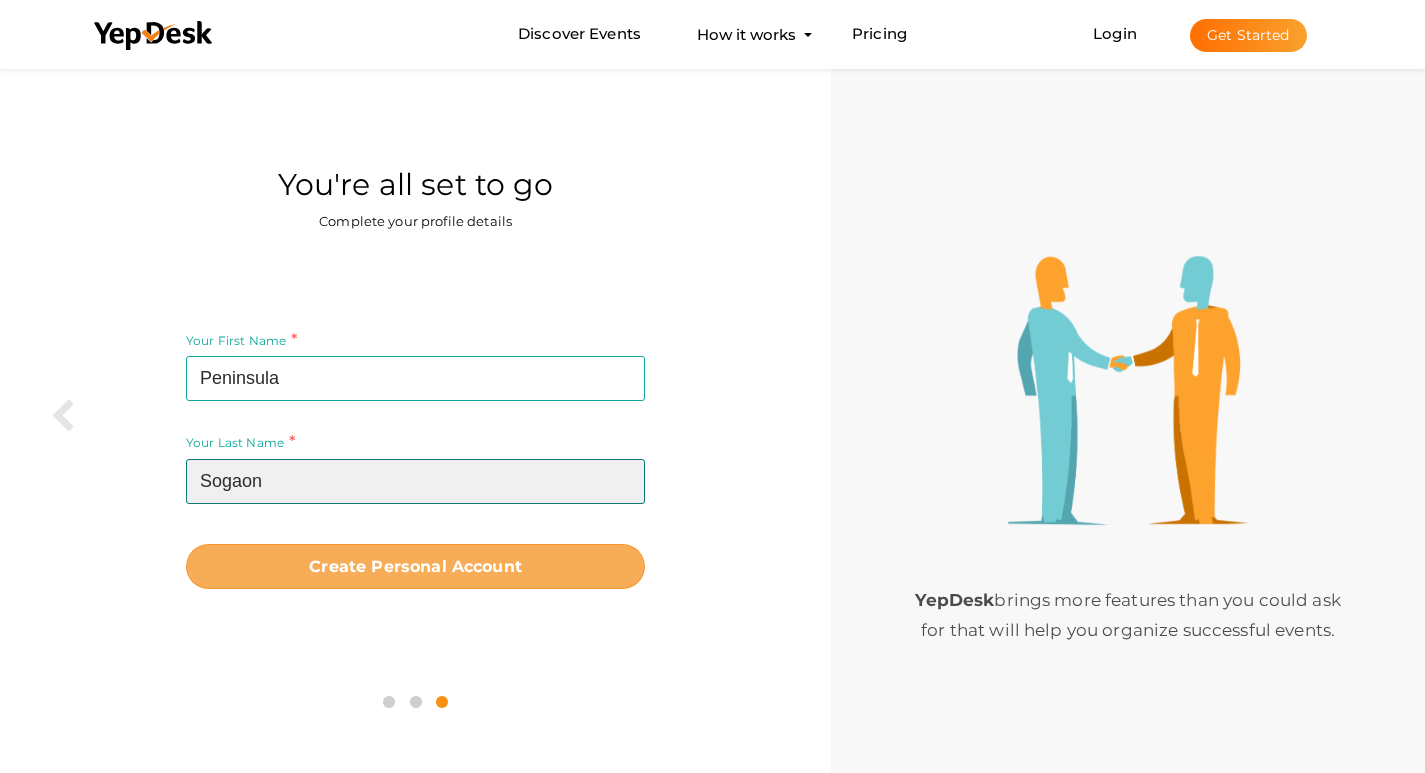 type on "Sogaon" 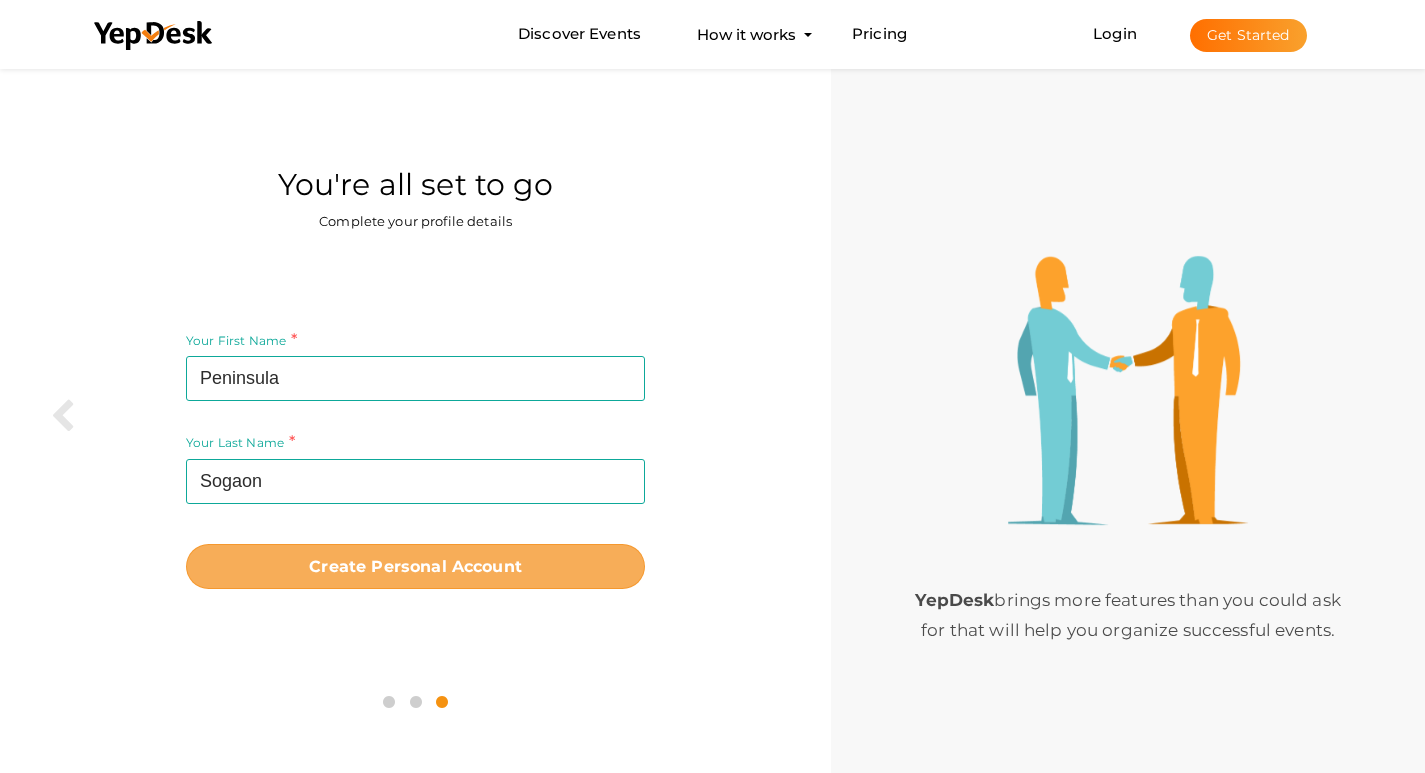 click on "Create
Personal Account" at bounding box center [415, 566] 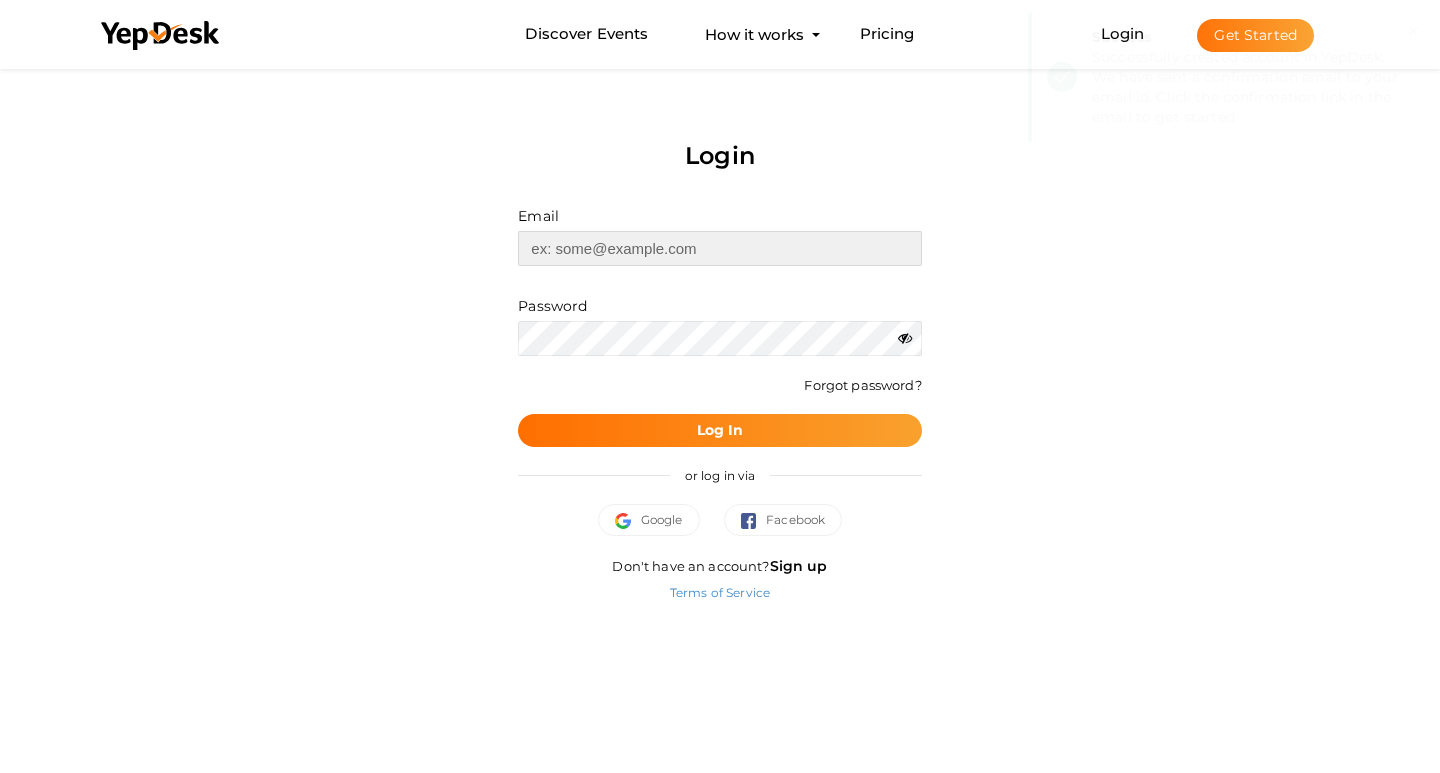 click at bounding box center (719, 248) 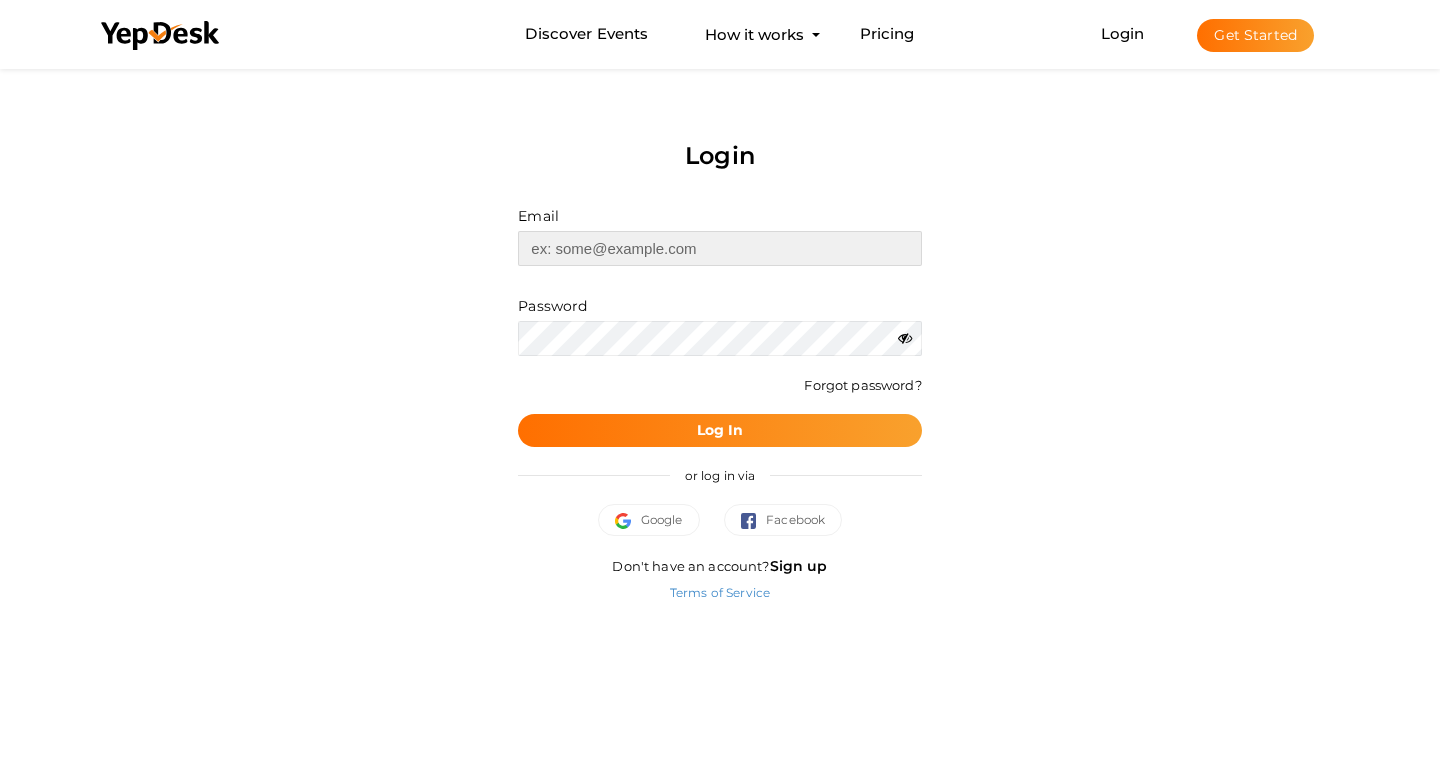 type on "[EMAIL_ADDRESS][DOMAIN_NAME]" 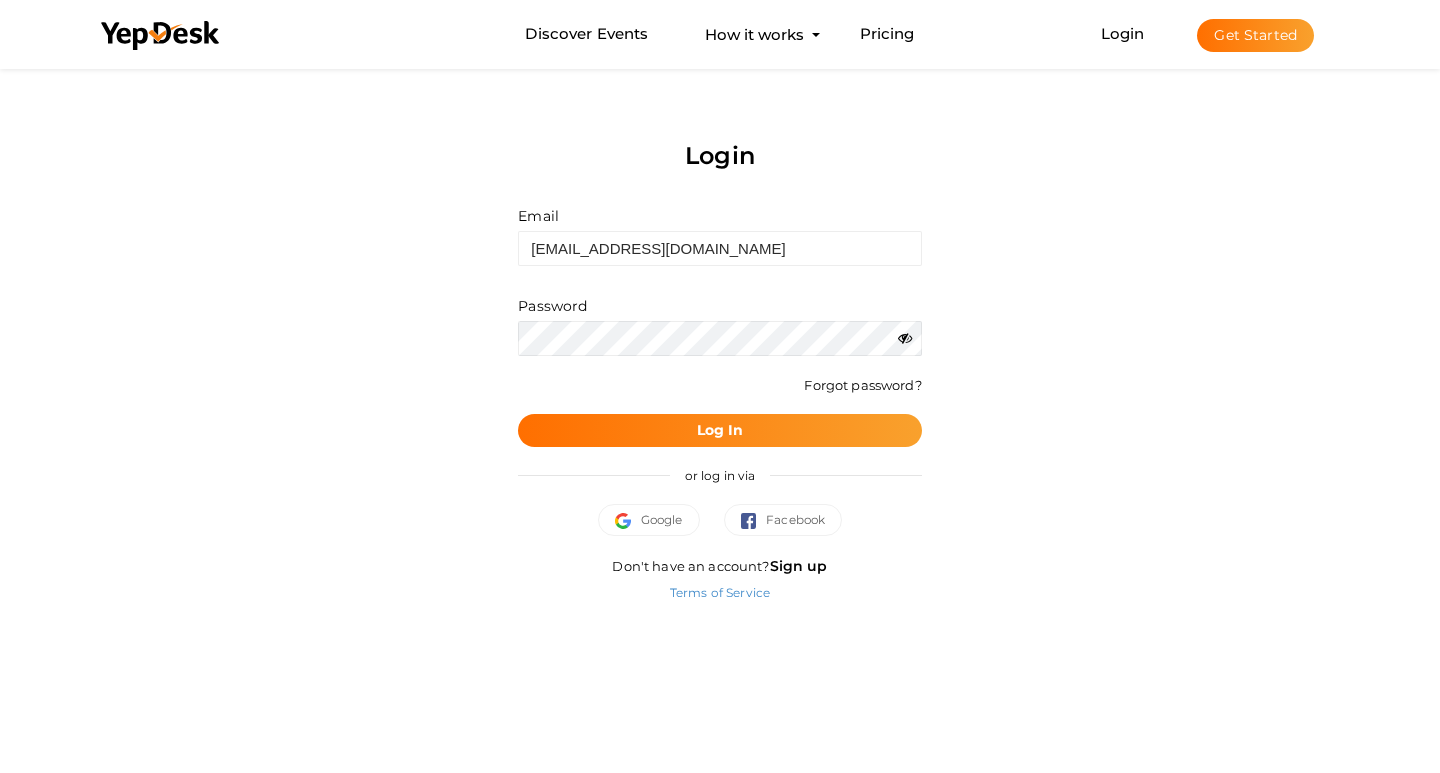 click on "Email
peninsulasogaon@gmail.com
Invalid
email.
Password
Wrong Credentials
Forgot
password?
Log In" at bounding box center (719, 327) 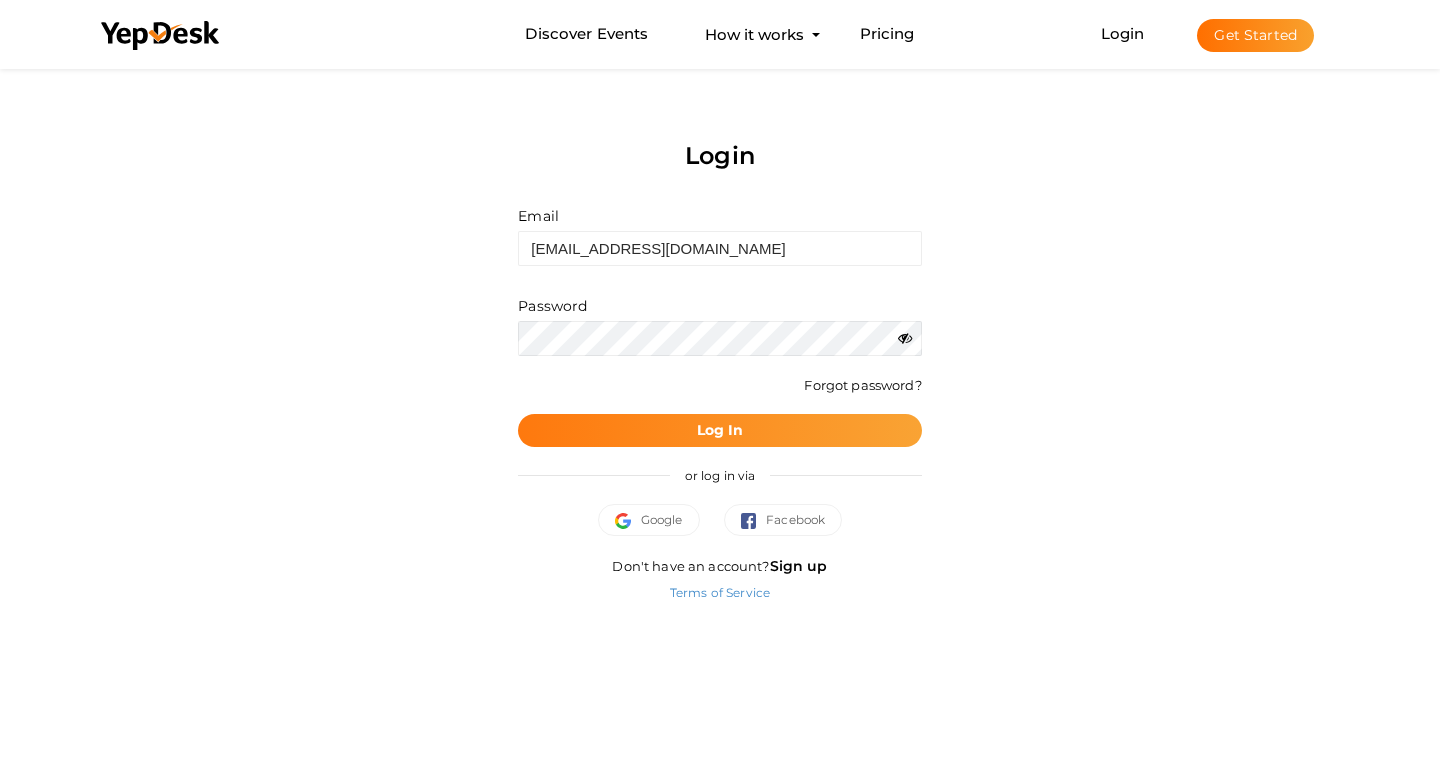 click on "Log In" at bounding box center [720, 430] 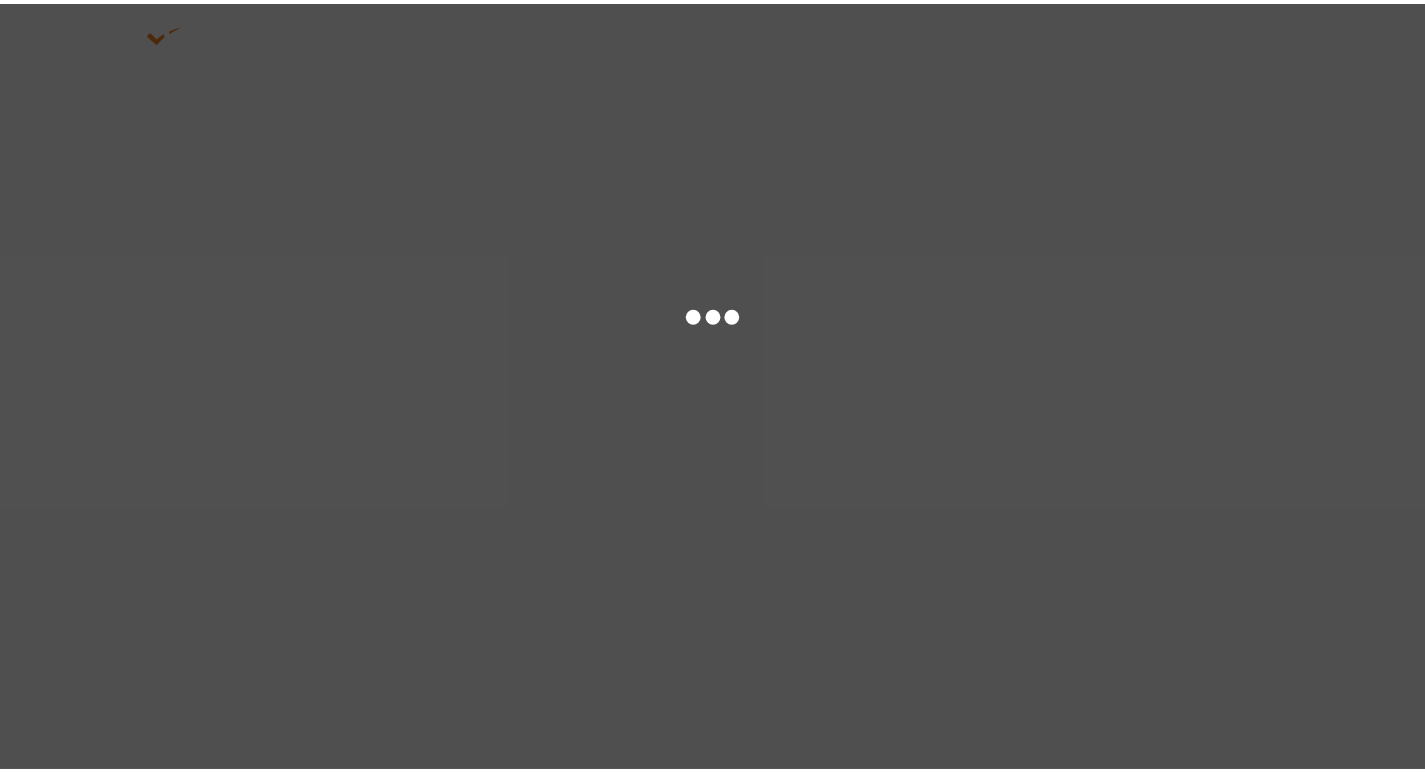 scroll, scrollTop: 0, scrollLeft: 0, axis: both 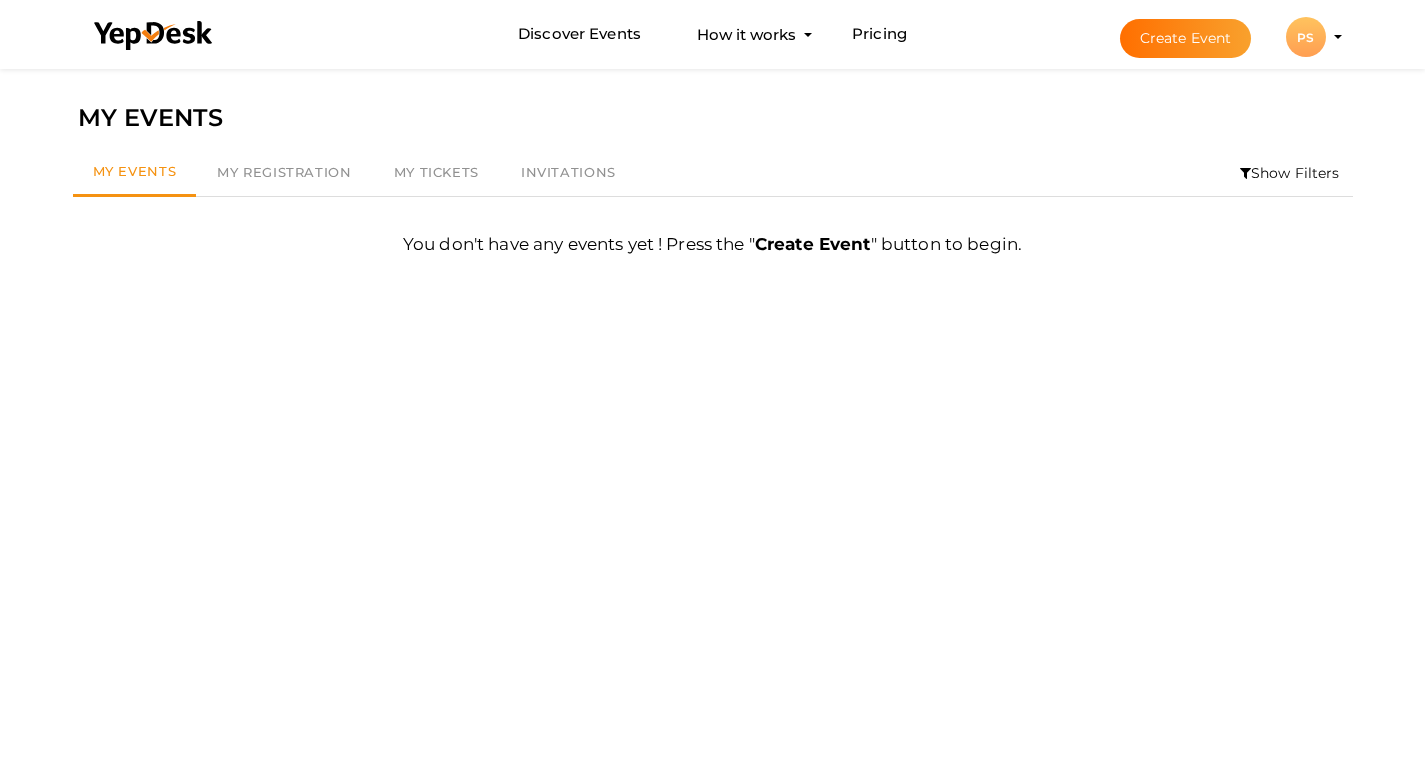 click on "PS" at bounding box center [1306, 37] 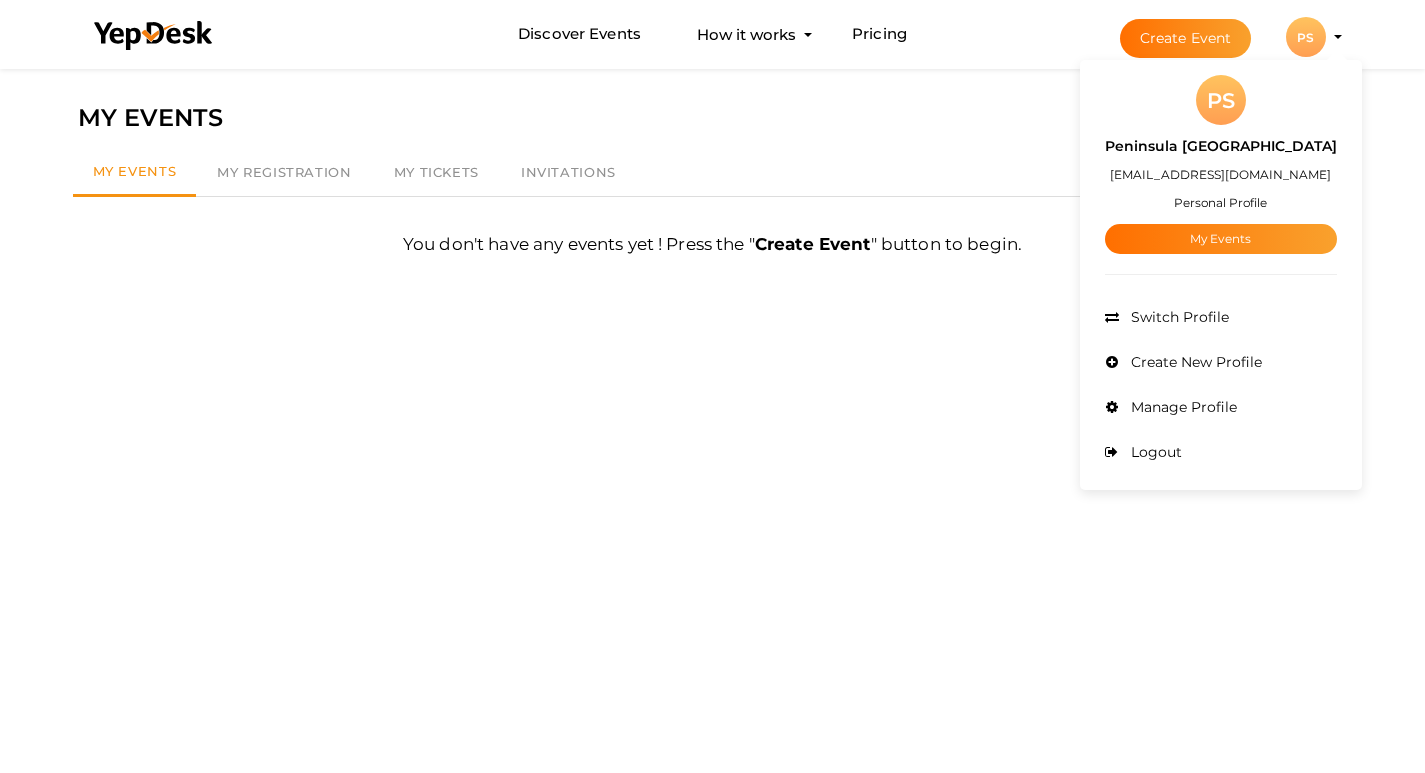 click on "PS" at bounding box center [1221, 100] 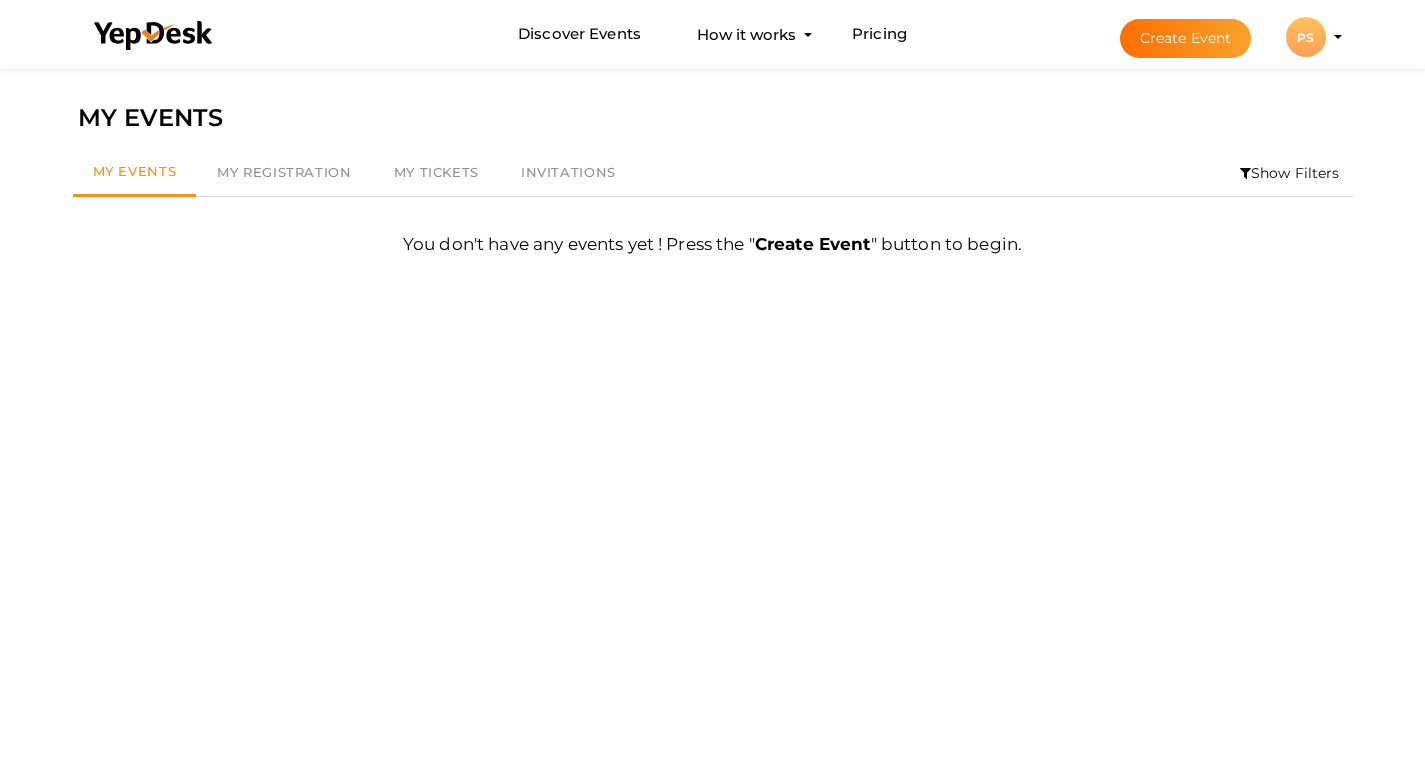 click on "PS" at bounding box center [1306, 37] 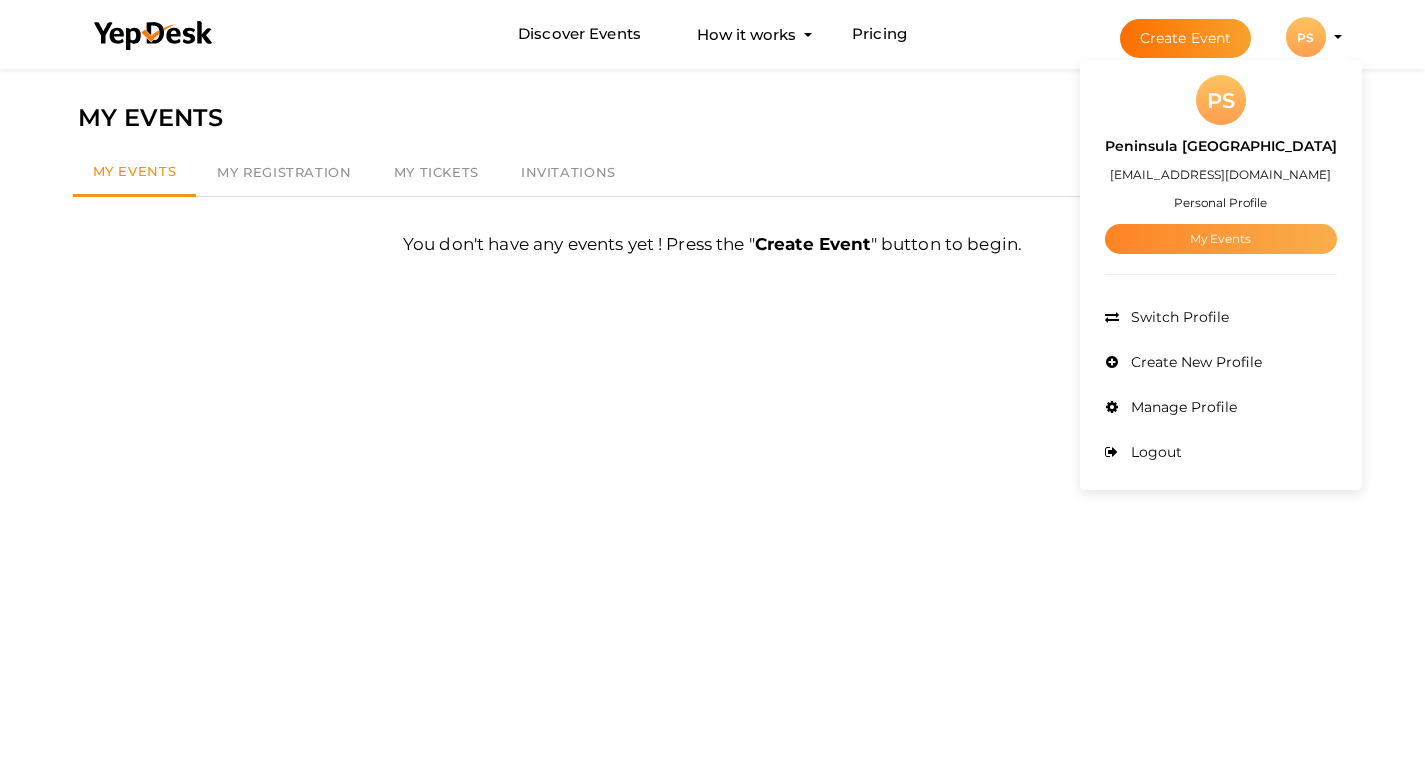click on "My Events" at bounding box center (1221, 239) 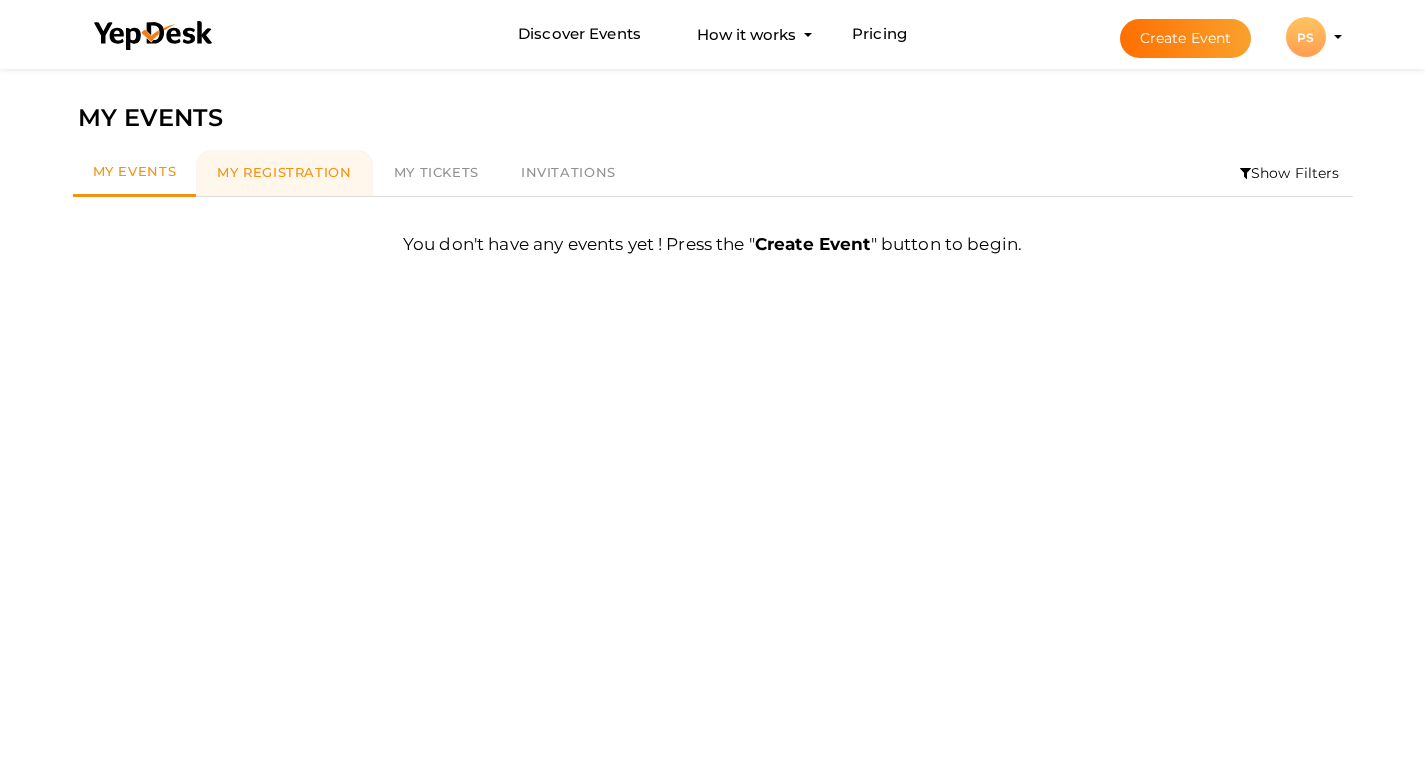 click on "My
Registration" at bounding box center (284, 172) 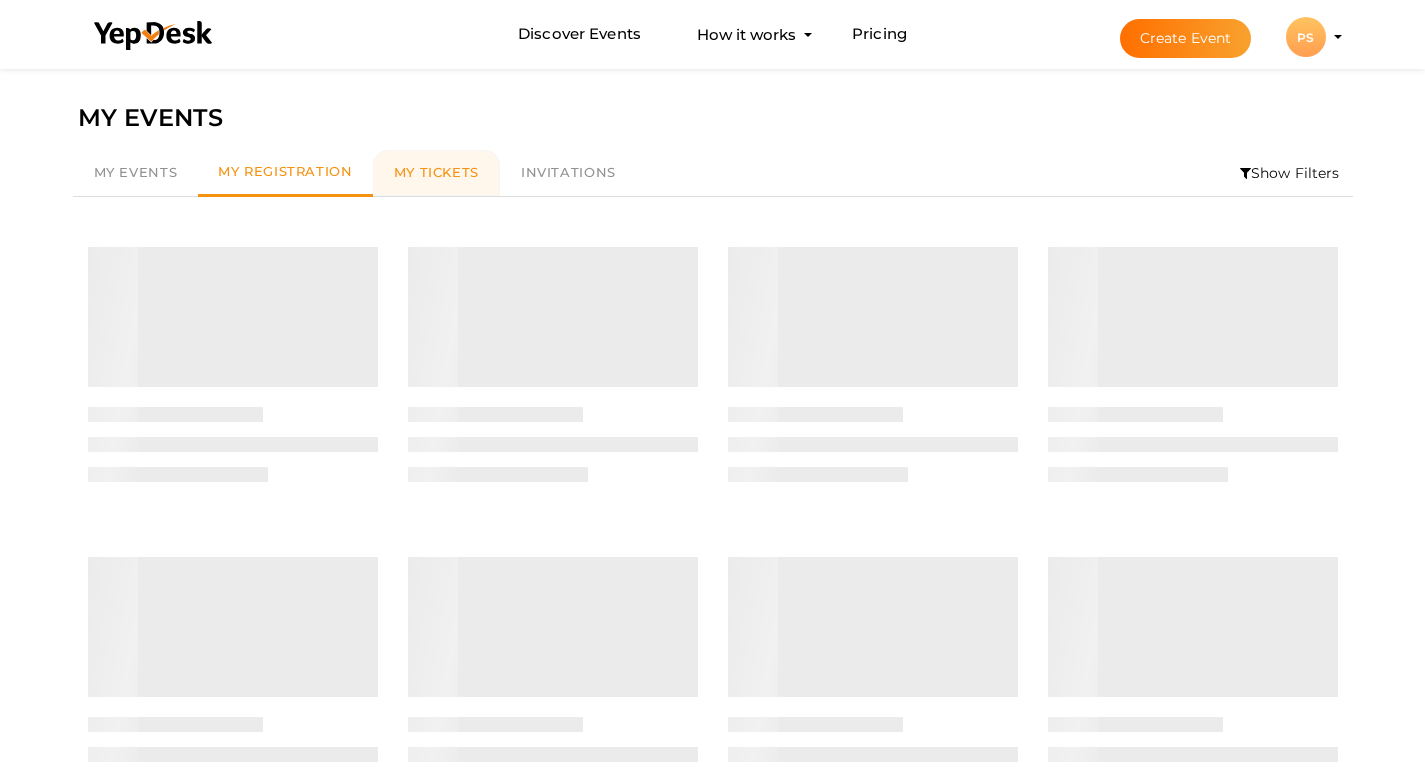 click on "My
Tickets" at bounding box center (436, 172) 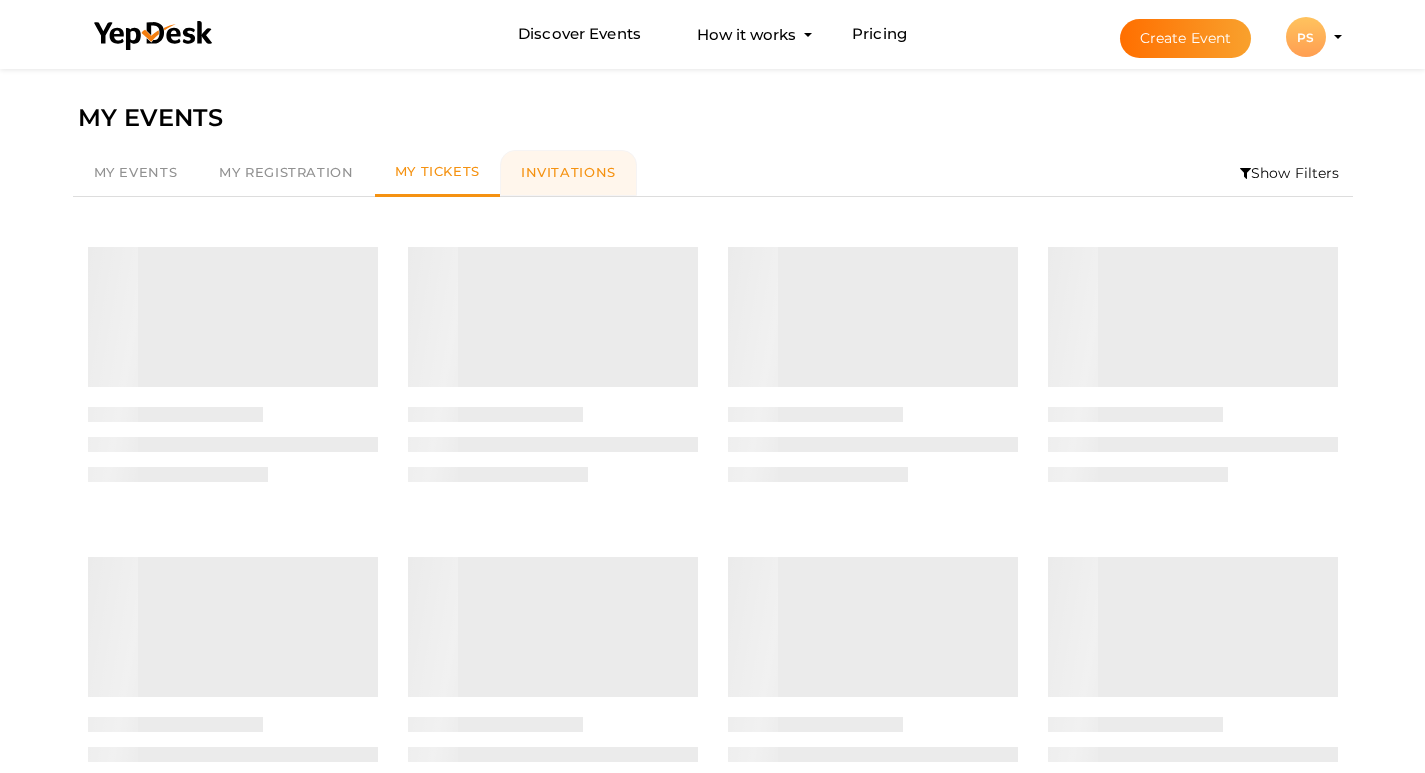 click on "Invitations" at bounding box center [568, 173] 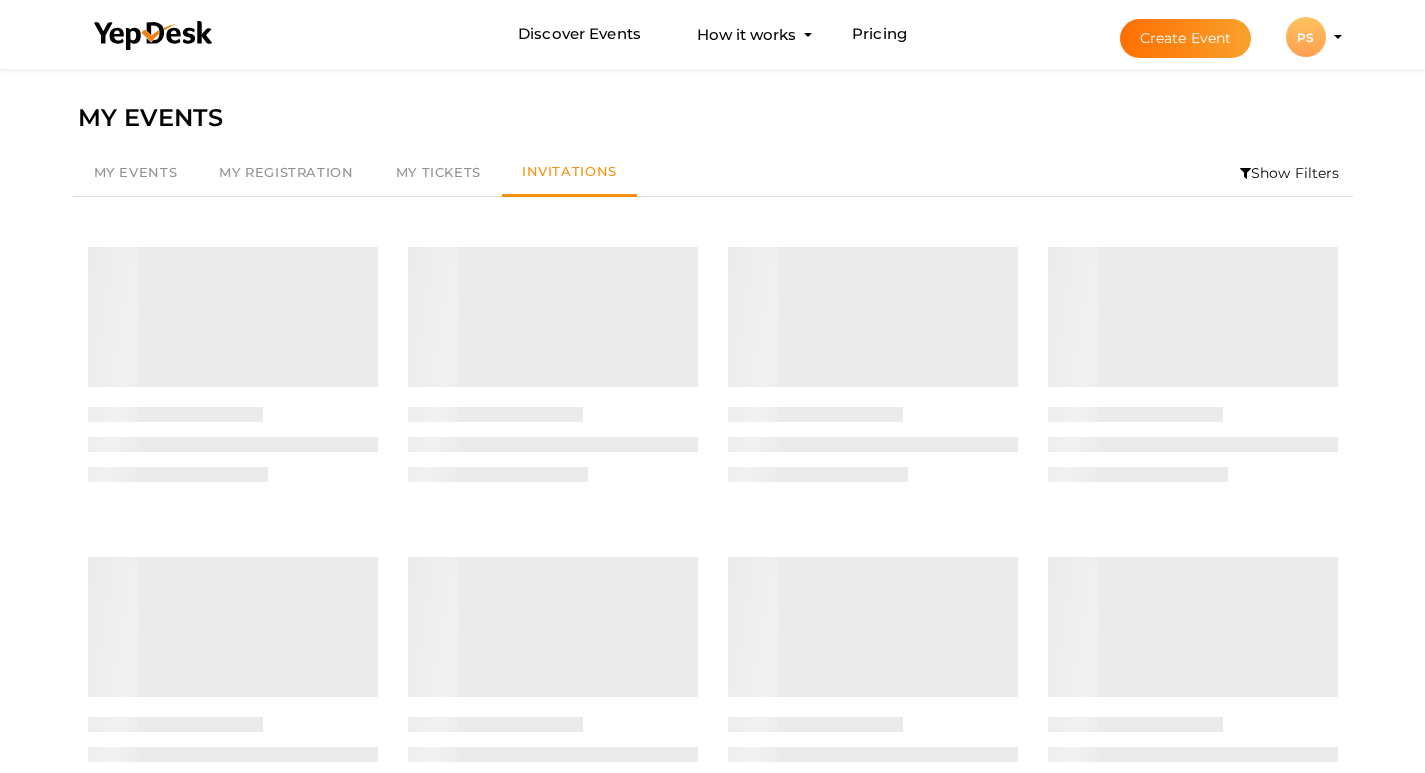 click on "PS" at bounding box center (1306, 37) 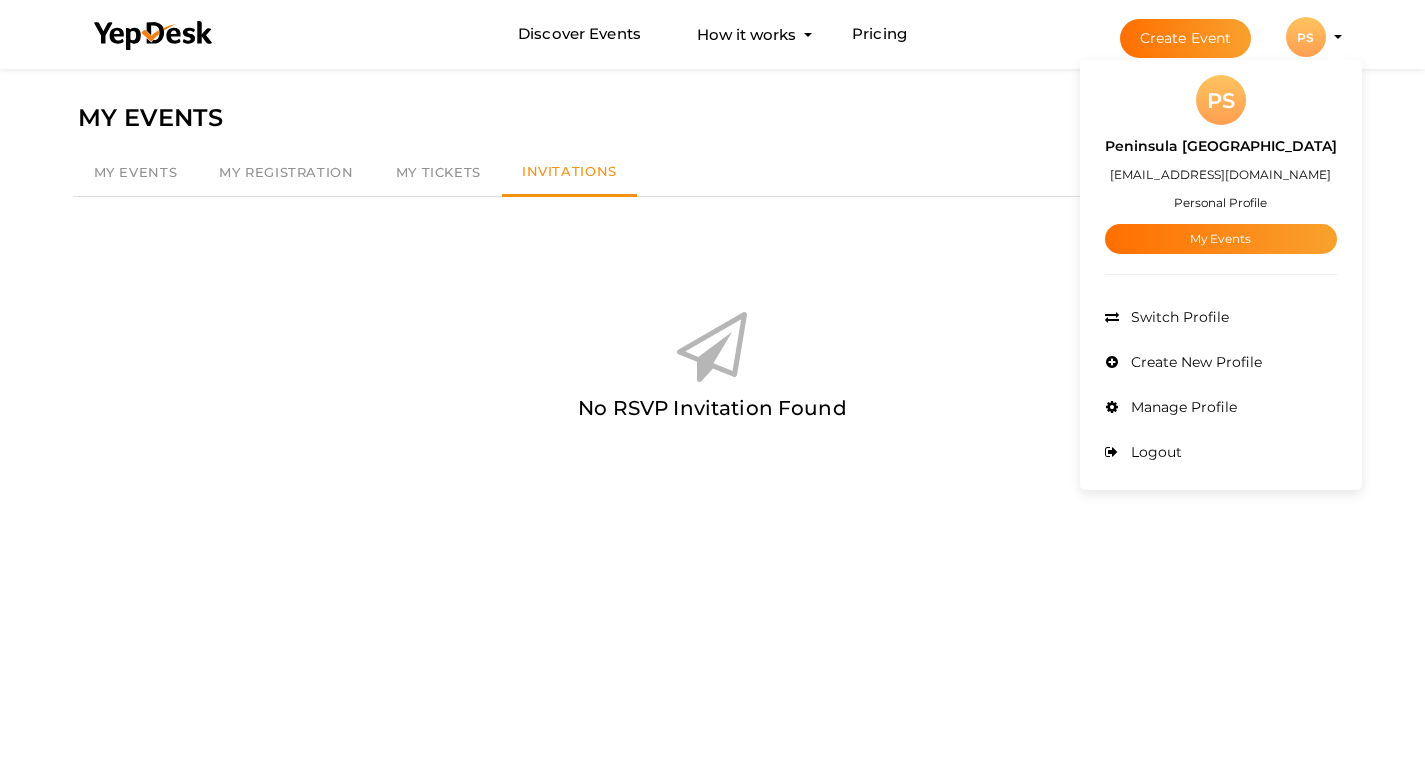 click on "[EMAIL_ADDRESS][DOMAIN_NAME]" at bounding box center [1220, 174] 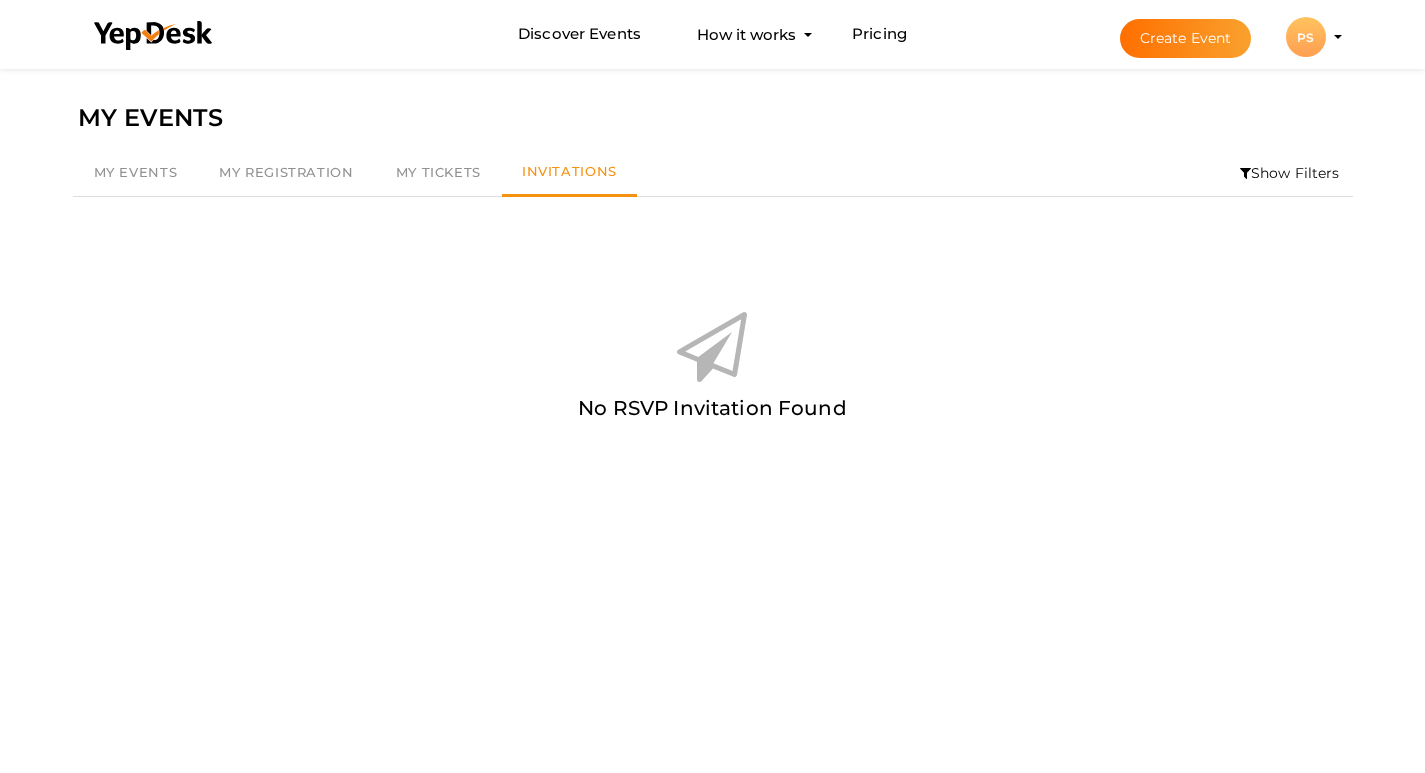 click on "Create Event
PS
PS
Peninsula Sogaon
peninsulasogaon@gmail.com
Personal Profile
My Events
Admin
Switch Profile
Create New Profile Manage Profile Logout" at bounding box center (1213, 37) 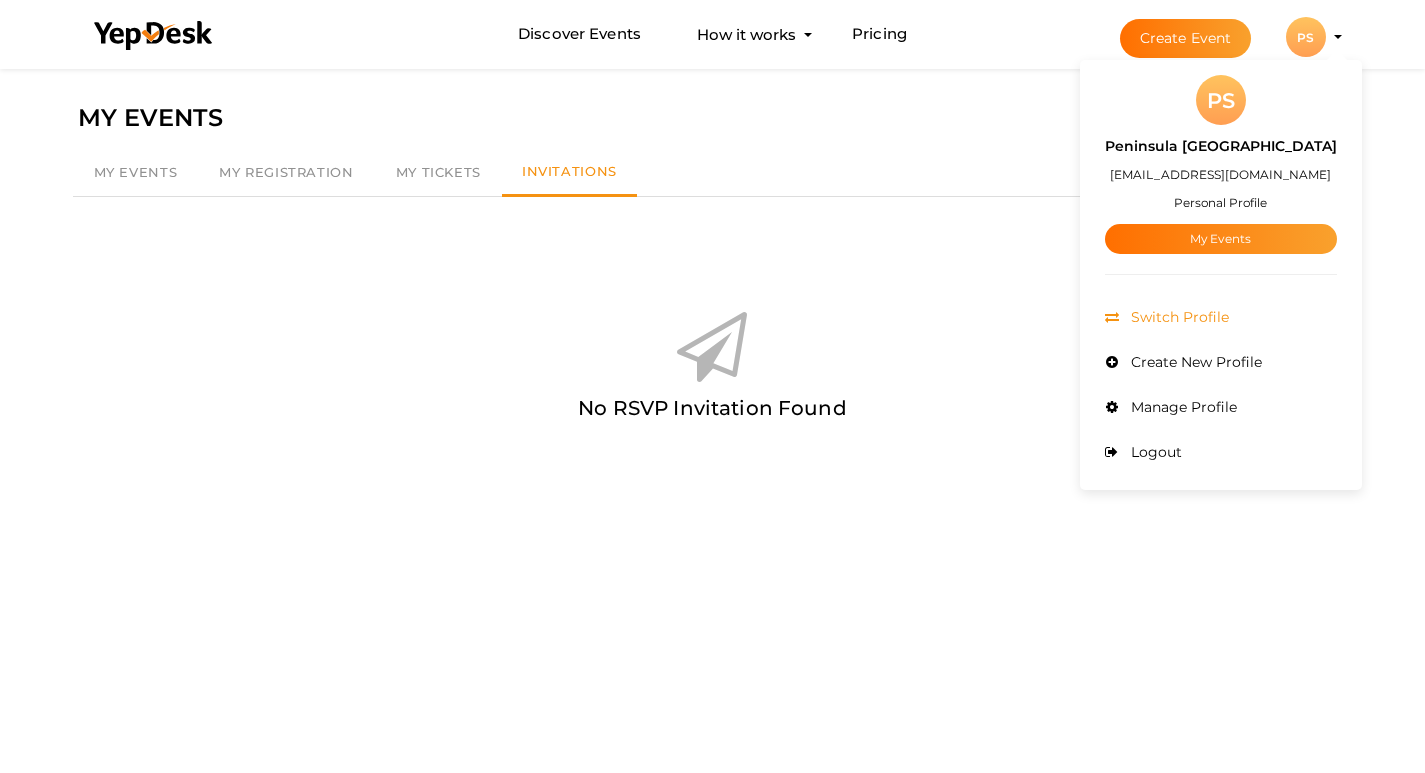 click on "Switch Profile" at bounding box center (1177, 317) 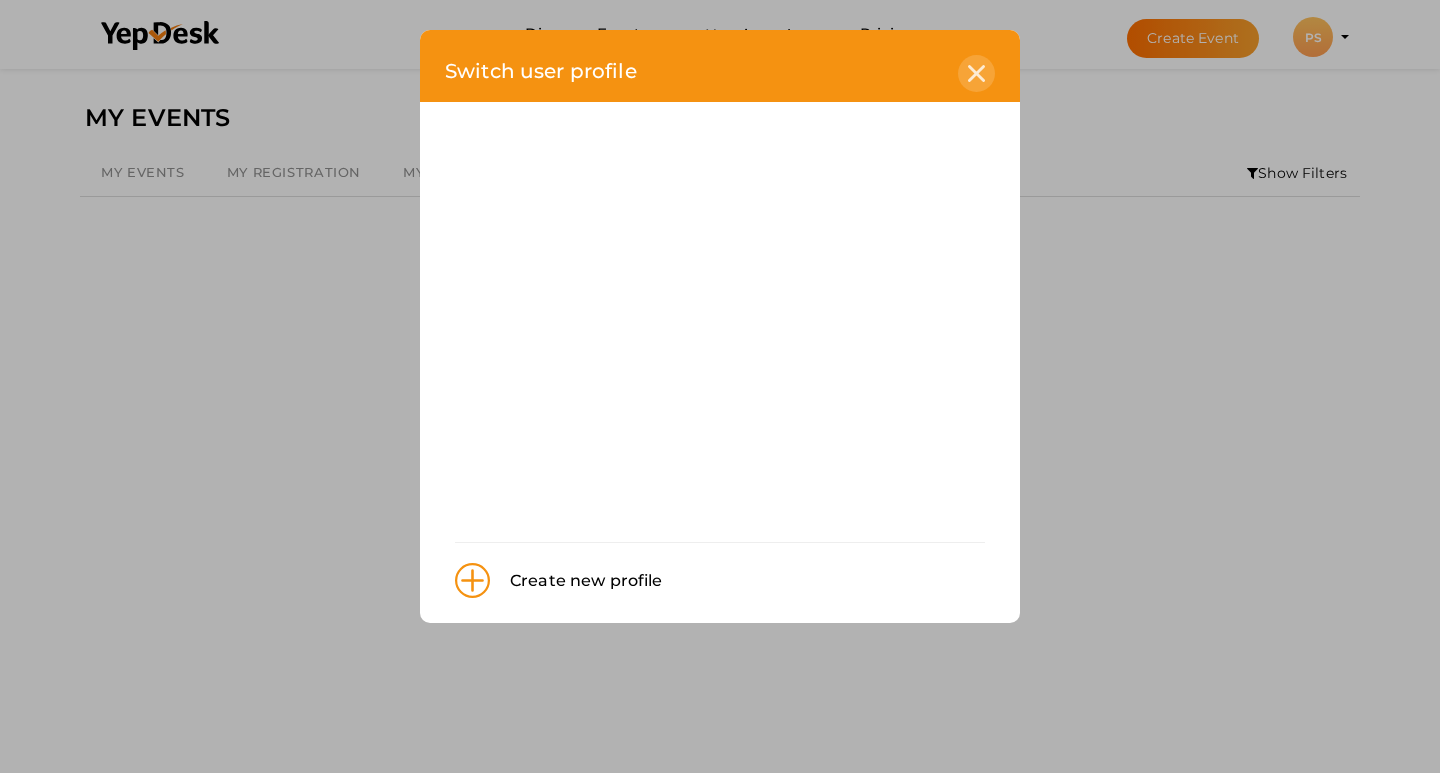 click at bounding box center [976, 73] 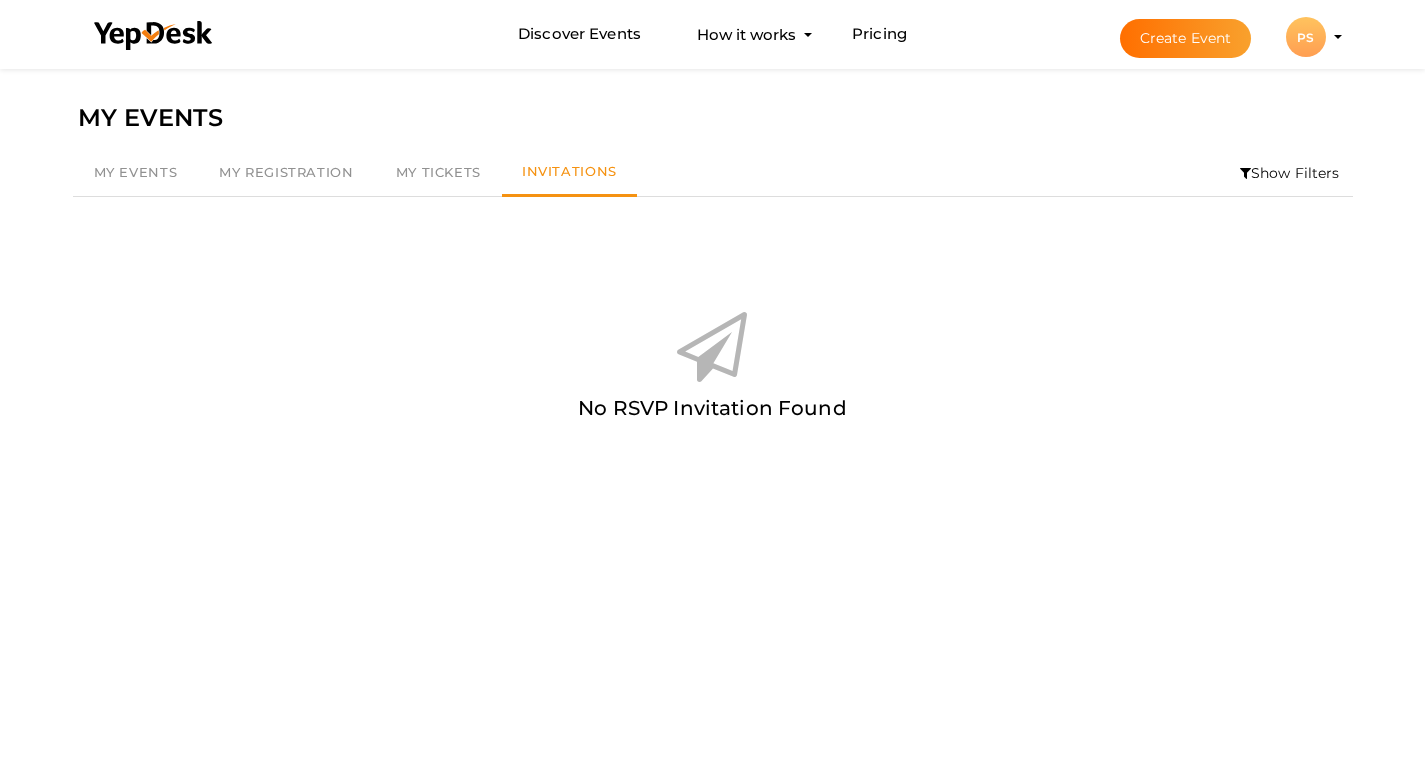 click on "PS
PS
Peninsula Sogaon
peninsulasogaon@gmail.com
Personal Profile
My Events
Admin
Switch Profile
Create New Profile
Manage Profile
Logout" at bounding box center [1306, 37] 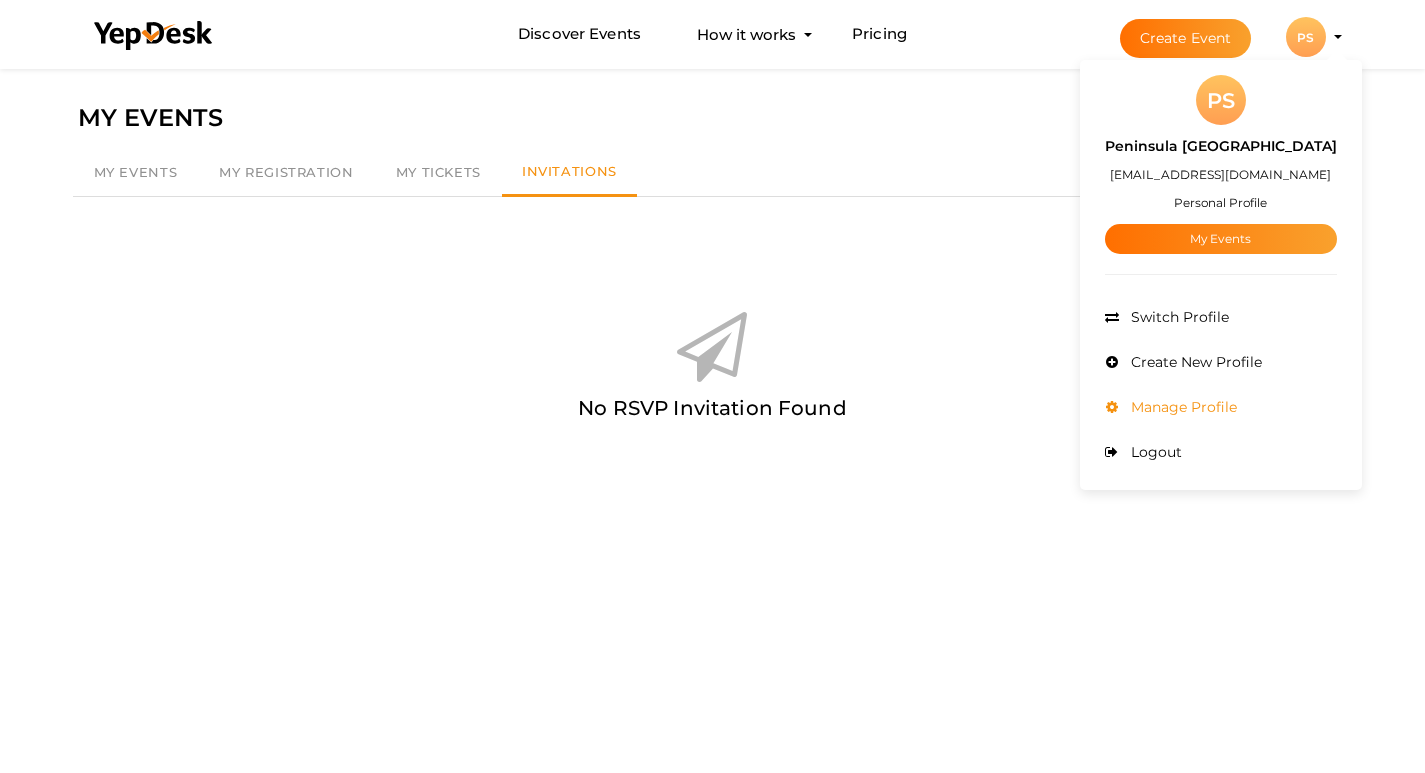 click on "Manage Profile" at bounding box center (1181, 407) 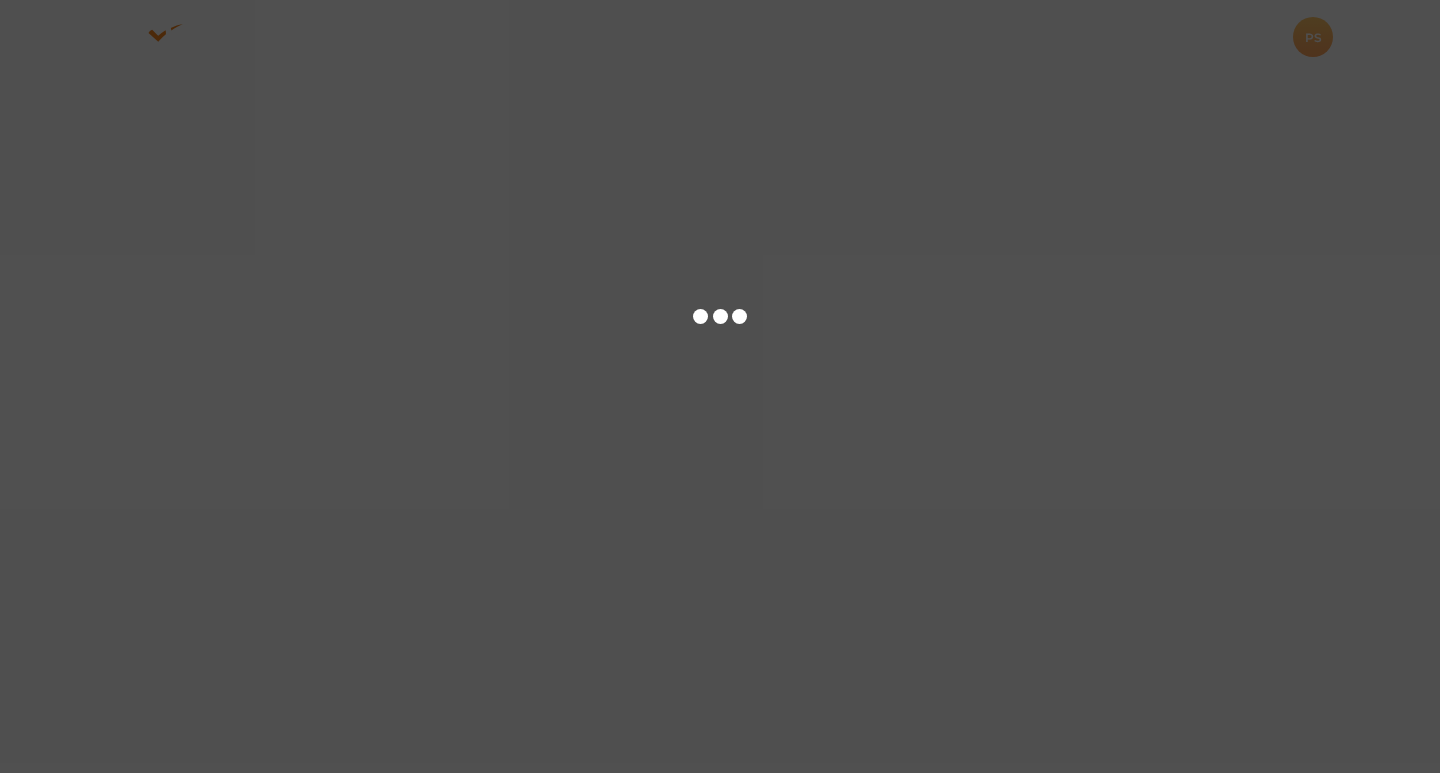 scroll, scrollTop: 0, scrollLeft: 0, axis: both 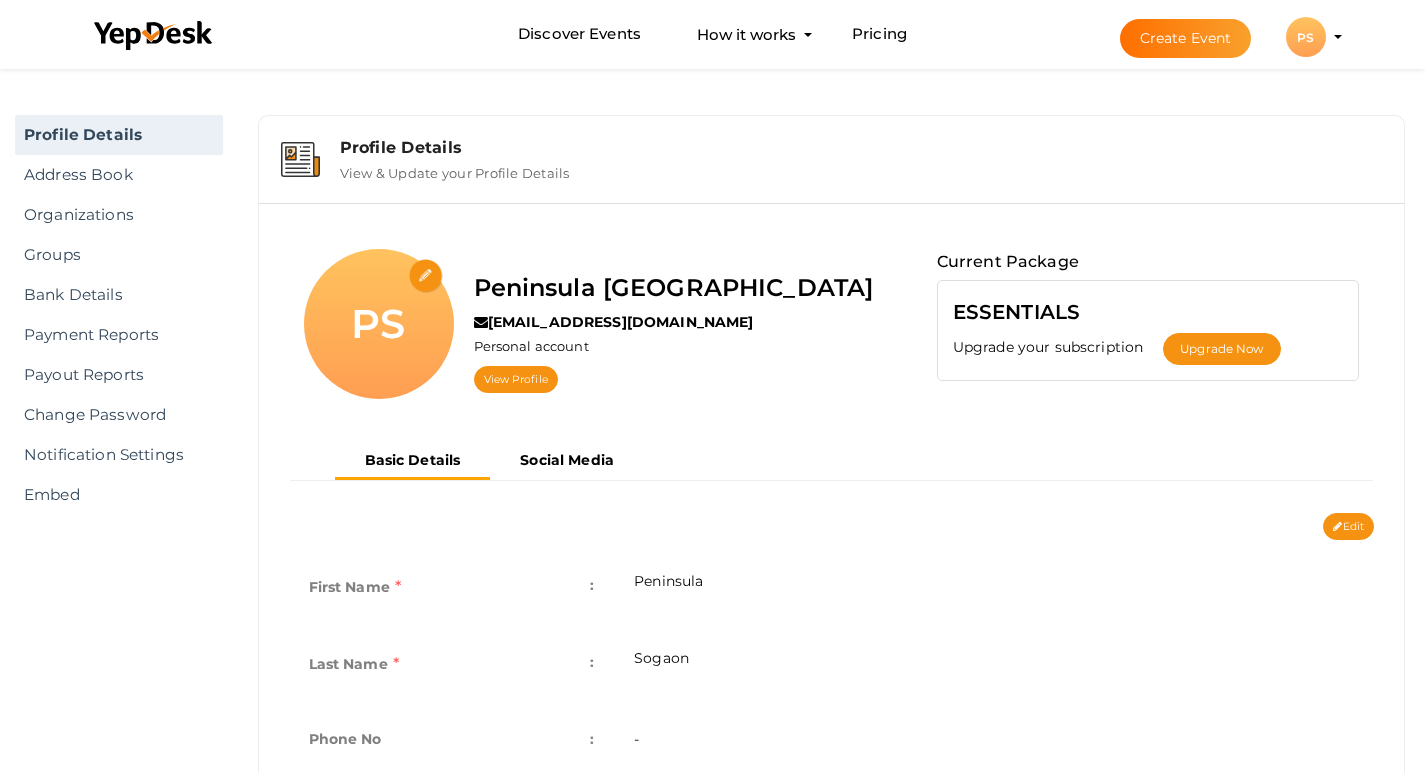 click at bounding box center (426, 276) 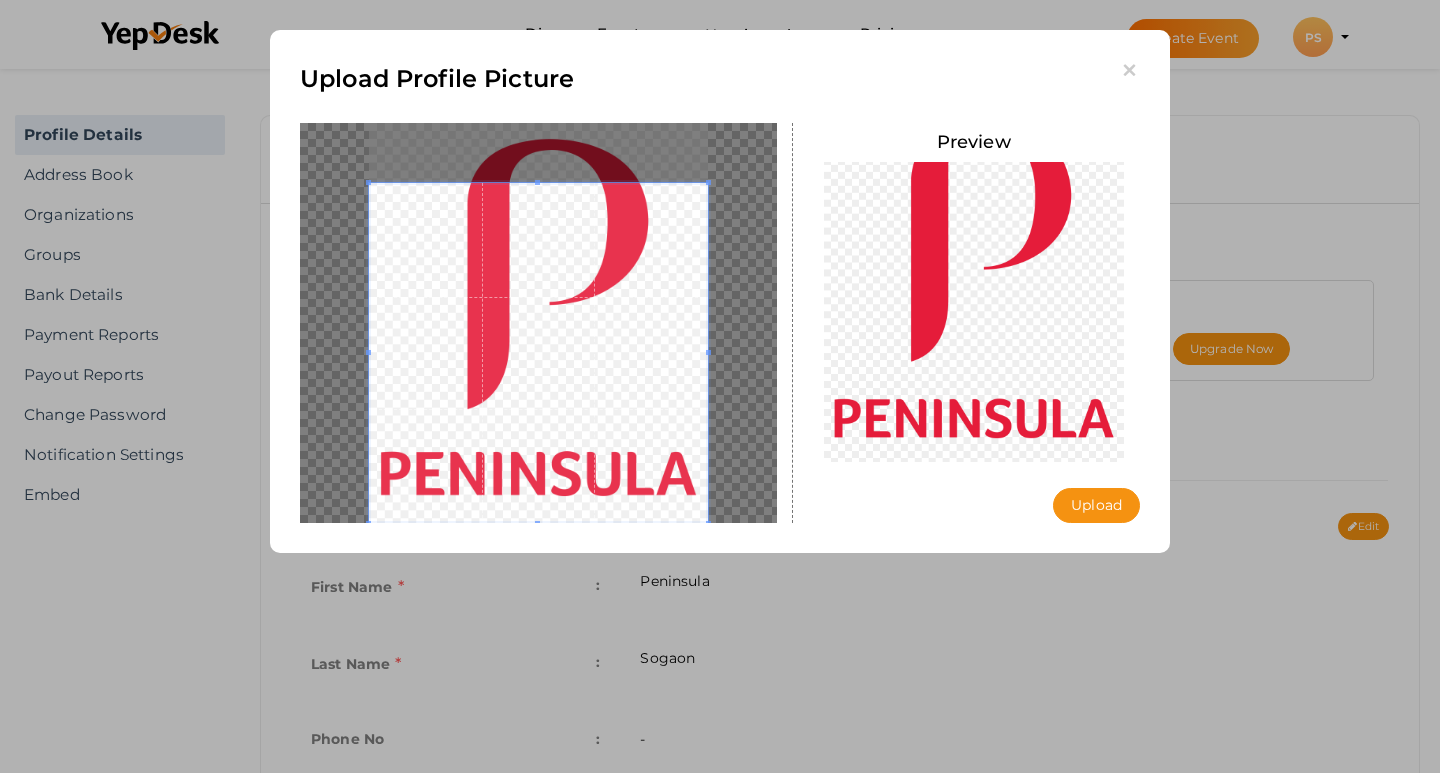 drag, startPoint x: 546, startPoint y: 318, endPoint x: 551, endPoint y: 401, distance: 83.15047 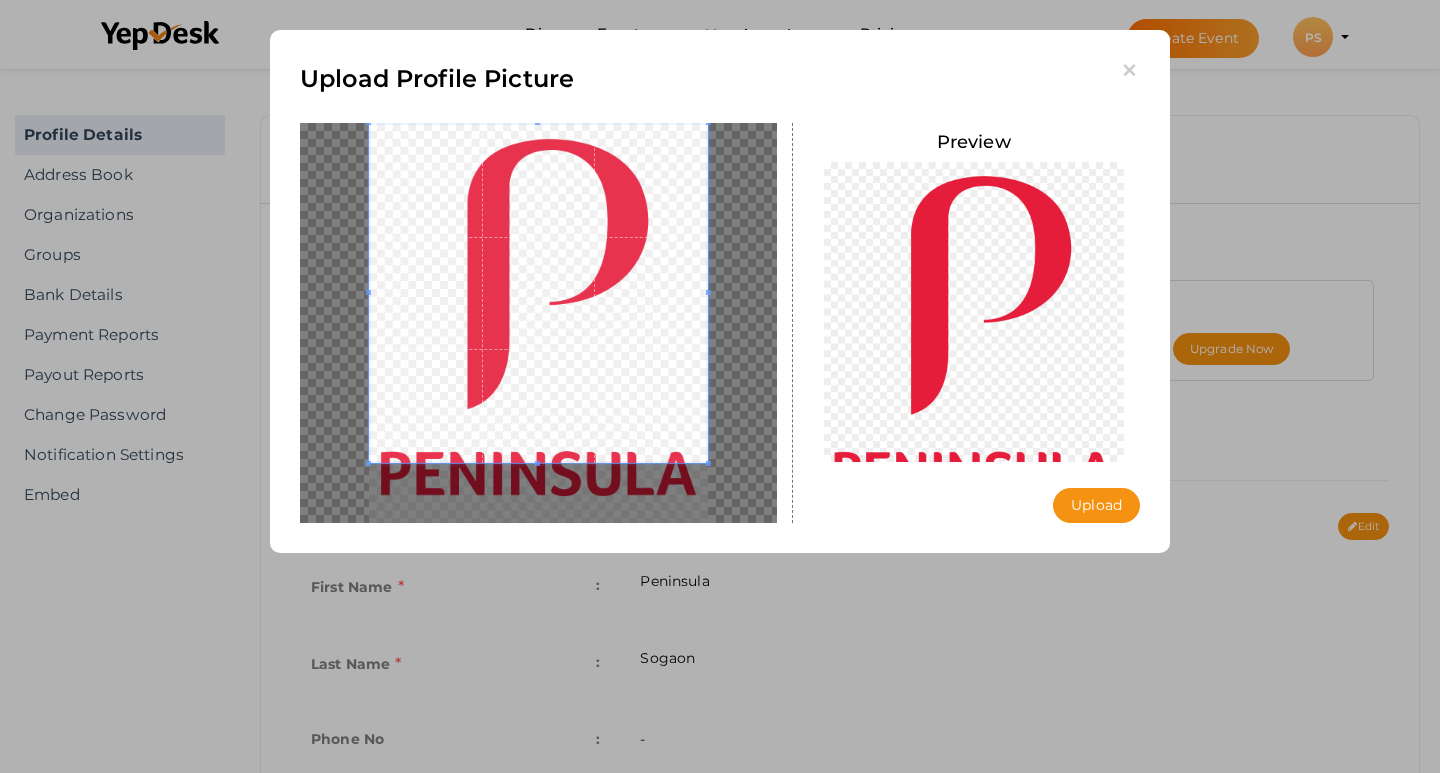 drag, startPoint x: 543, startPoint y: 379, endPoint x: 557, endPoint y: 265, distance: 114.85643 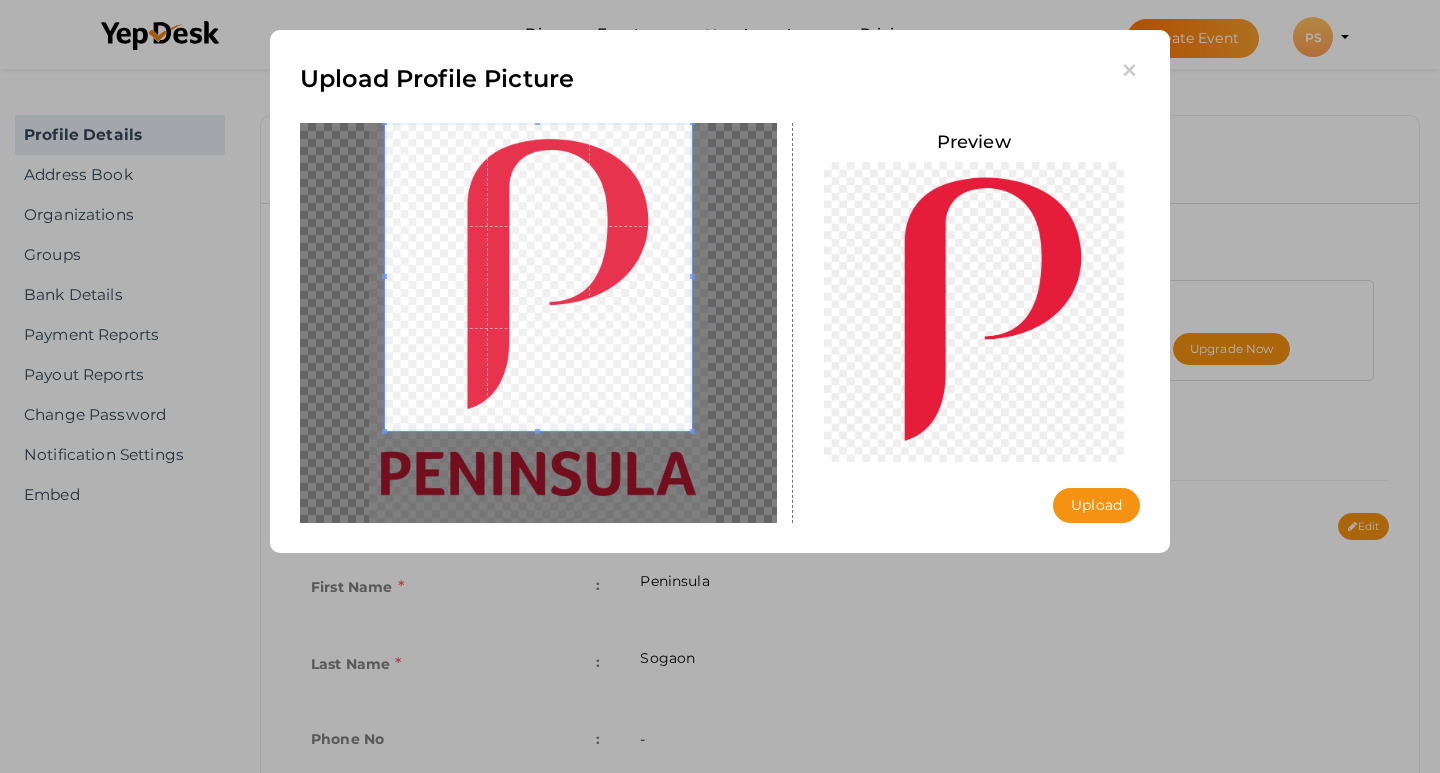drag, startPoint x: 538, startPoint y: 464, endPoint x: 537, endPoint y: 432, distance: 32.01562 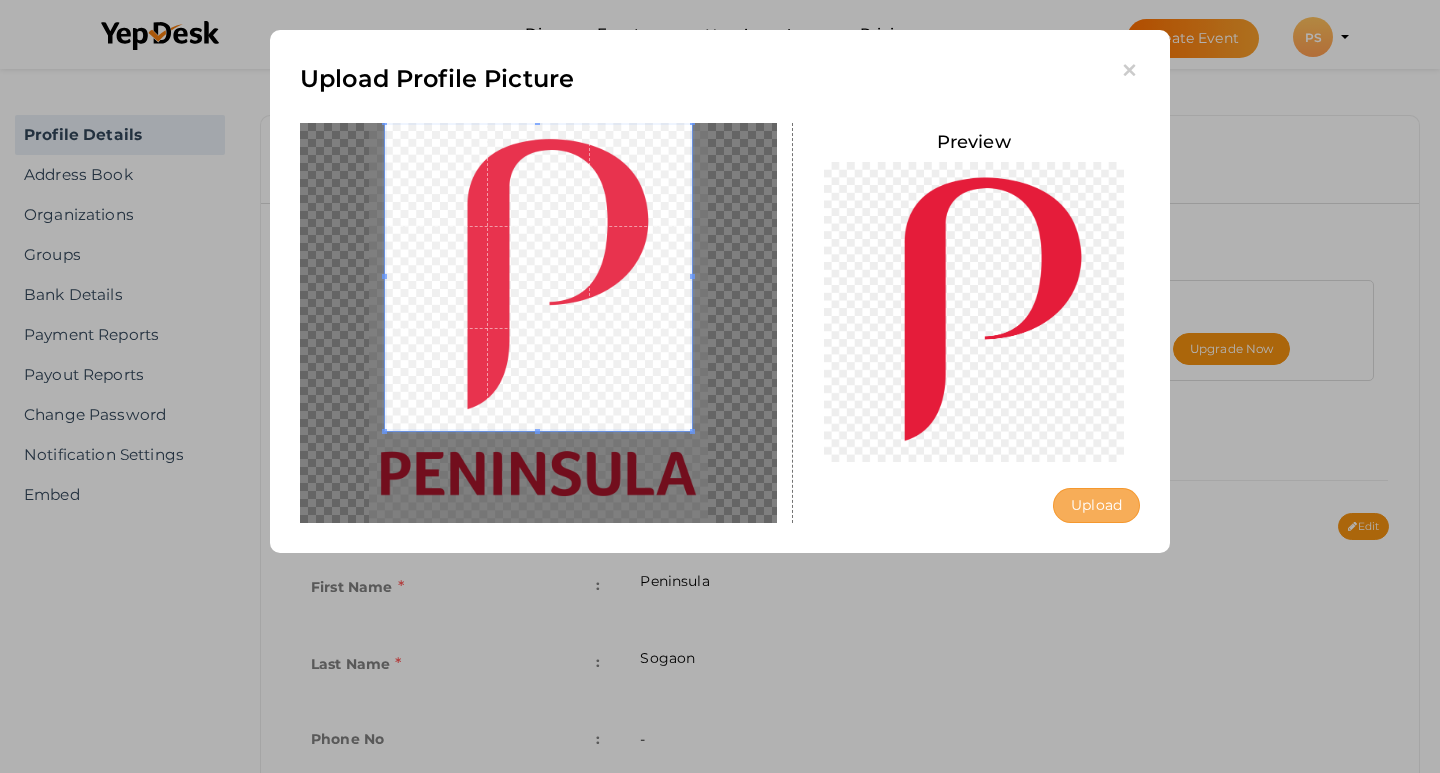 drag, startPoint x: 1109, startPoint y: 511, endPoint x: 781, endPoint y: 434, distance: 336.9169 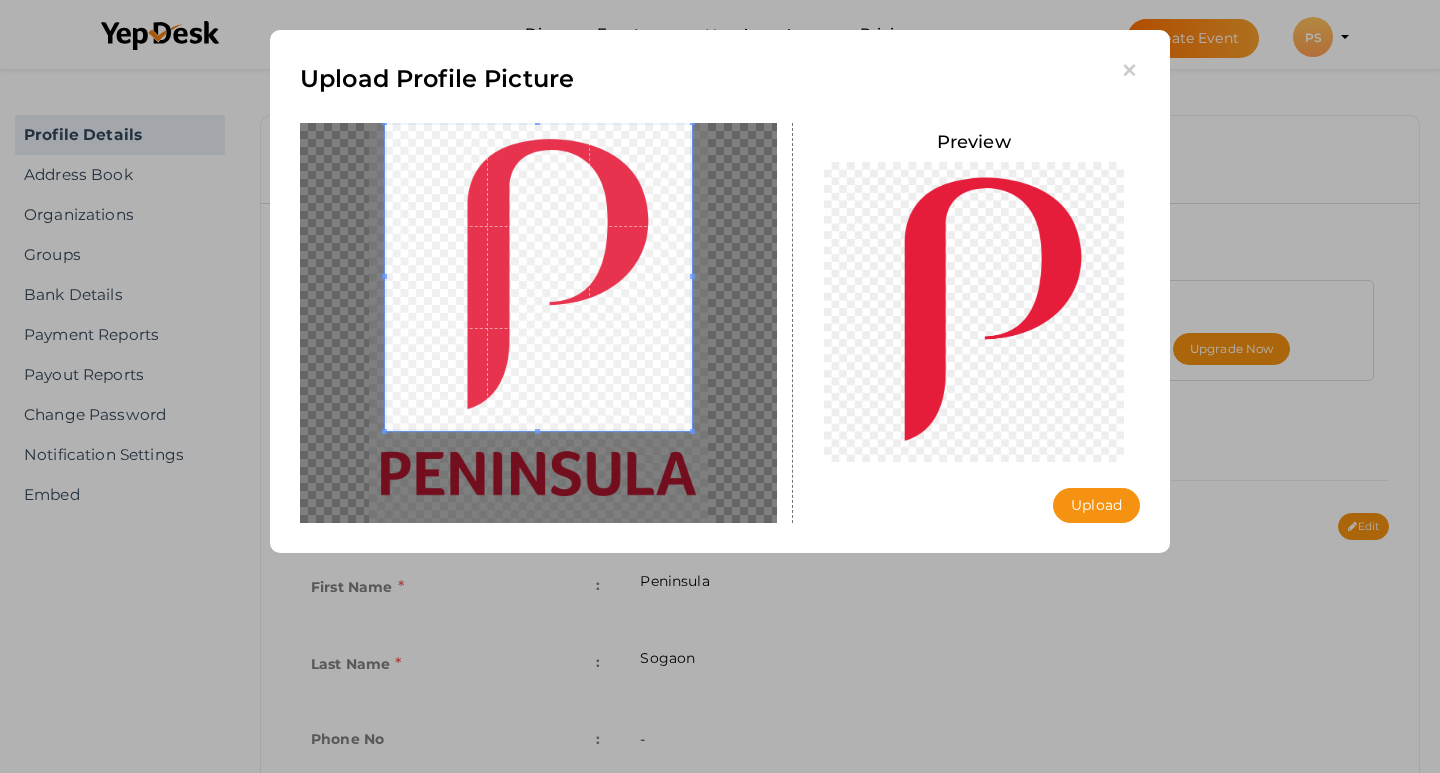 click on "Upload" at bounding box center (1096, 505) 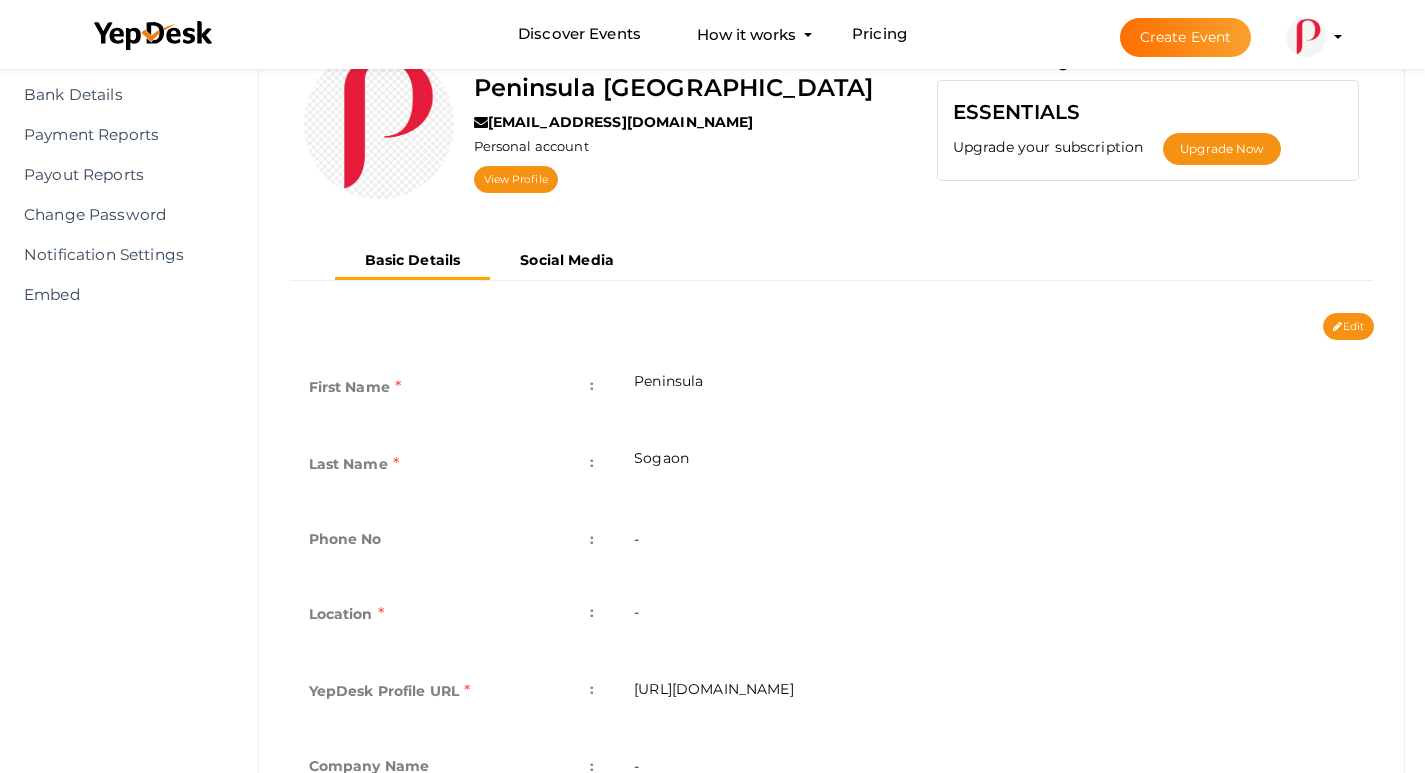 scroll, scrollTop: 400, scrollLeft: 0, axis: vertical 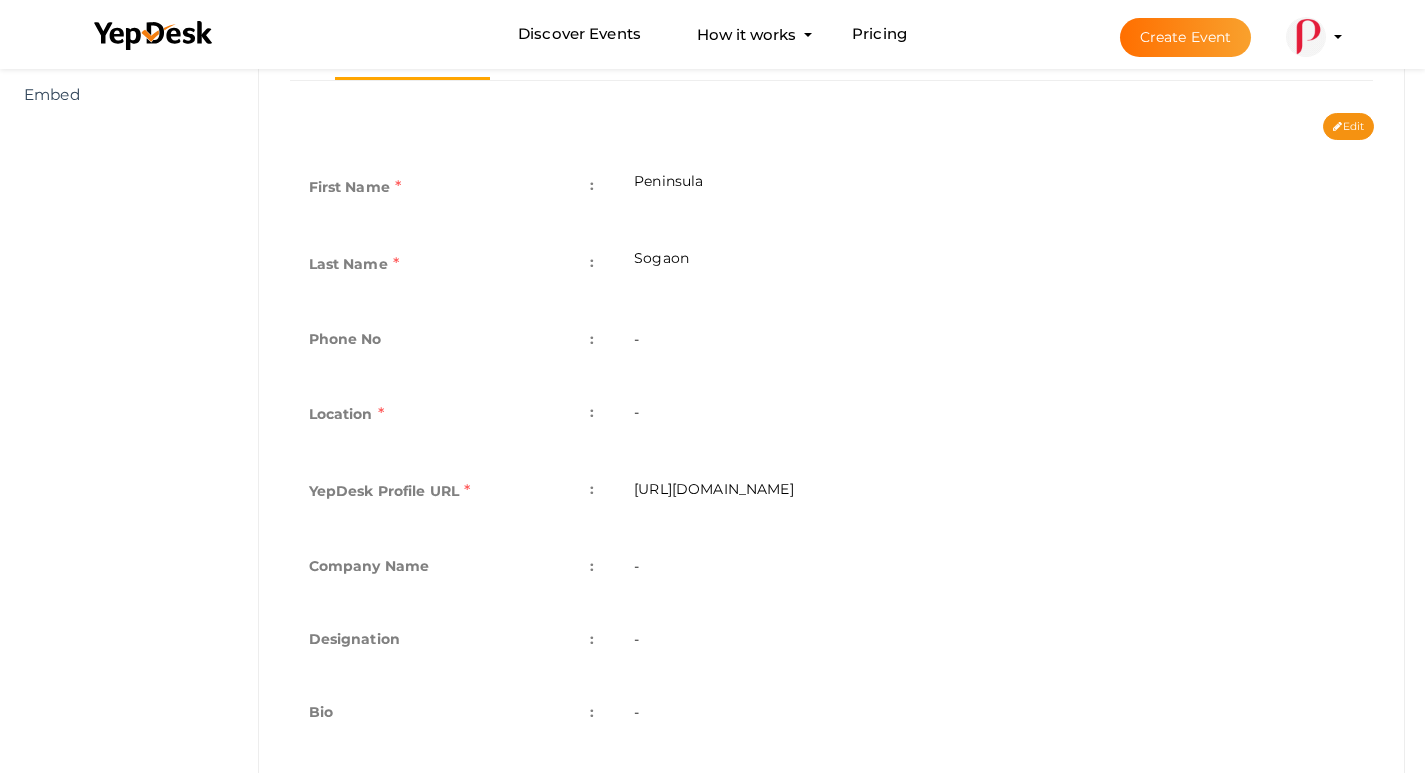 click on "-" at bounding box center [994, 341] 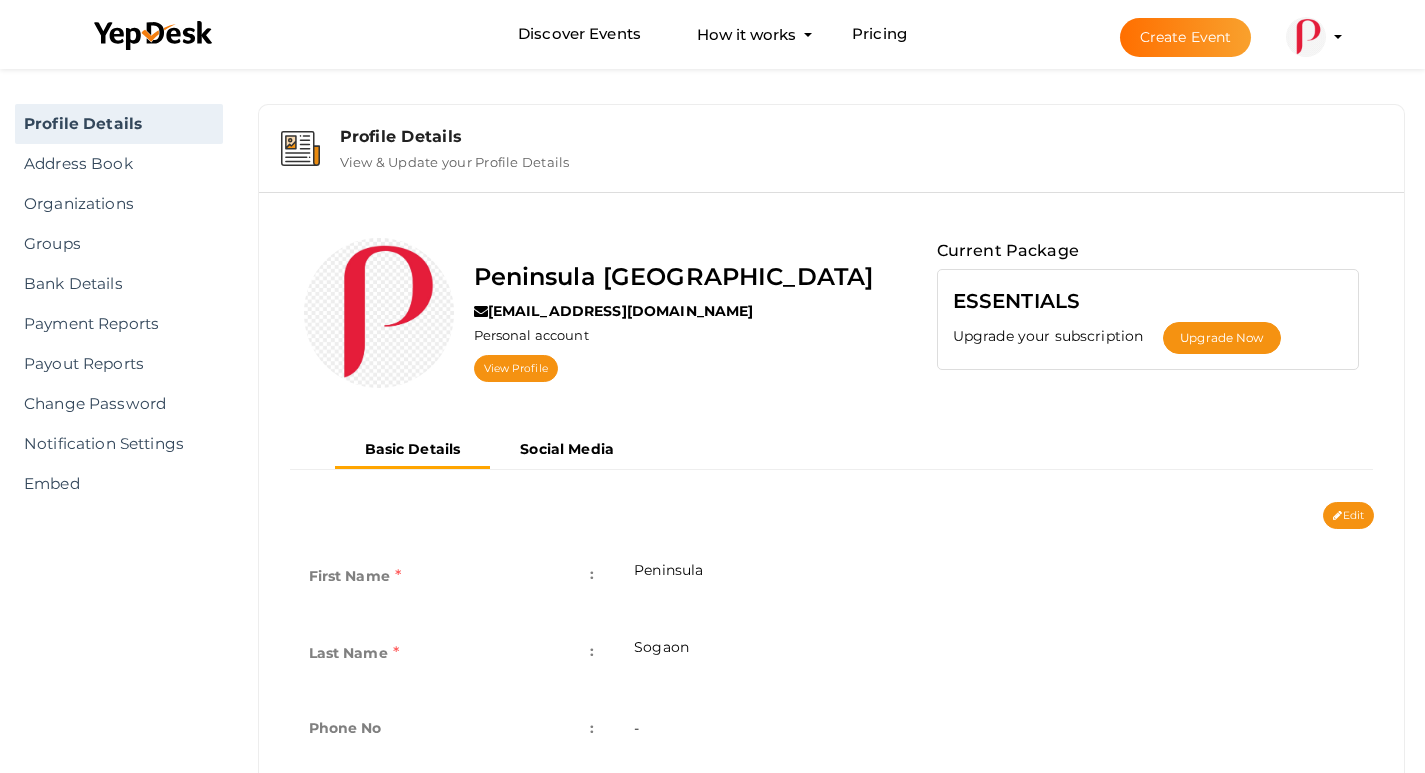 scroll, scrollTop: 0, scrollLeft: 0, axis: both 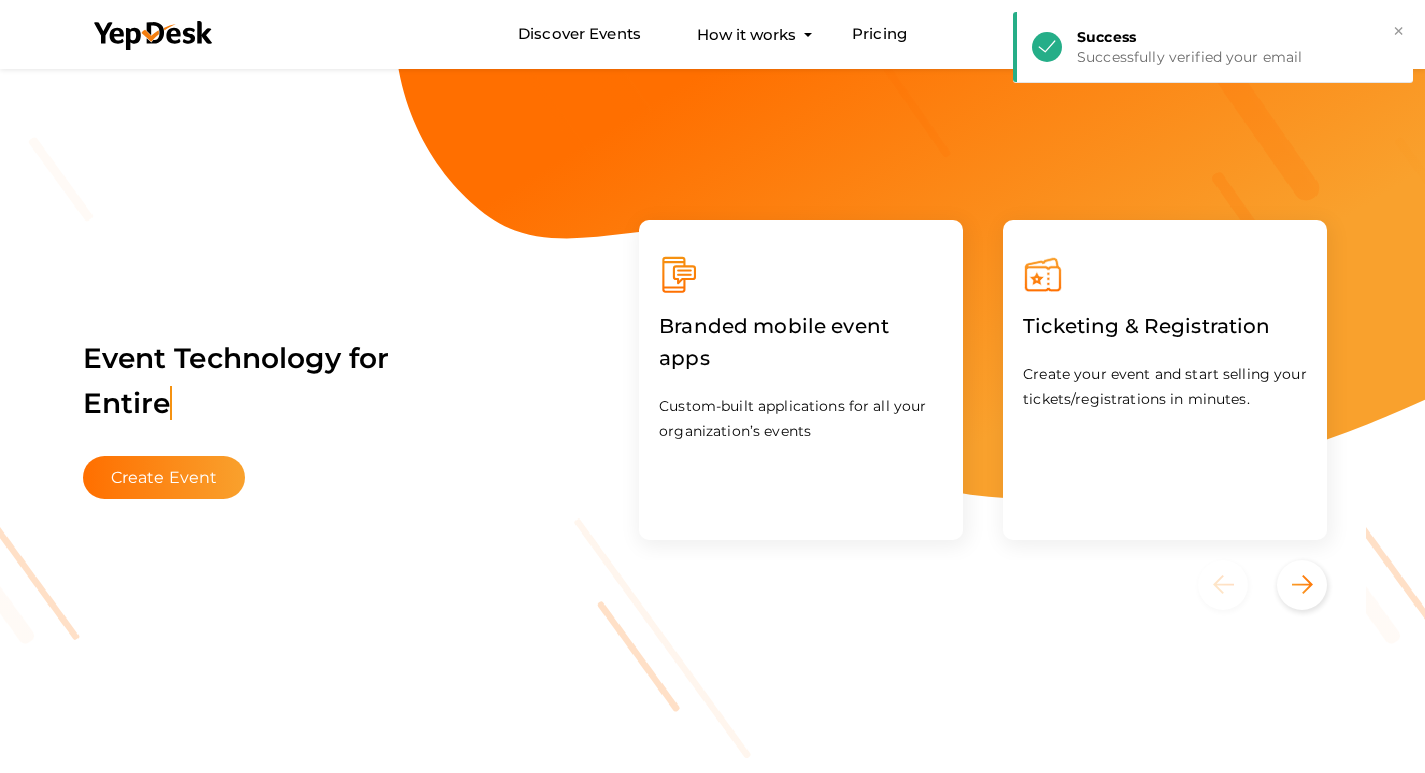 click on "Event Technology for
Entire" at bounding box center (236, 381) 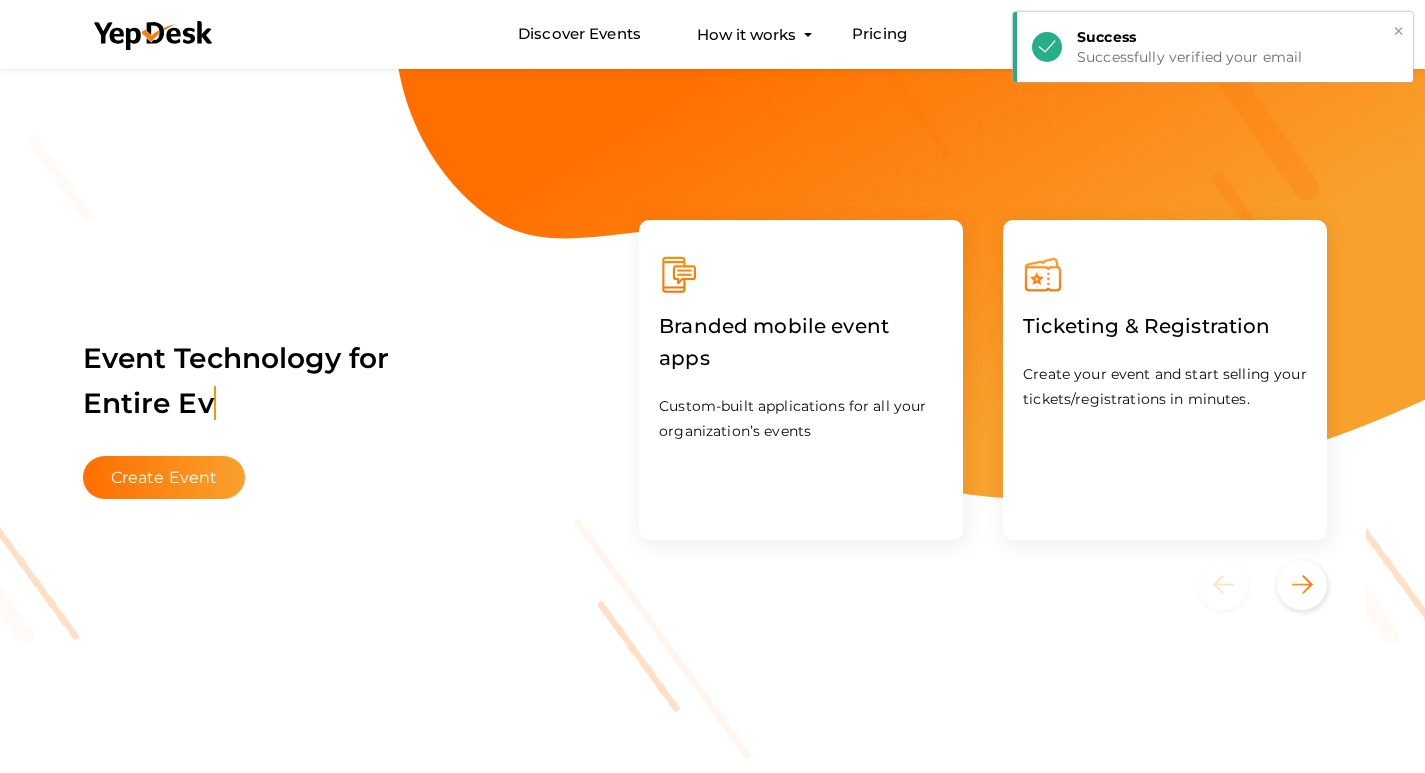 click on "×" at bounding box center (1398, 31) 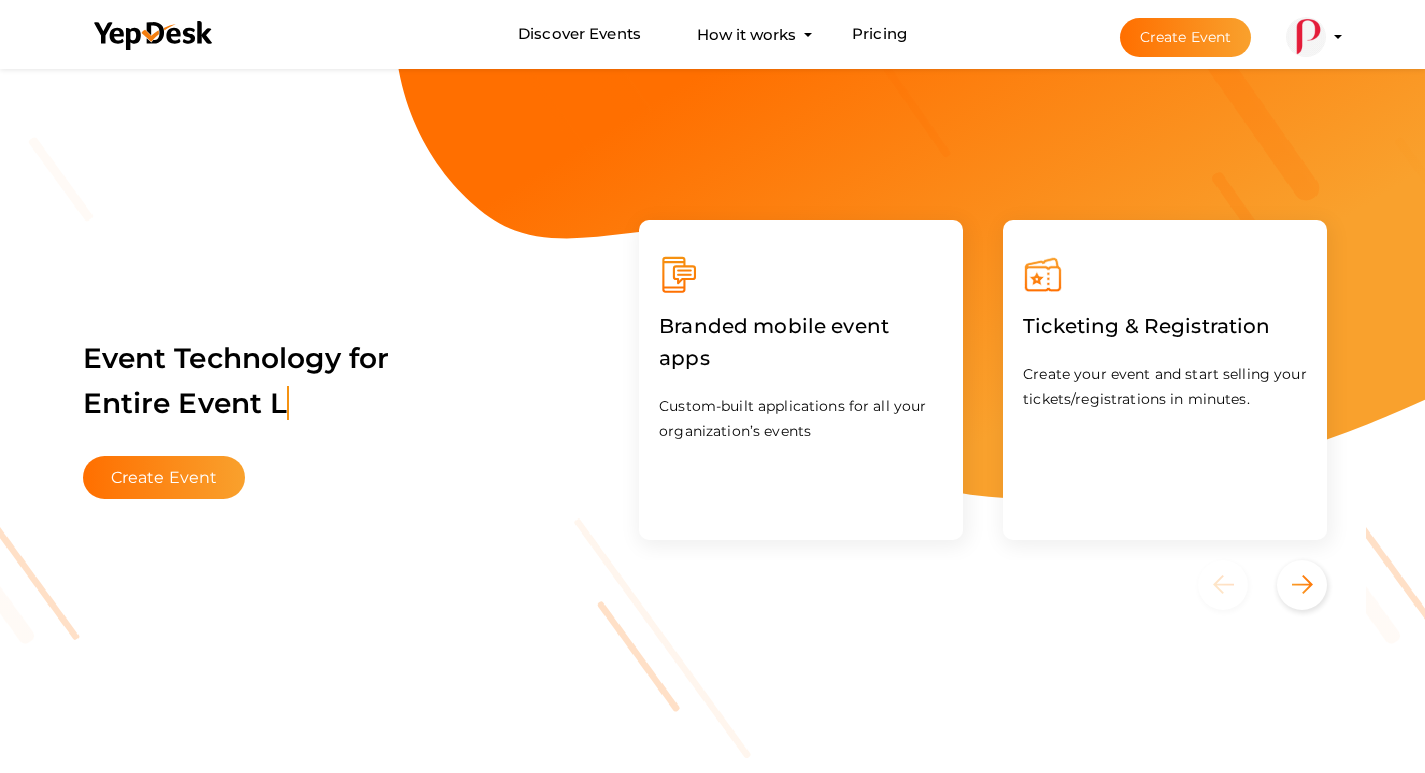 click on "Create Event
Peninsula Sogaon
peninsulasogaon@gmail.com
Personal Profile
My Events
Admin
Switch Profile
Create New Profile" at bounding box center (1213, 37) 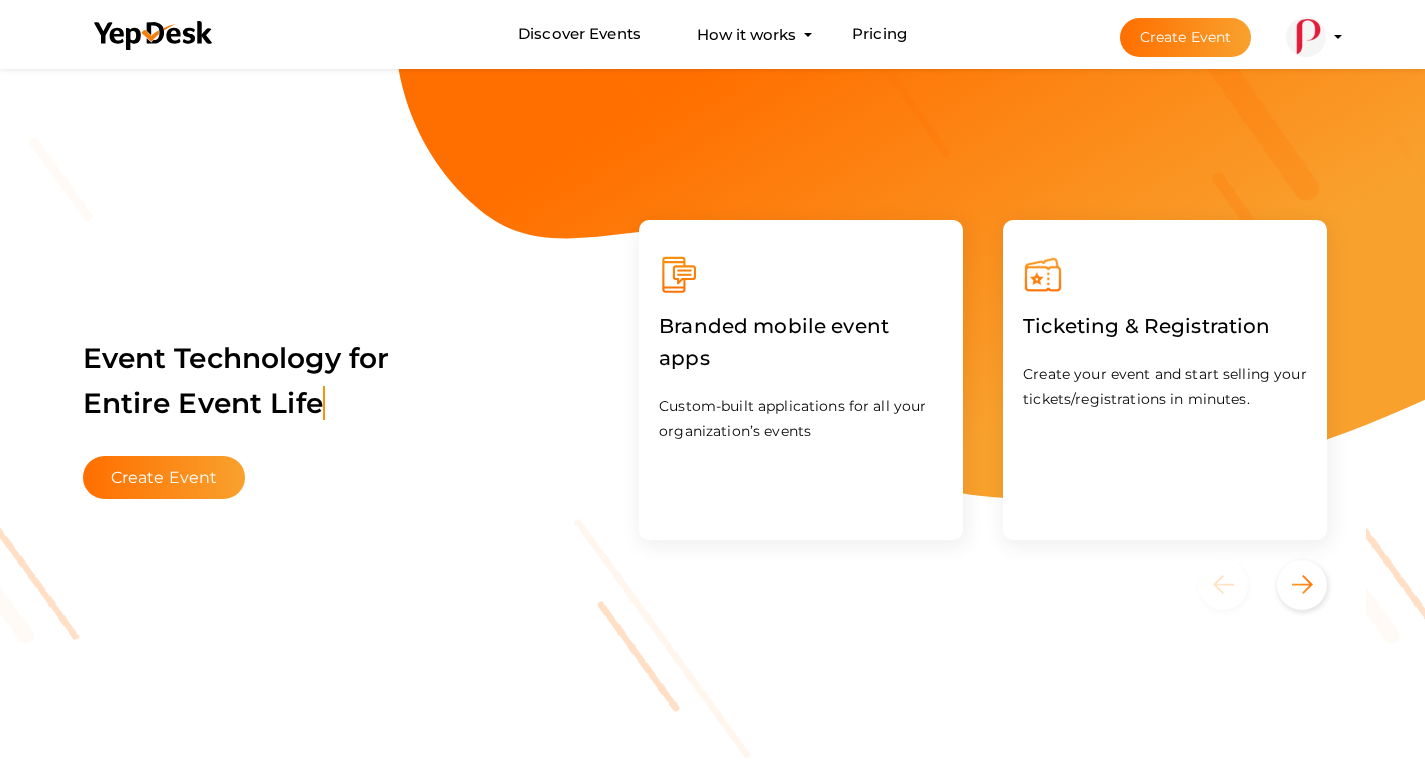 click on "Peninsula Sogaon
peninsulasogaon@gmail.com
Personal Profile
My Events
Admin
Switch Profile
Create New Profile
Manage Profile
Logout" at bounding box center (1306, 37) 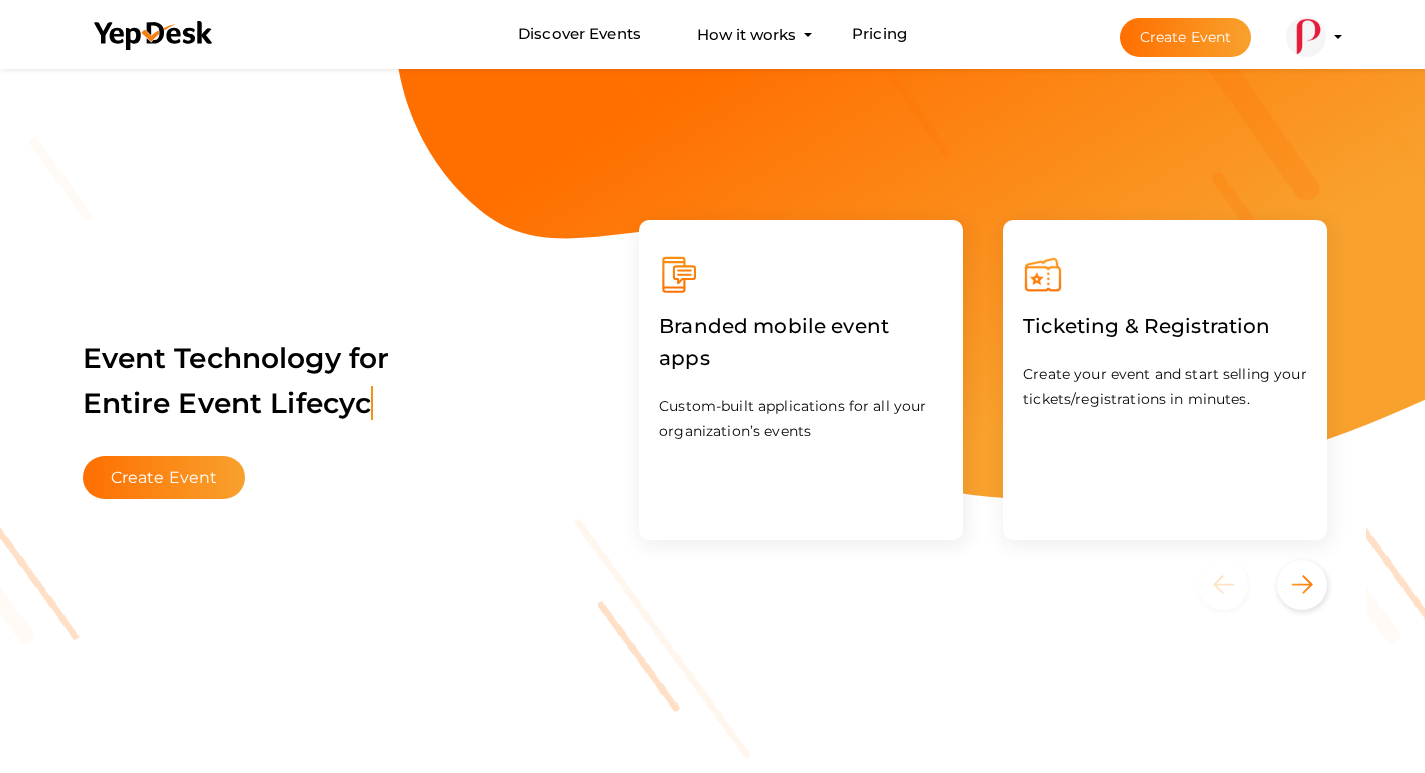 click on "Create Event
Peninsula Sogaon
peninsulasogaon@gmail.com
Personal Profile
My Events
Admin
Switch Profile
Create New Profile" at bounding box center [1213, 37] 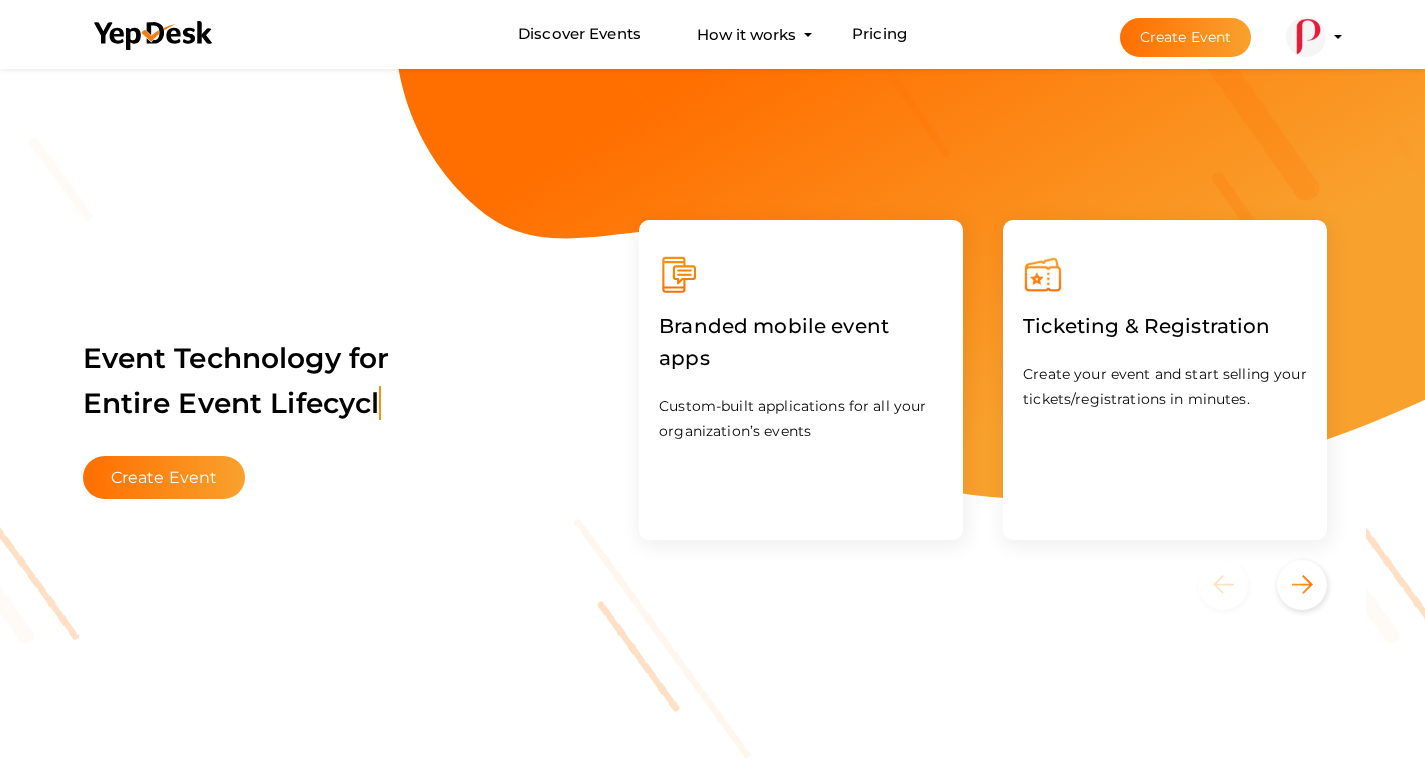 click on "Create Event
Peninsula Sogaon
peninsulasogaon@gmail.com
Personal Profile
My Events
Admin
Switch Profile
Create New Profile" at bounding box center (1213, 37) 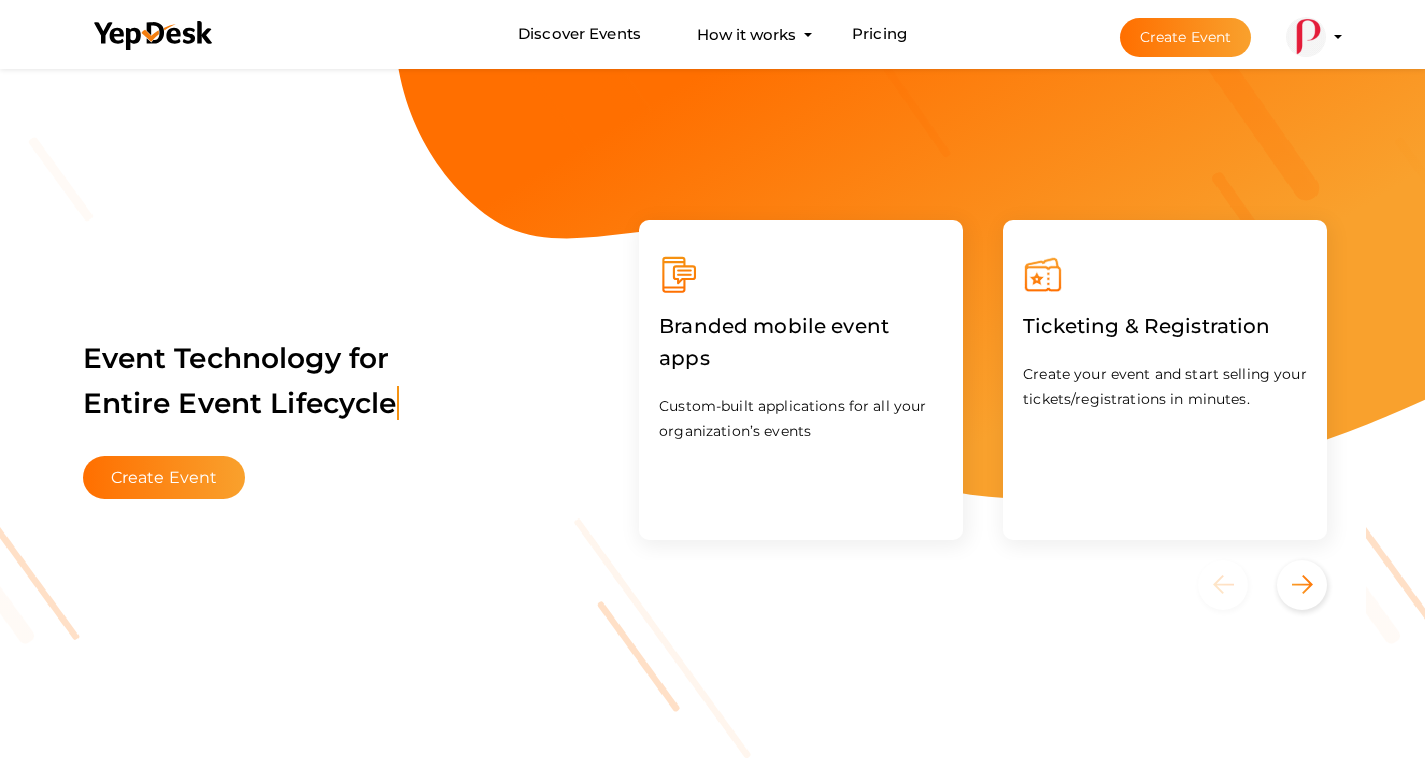 click at bounding box center [1306, 35] 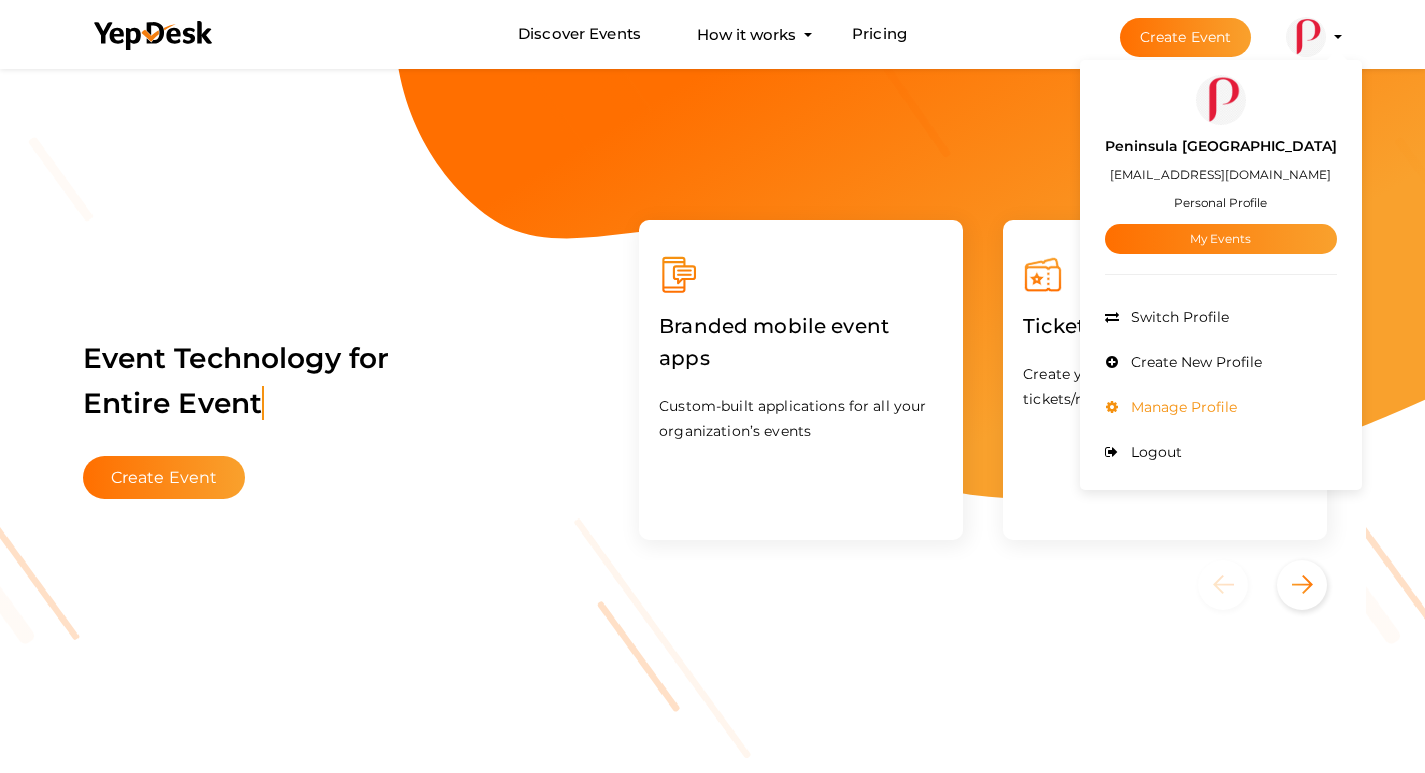 click on "Manage Profile" at bounding box center (1181, 407) 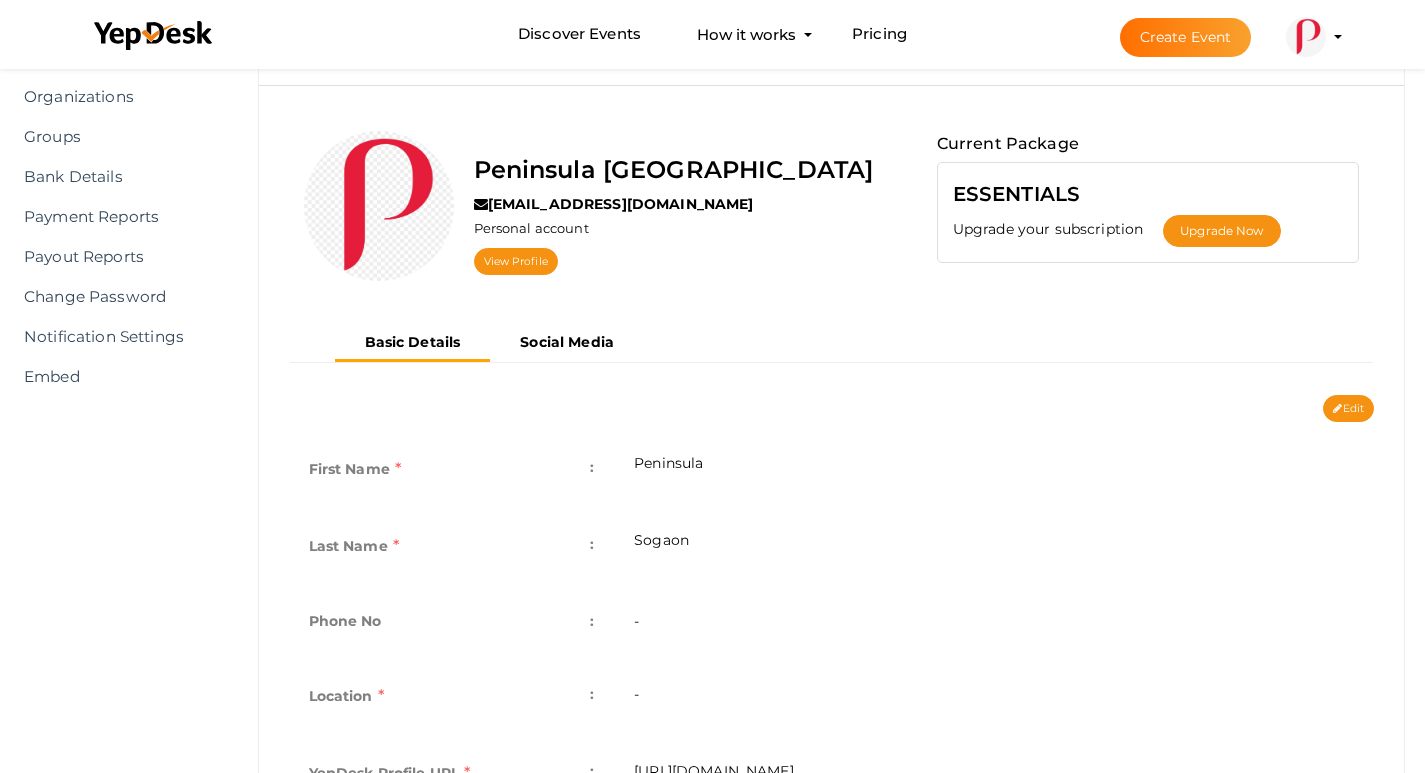 scroll, scrollTop: 300, scrollLeft: 0, axis: vertical 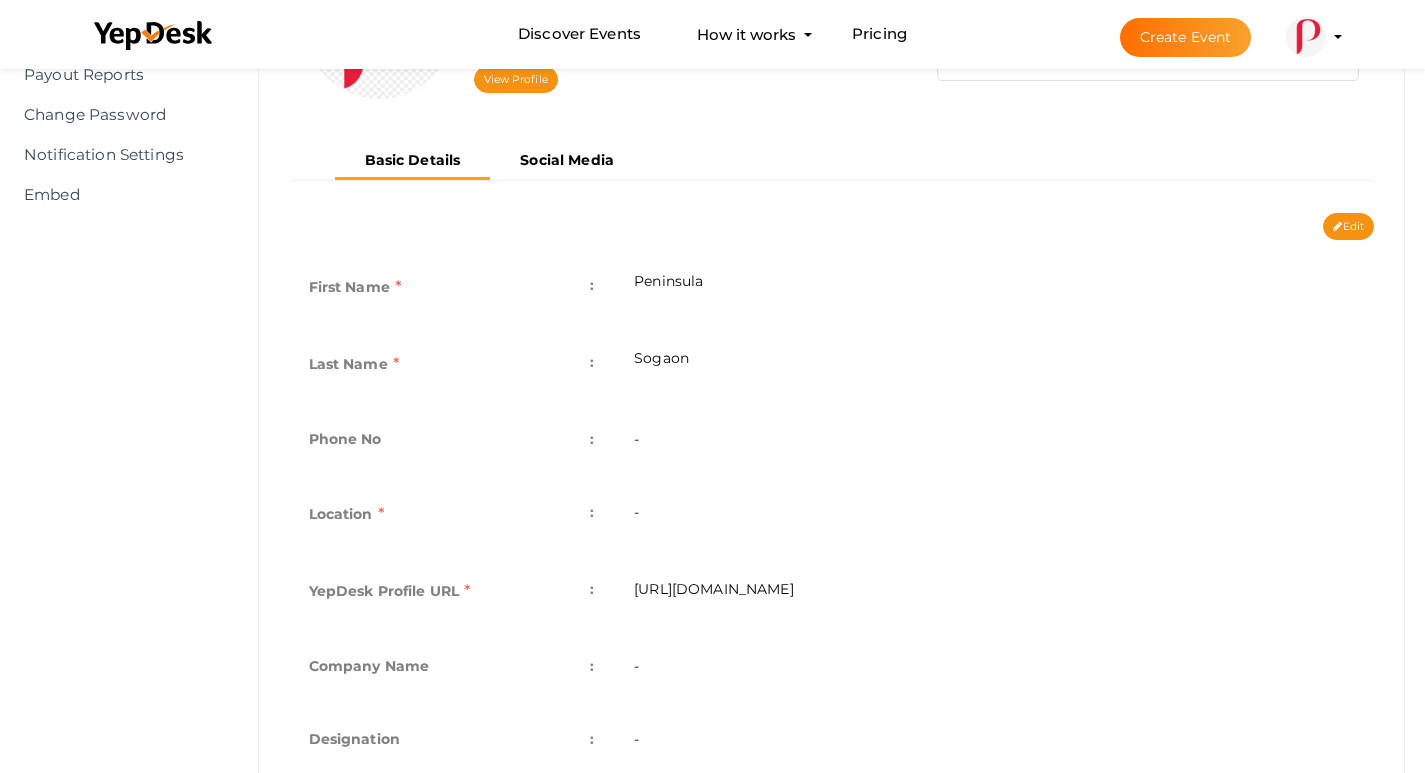 click on "Sogaon" at bounding box center (994, 366) 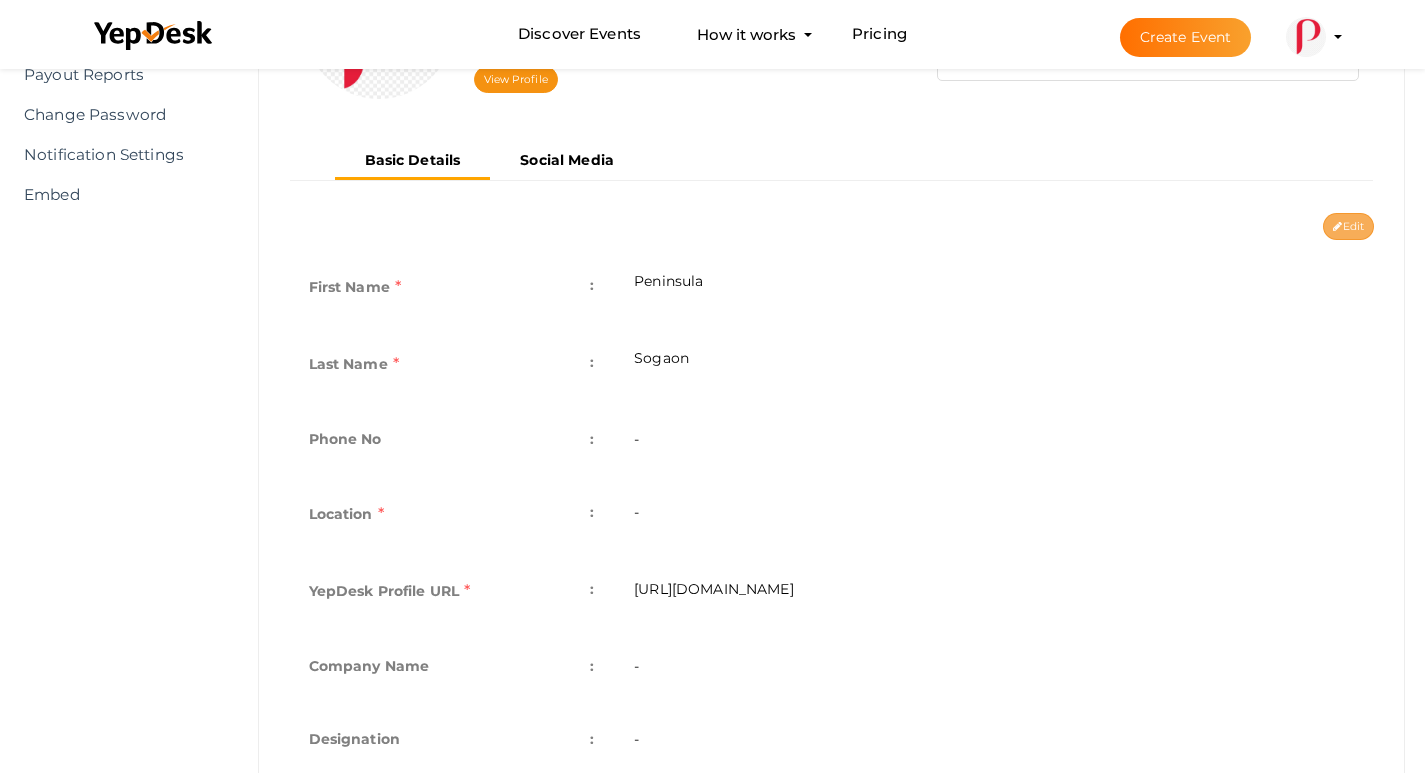 click on "Edit" at bounding box center (1348, 226) 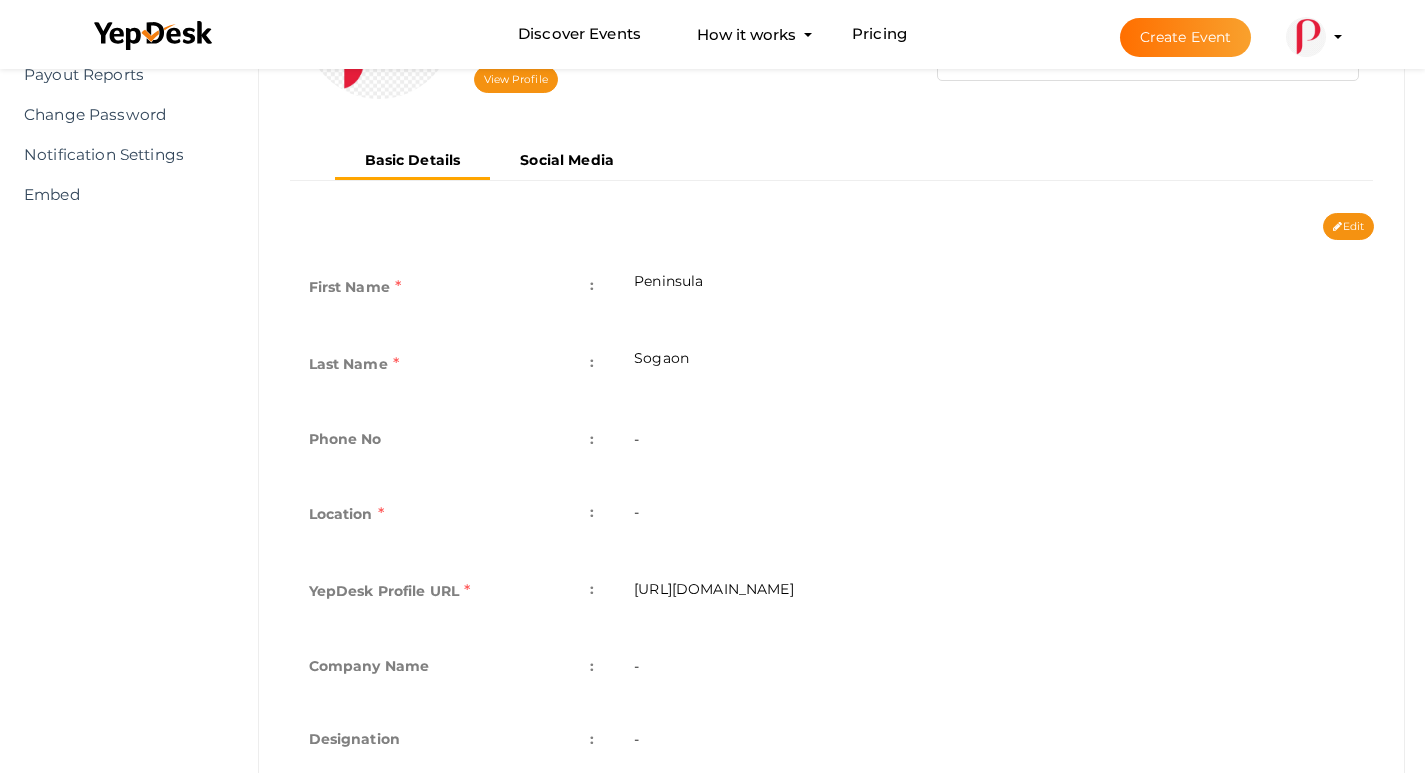 type on "Peninsula" 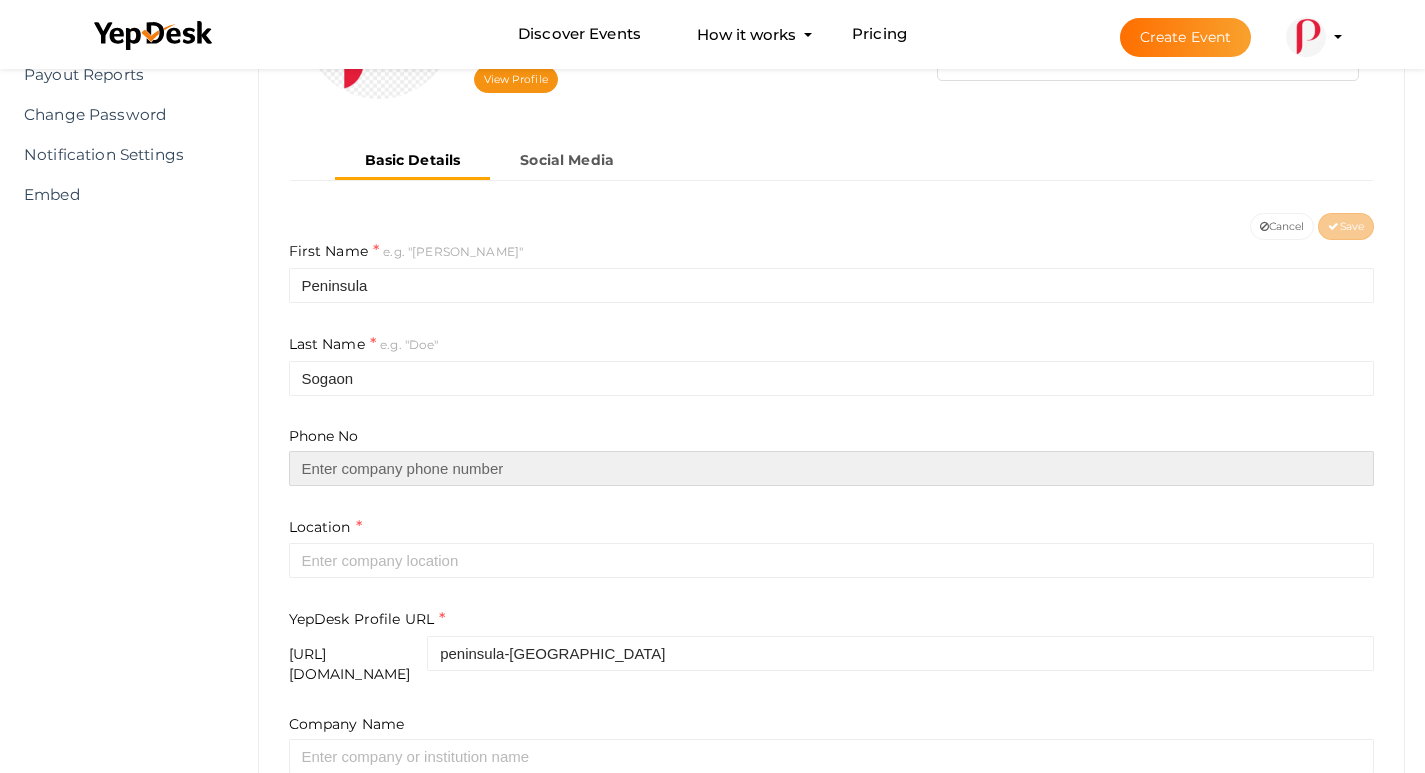 click at bounding box center (832, 468) 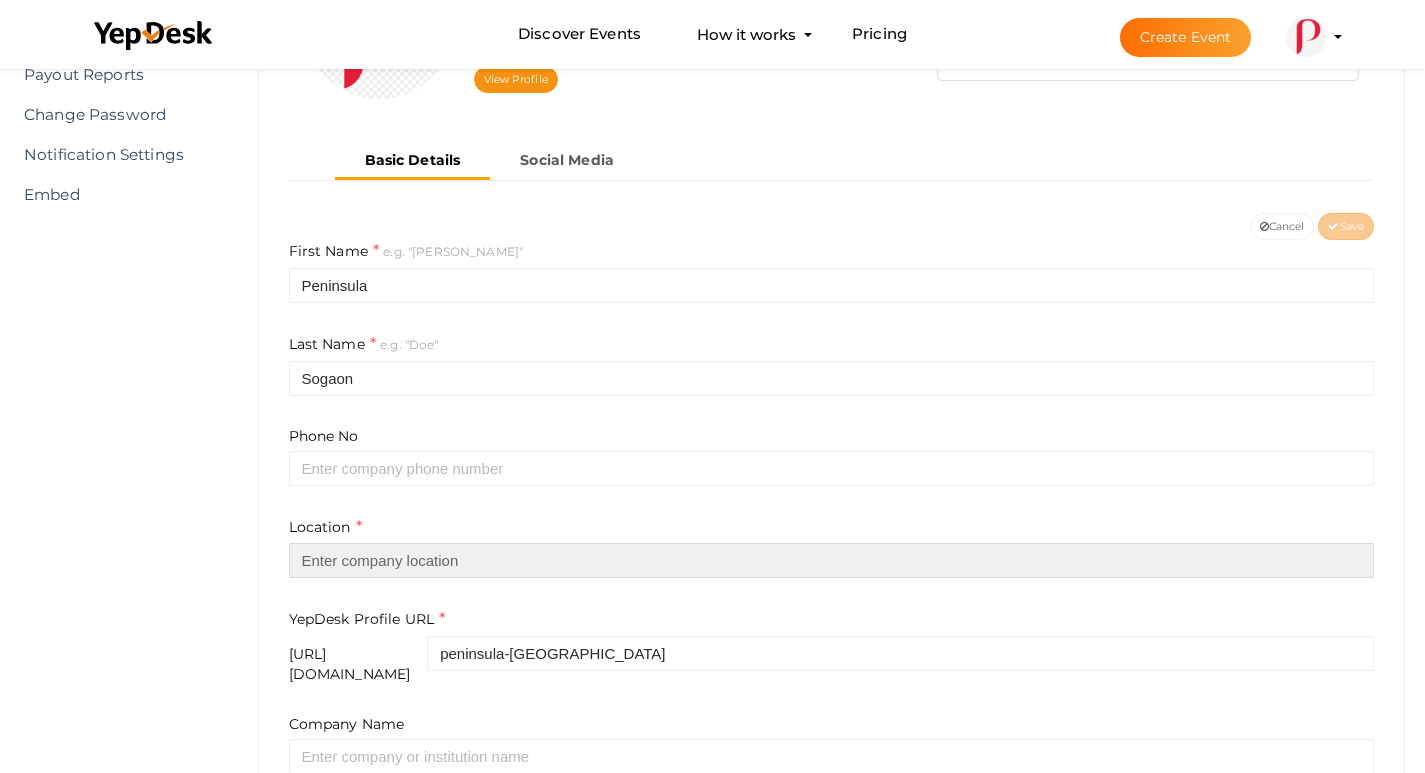click at bounding box center [832, 560] 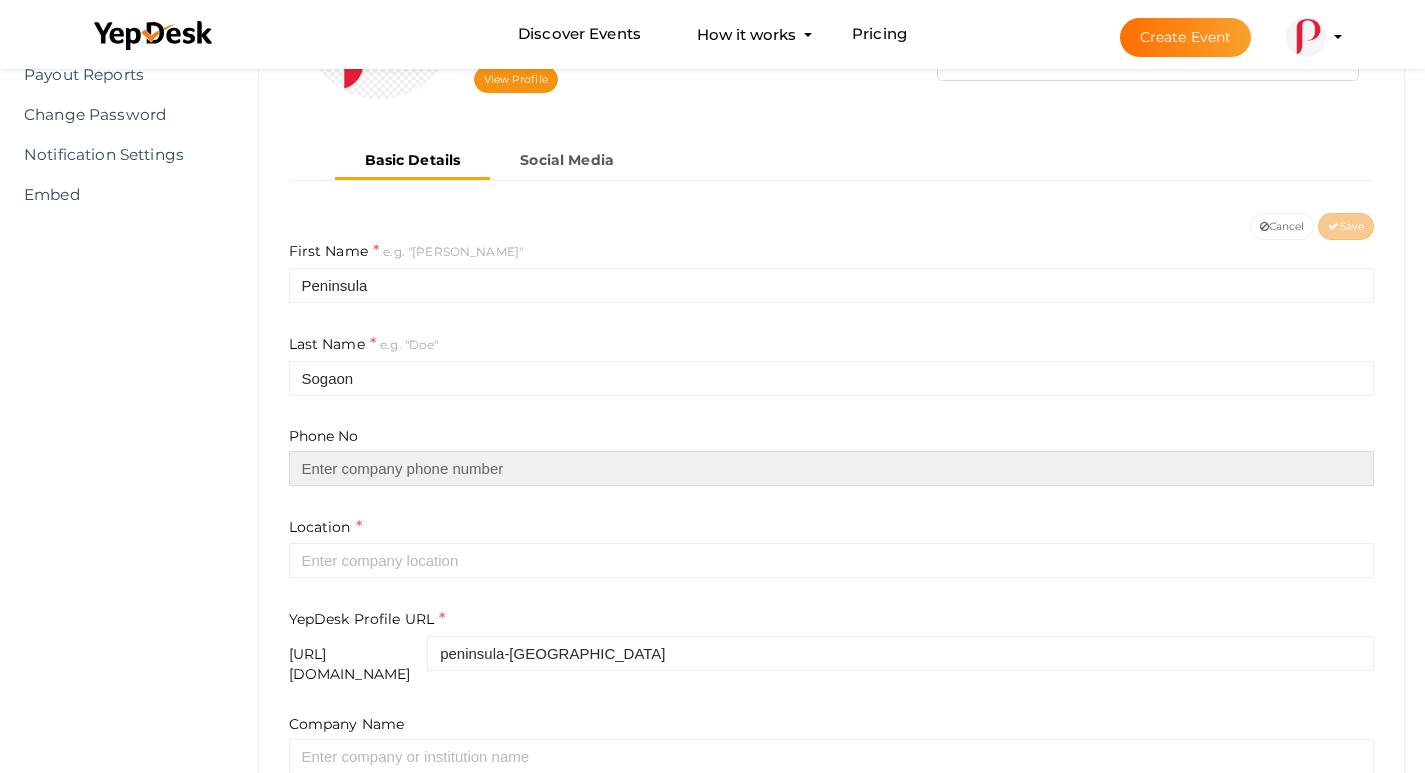 click at bounding box center [832, 468] 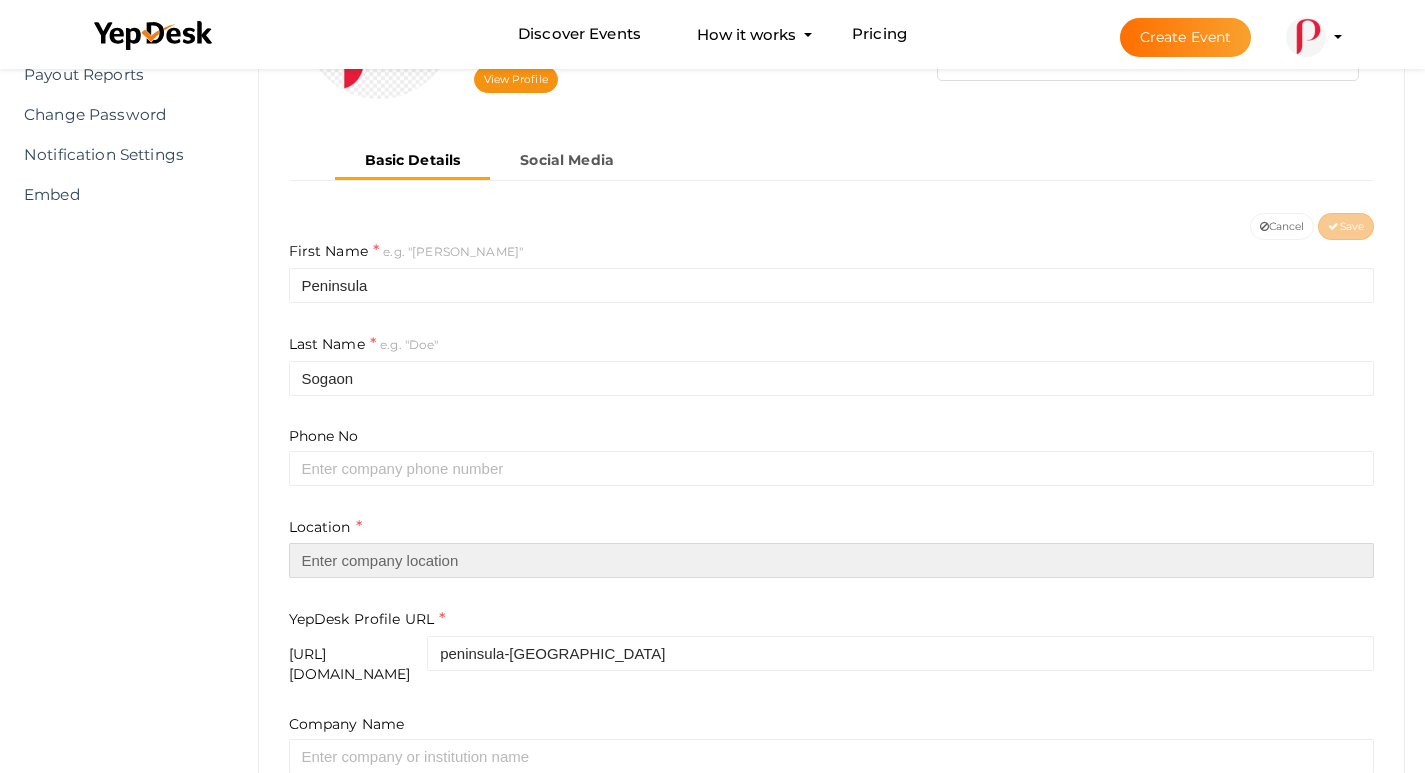 click at bounding box center (832, 560) 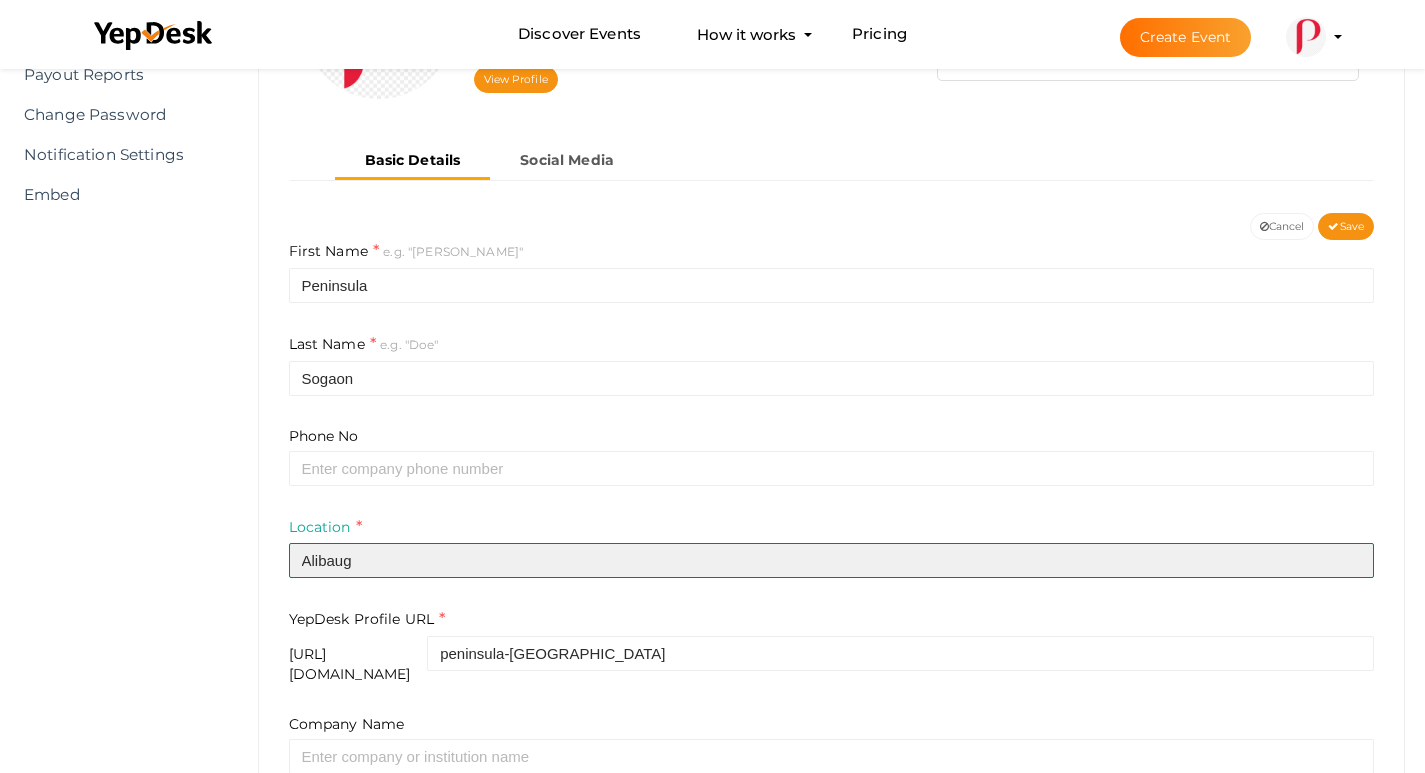 type on "Alibaug" 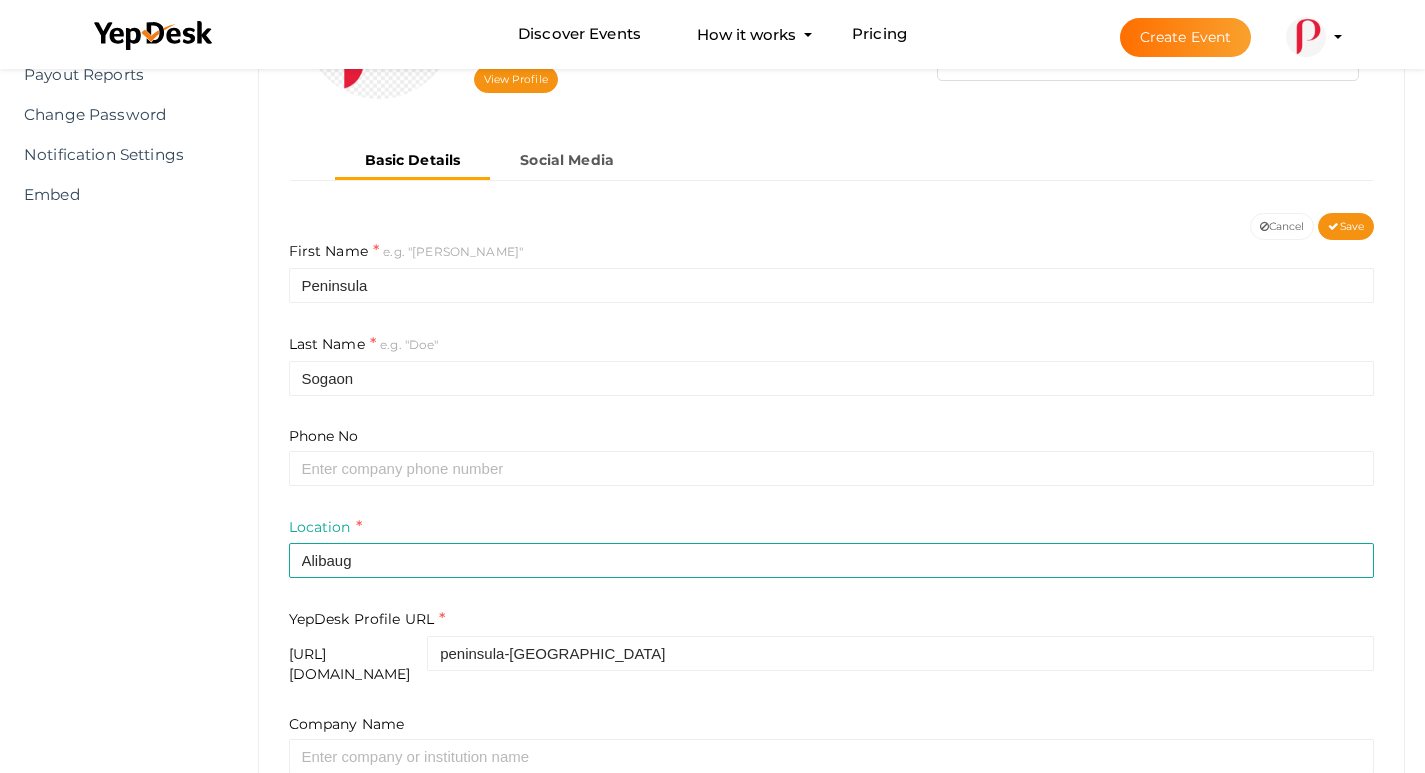 click on "First Name
e.g. "John"
Peninsula
Last Name
e.g. "Doe"
Sogaon
Phone No
Location
Alibaug
YepDesk Profile URL
https://www.yepdesk.com/profile/
peninsula-sogaon
Company Name
Designation
Bio" at bounding box center [832, 609] 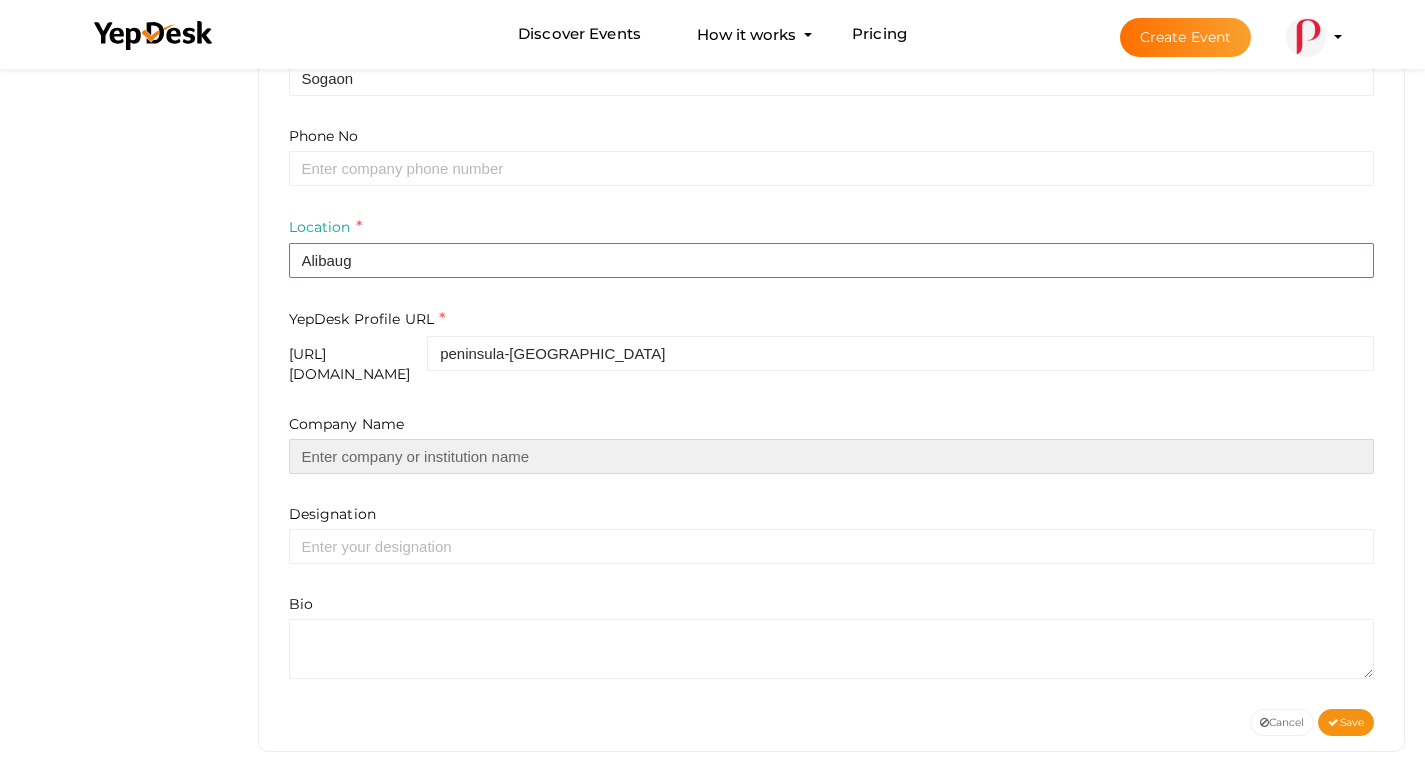 click at bounding box center [832, 456] 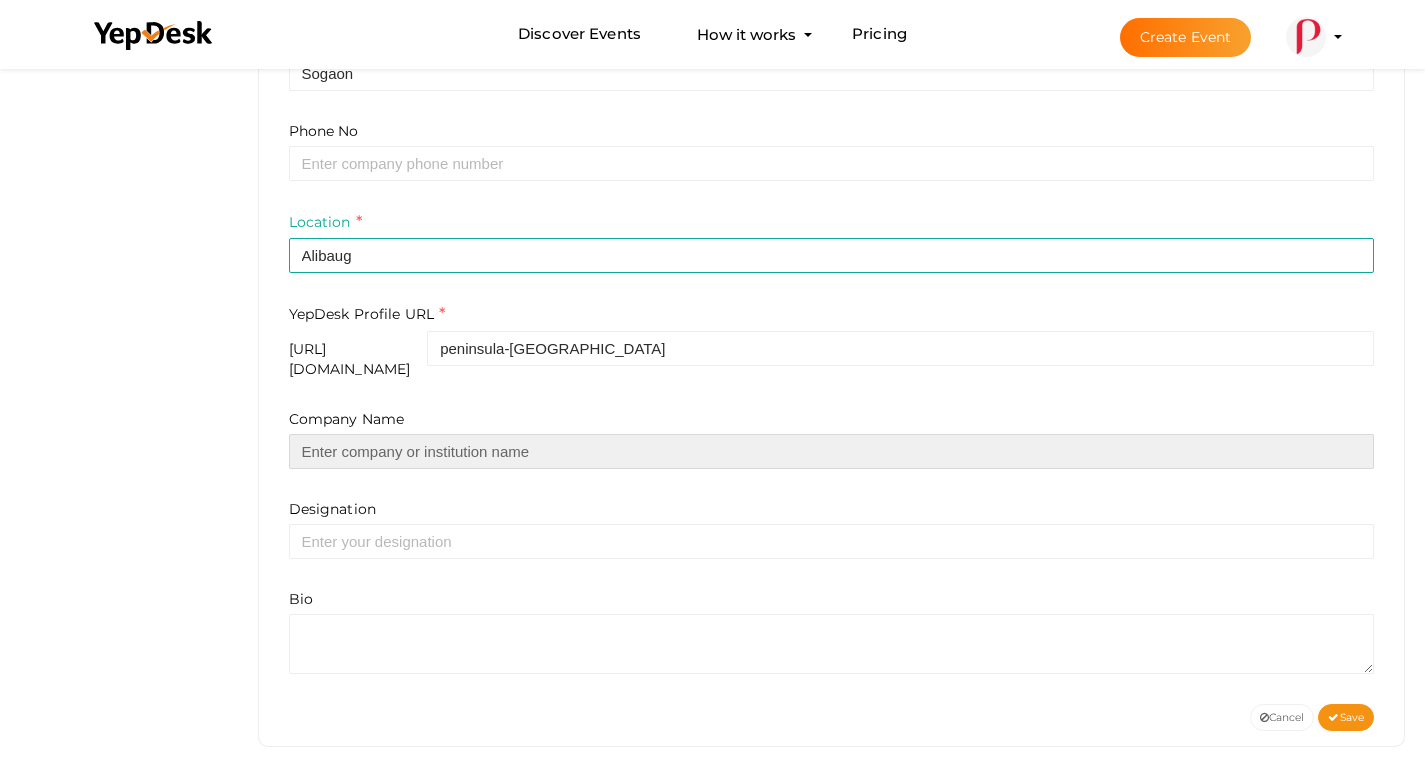 scroll, scrollTop: 606, scrollLeft: 0, axis: vertical 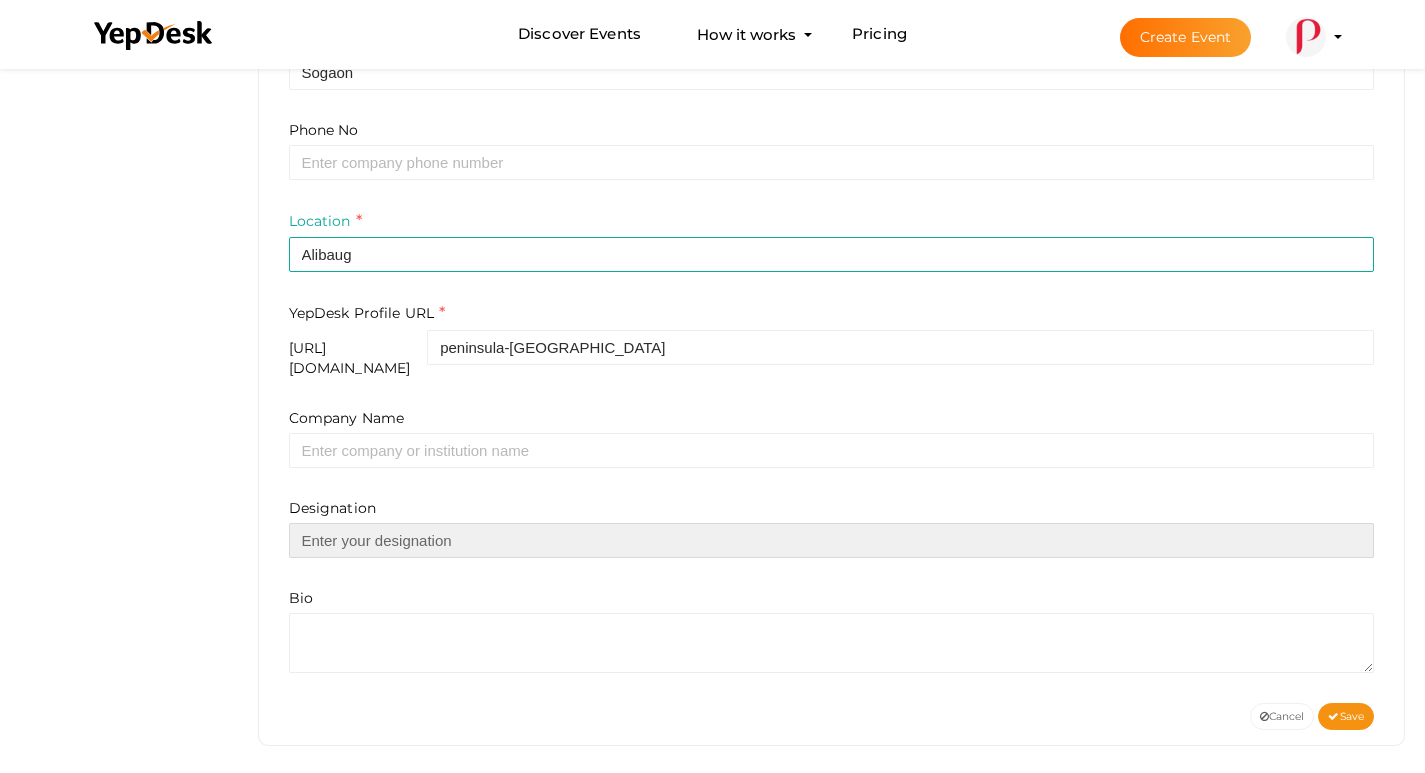 click at bounding box center (832, 540) 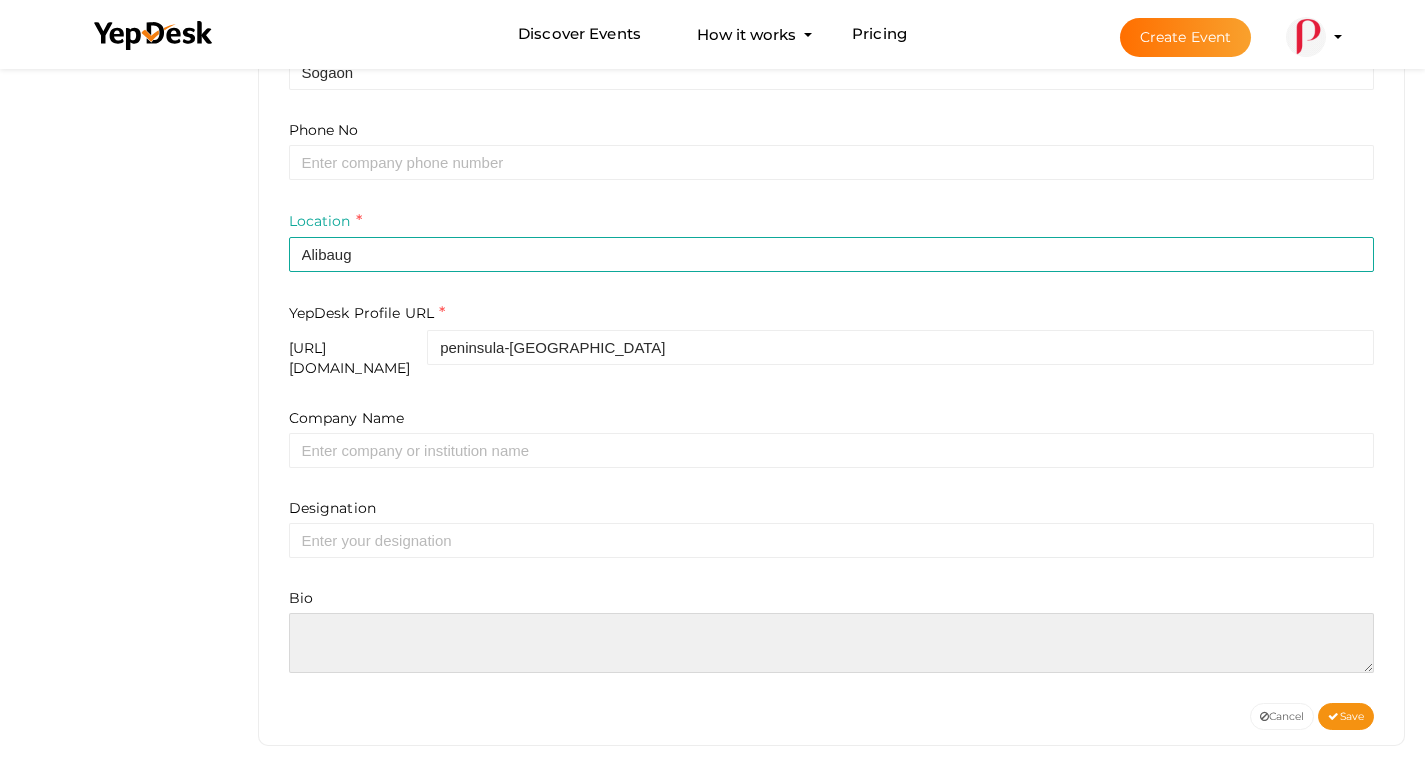 click at bounding box center [832, 643] 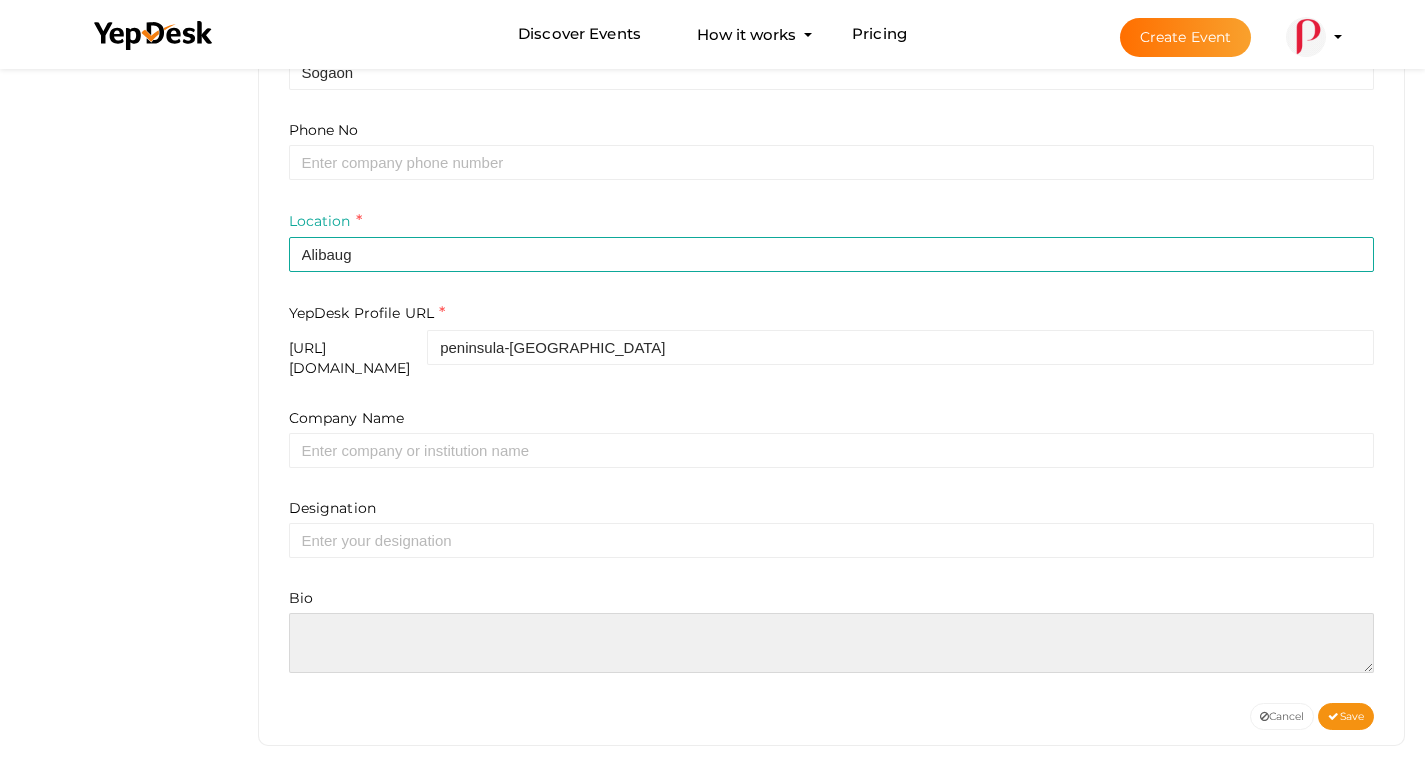paste on "Escape city chaos and embrace peaceful living at [GEOGRAPHIC_DATA], a lush 11-acre plotted community in [GEOGRAPHIC_DATA]." 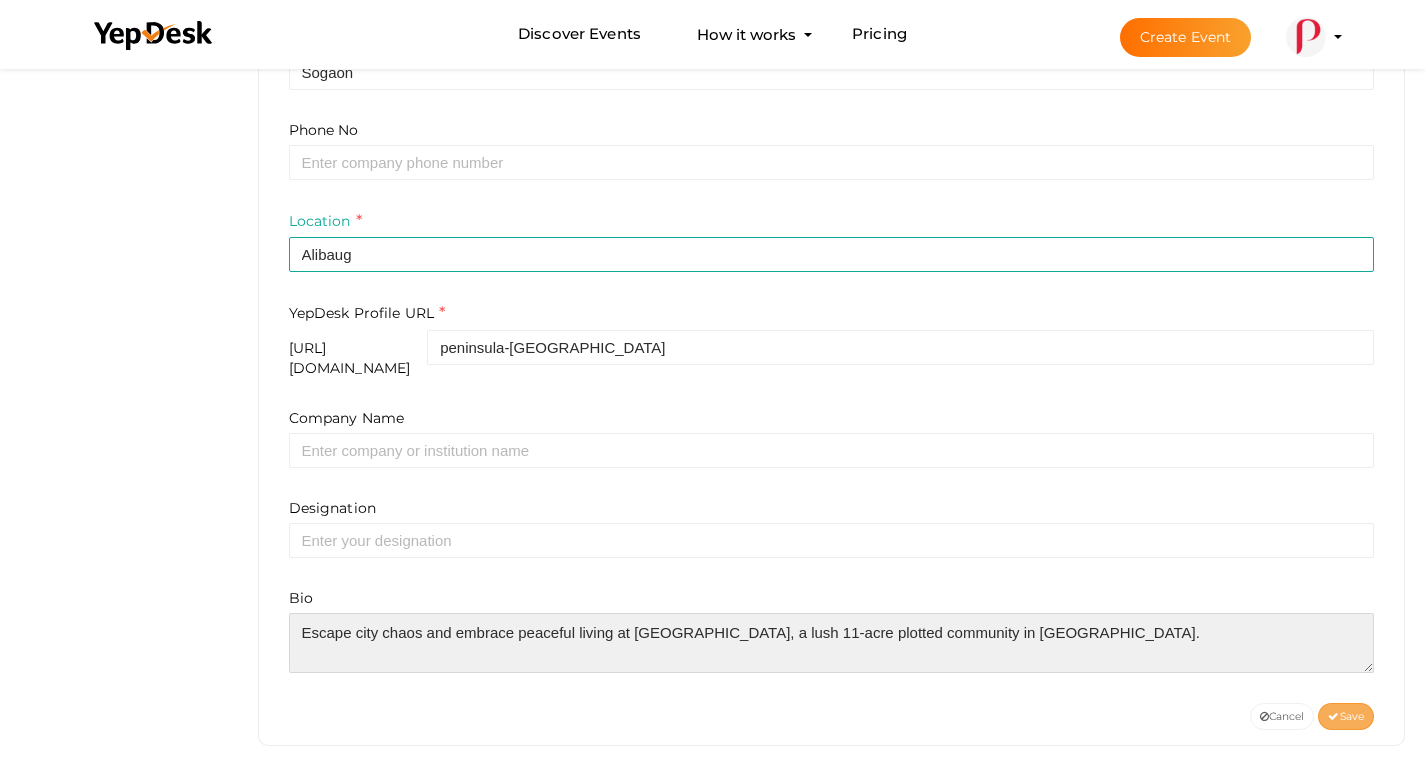 type on "Escape city chaos and embrace peaceful living at [GEOGRAPHIC_DATA], a lush 11-acre plotted community in [GEOGRAPHIC_DATA]." 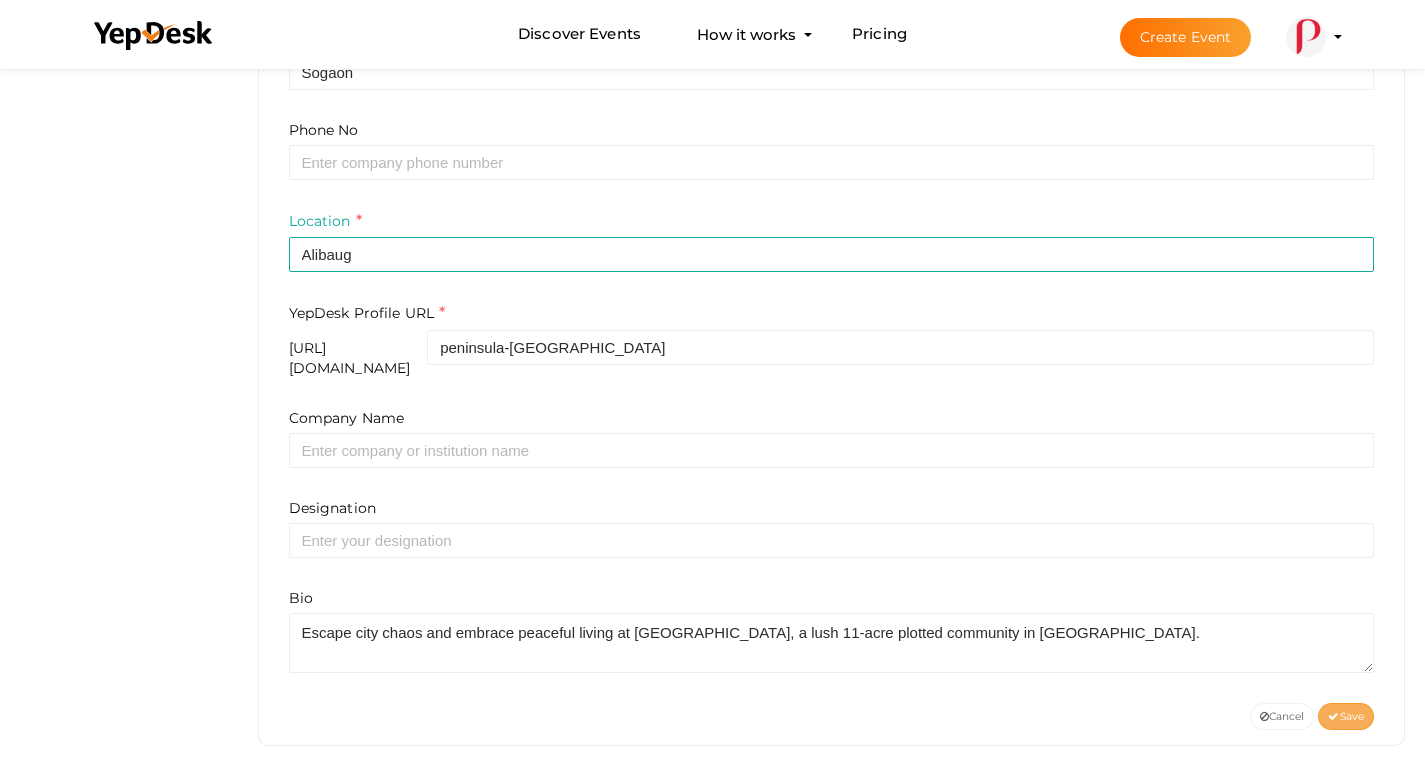 click on "Save" at bounding box center (1346, 716) 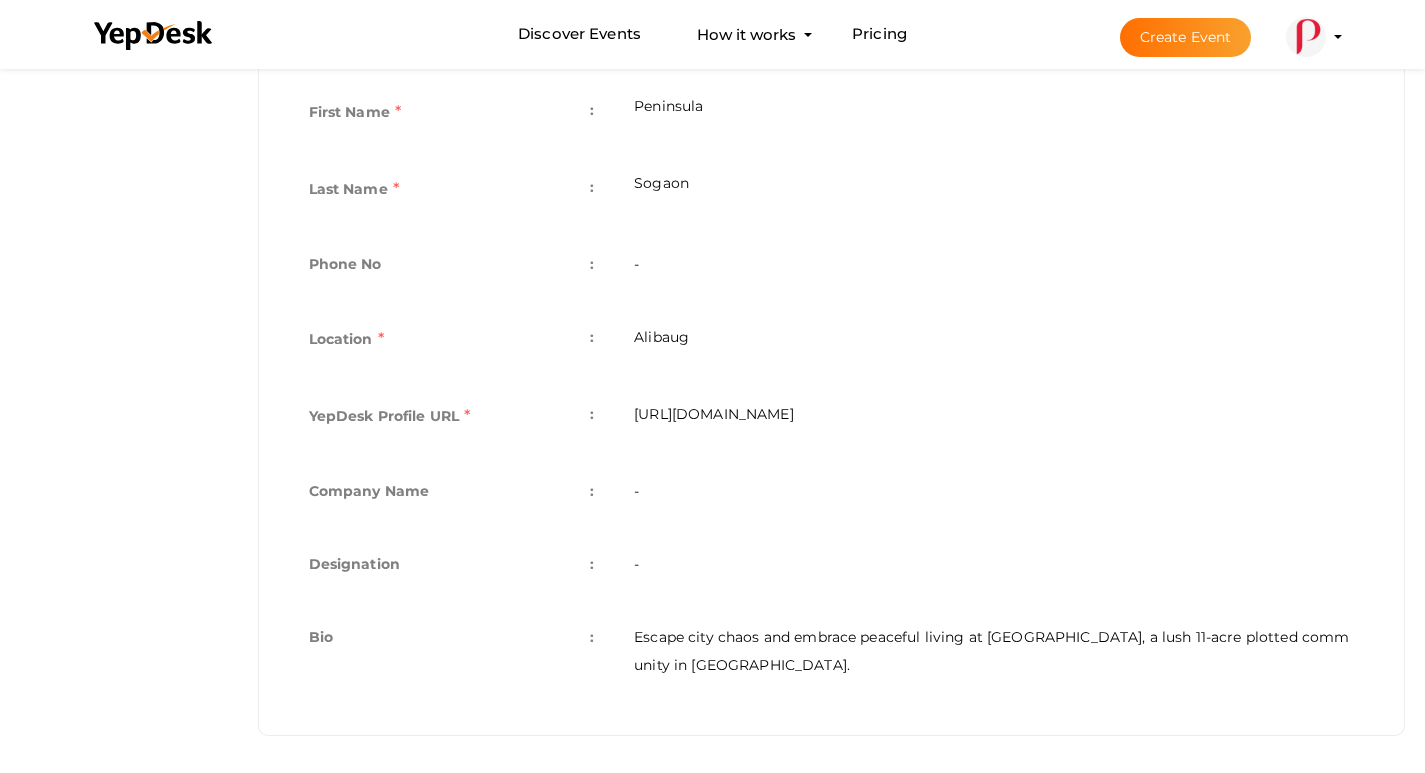 scroll, scrollTop: 478, scrollLeft: 0, axis: vertical 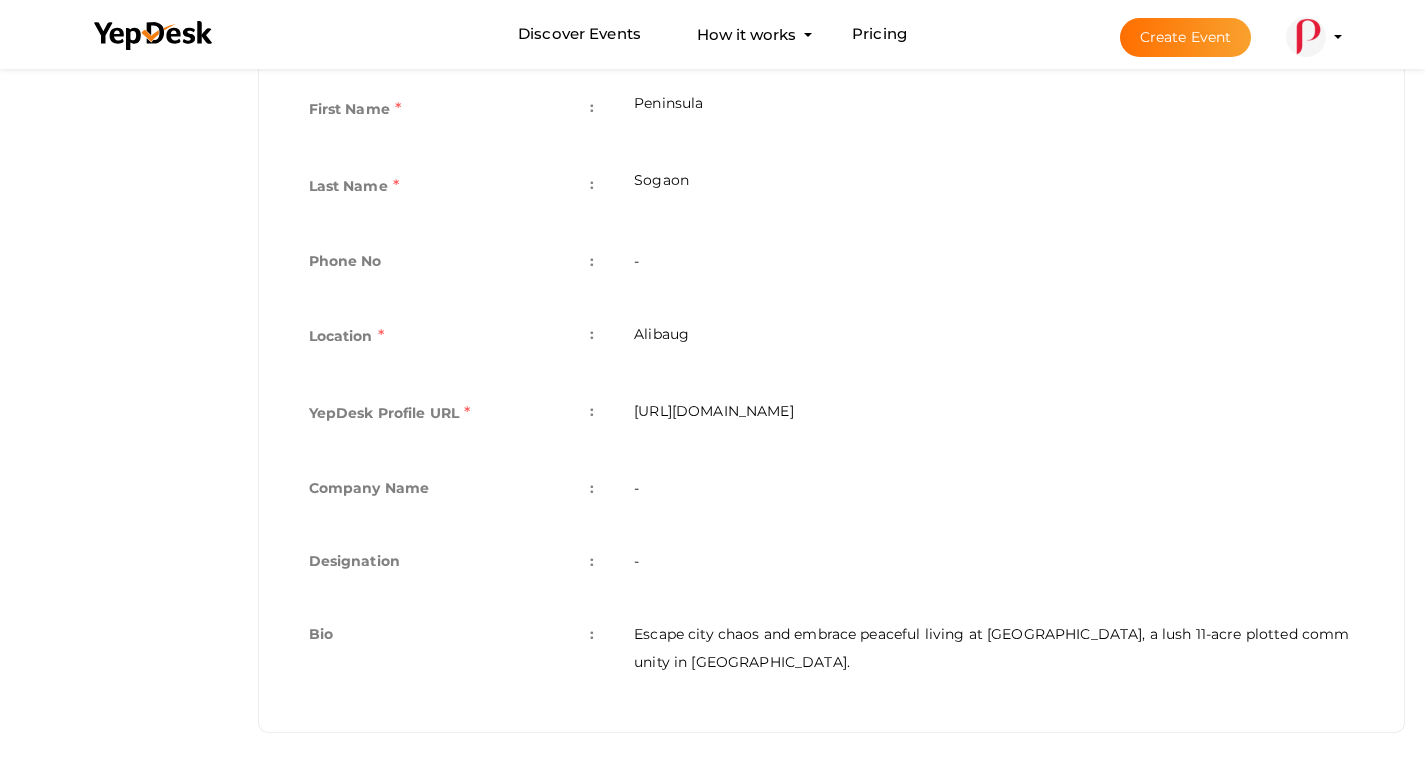 click on "Company Name :" at bounding box center [452, 490] 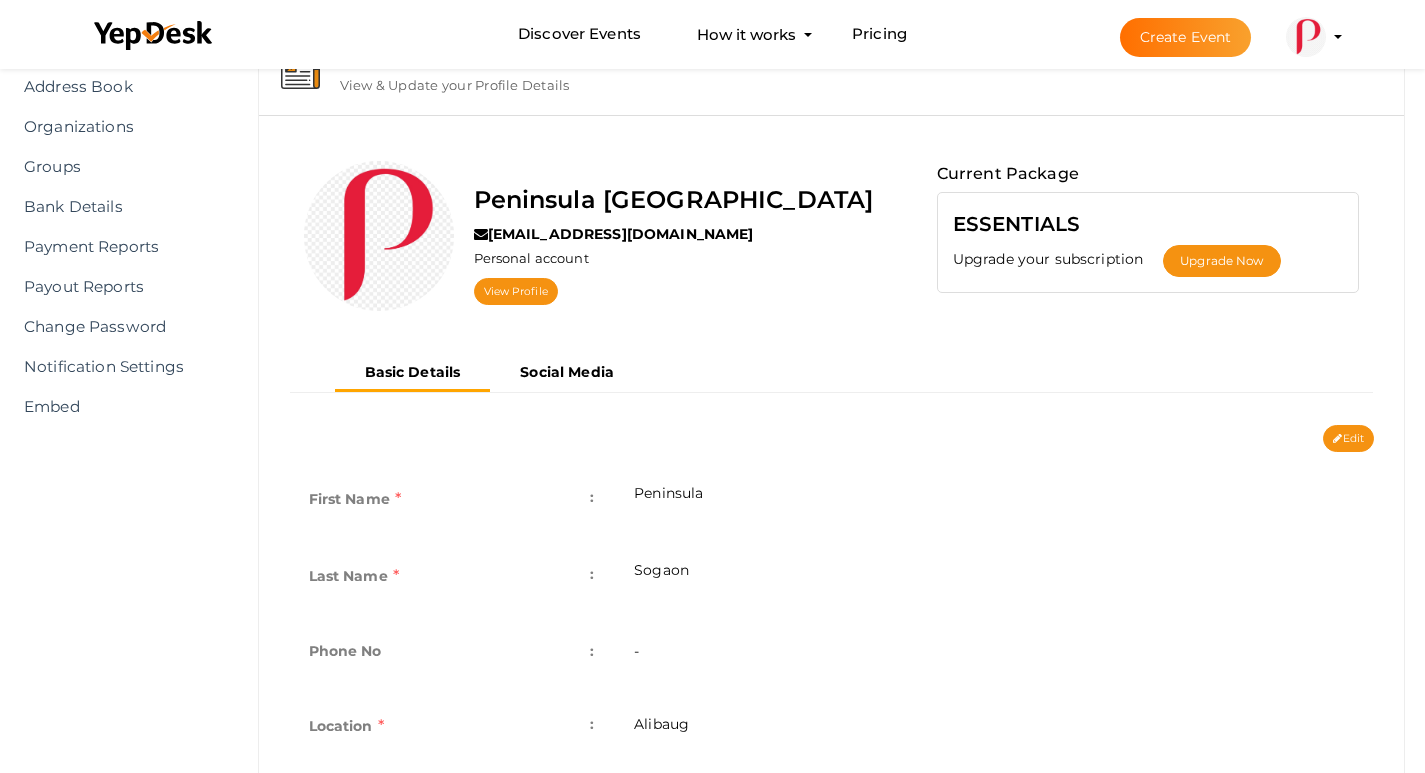 scroll, scrollTop: 0, scrollLeft: 0, axis: both 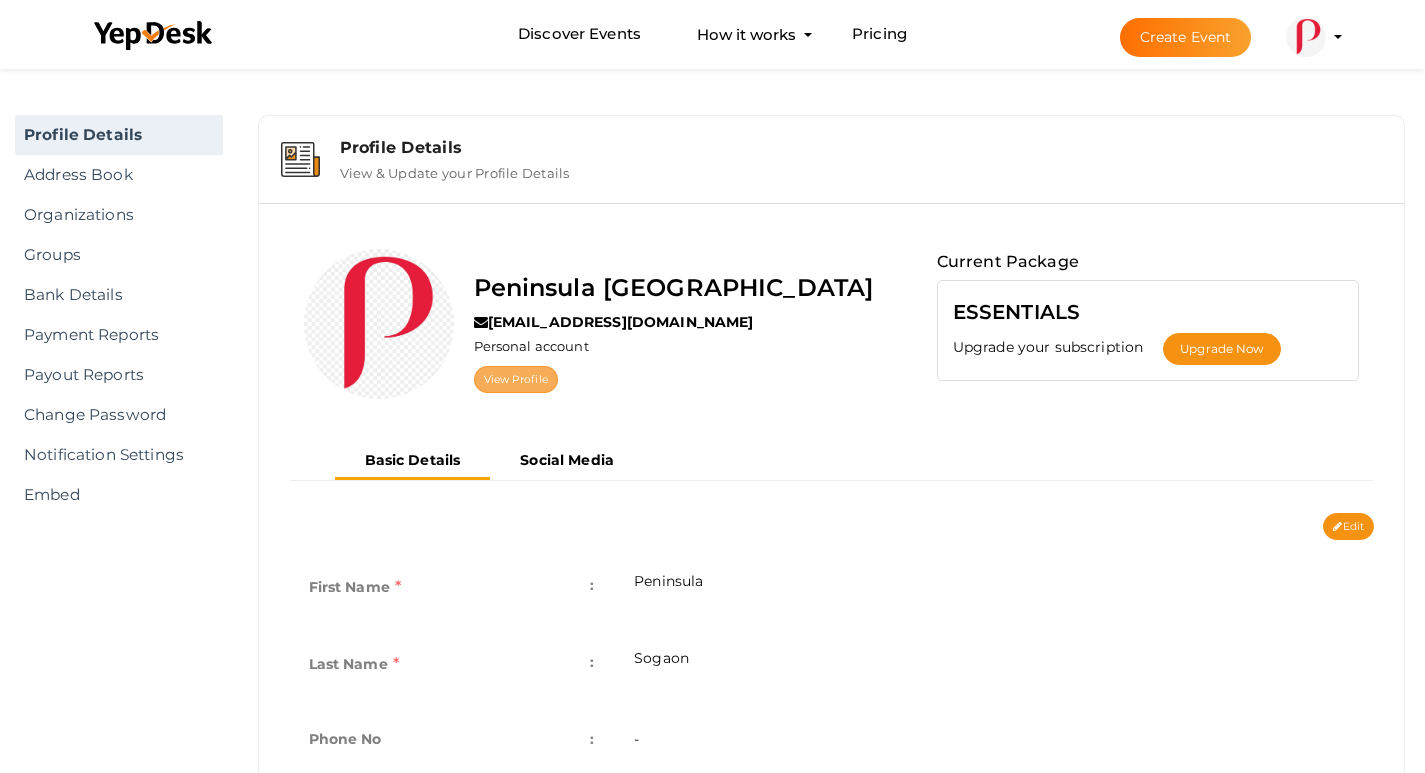 click on "View Profile" at bounding box center (516, 379) 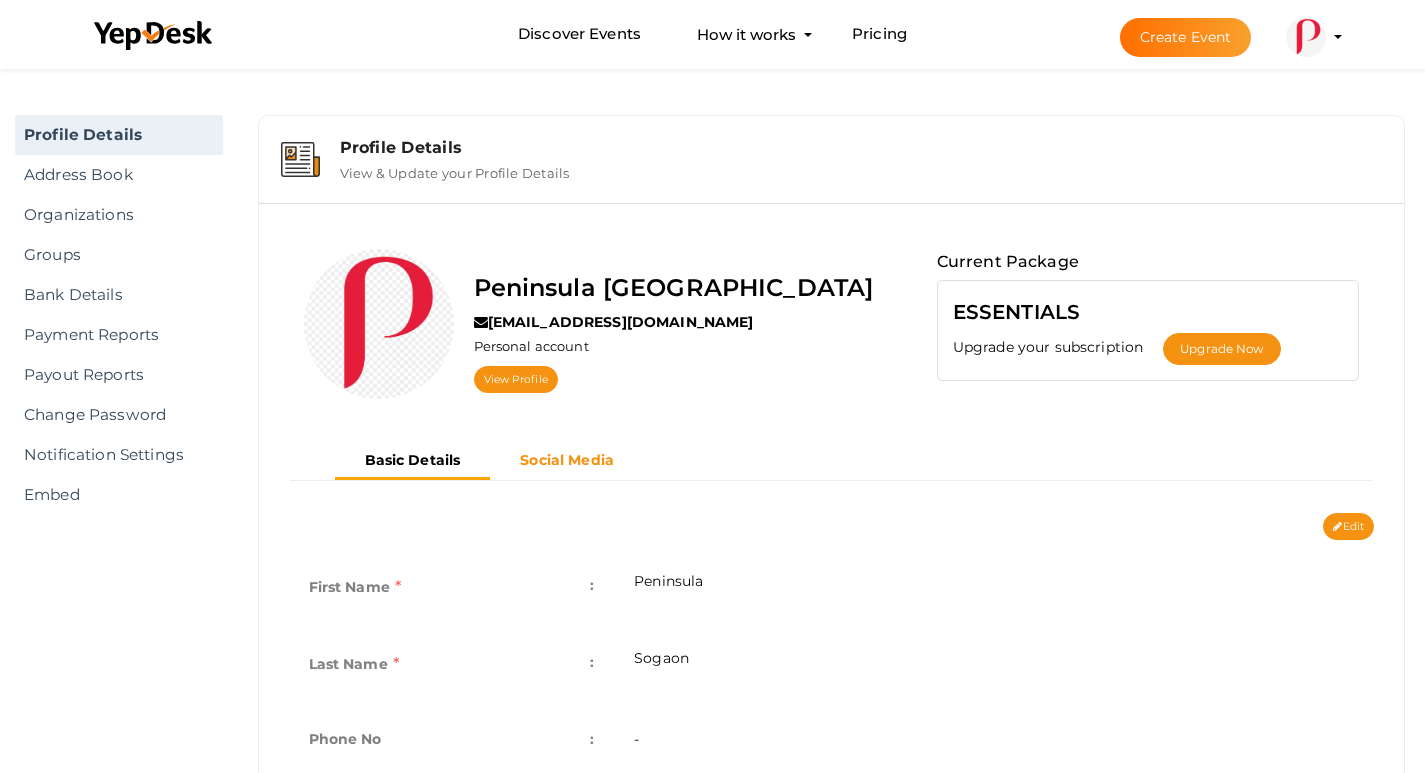 click on "Social Media" at bounding box center [567, 460] 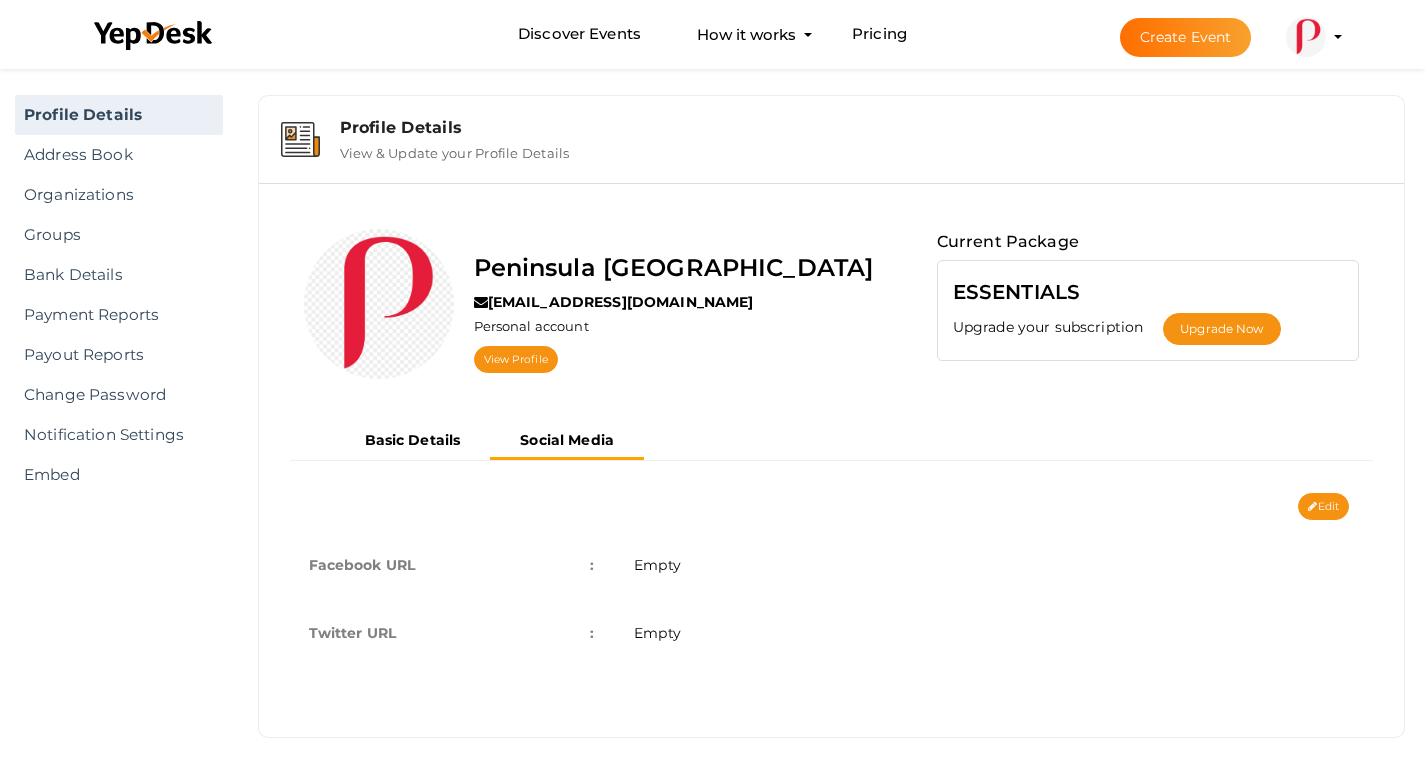 scroll, scrollTop: 25, scrollLeft: 0, axis: vertical 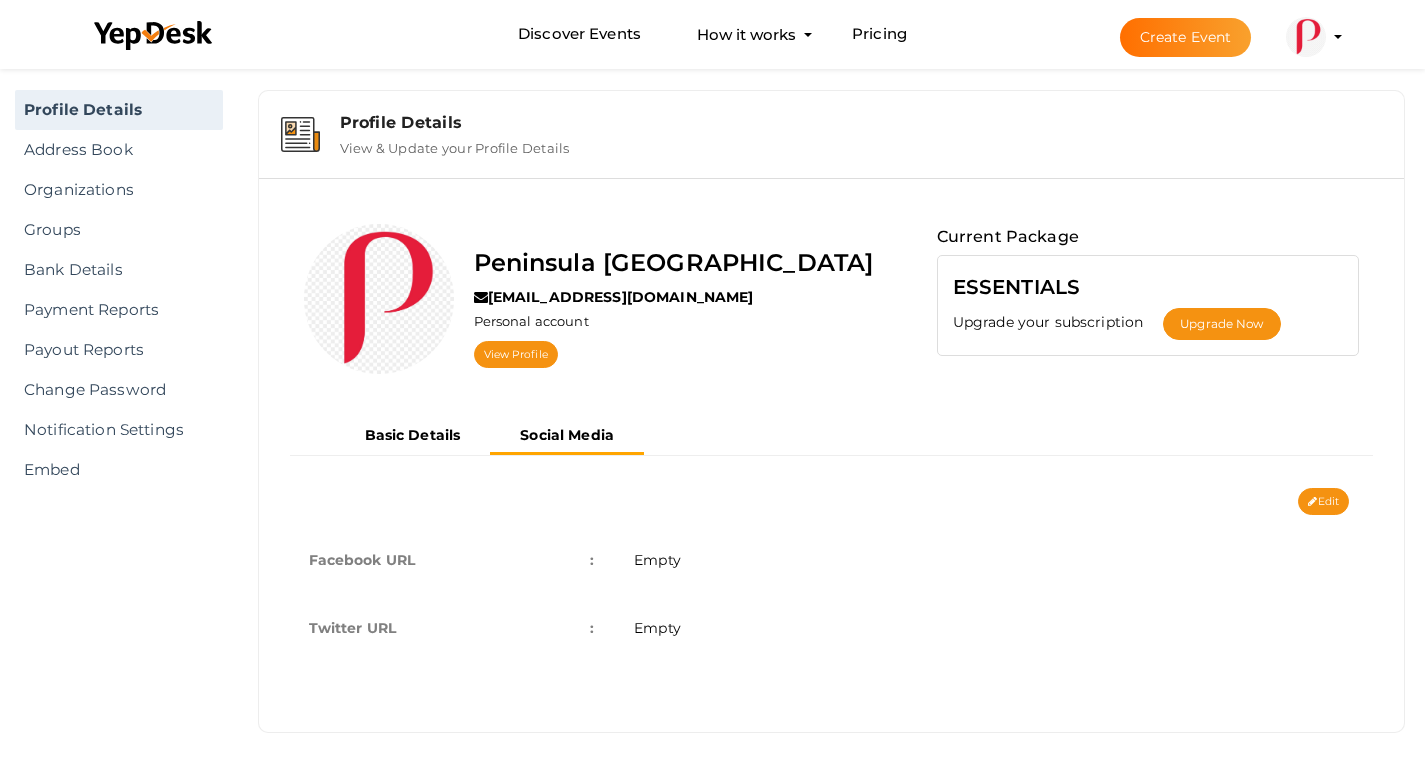 click on "Empty" at bounding box center [994, 560] 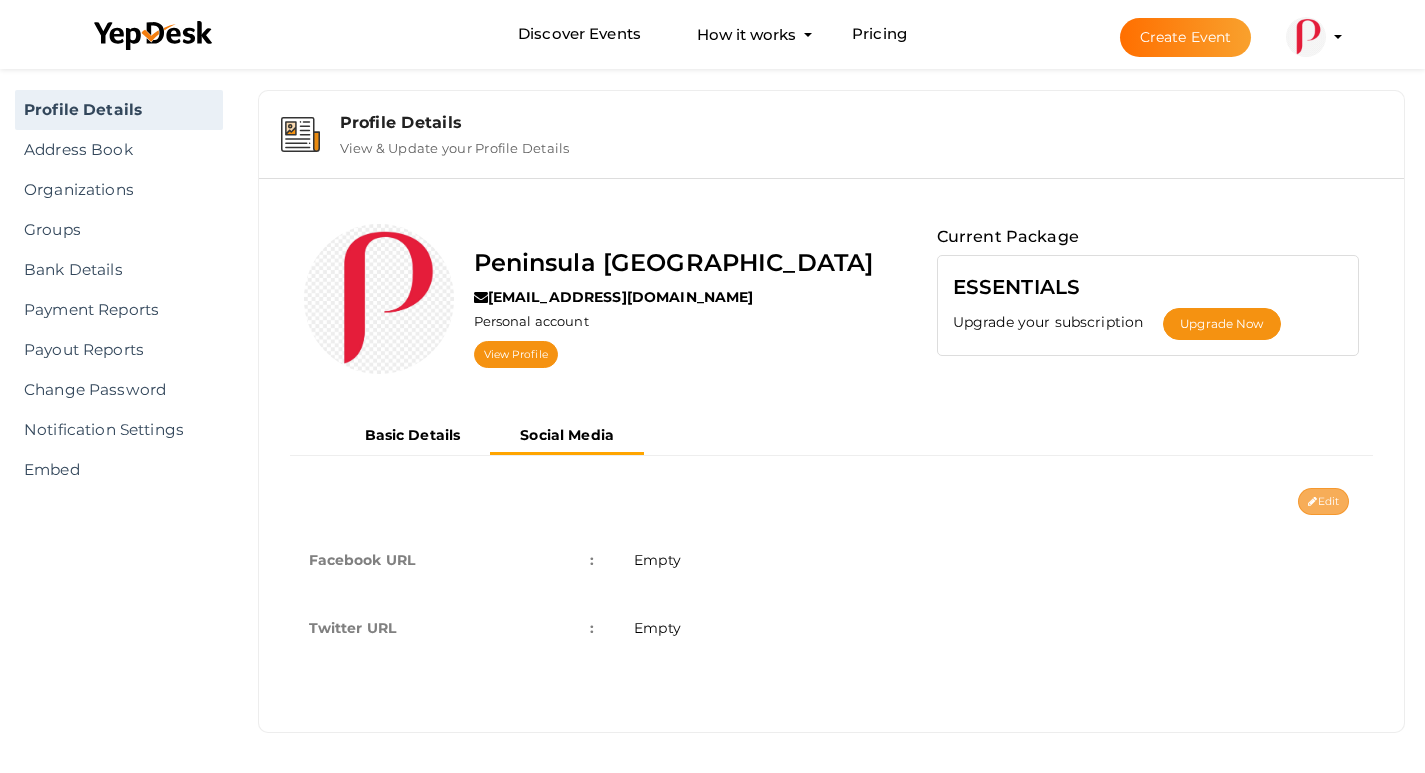 click at bounding box center (1312, 502) 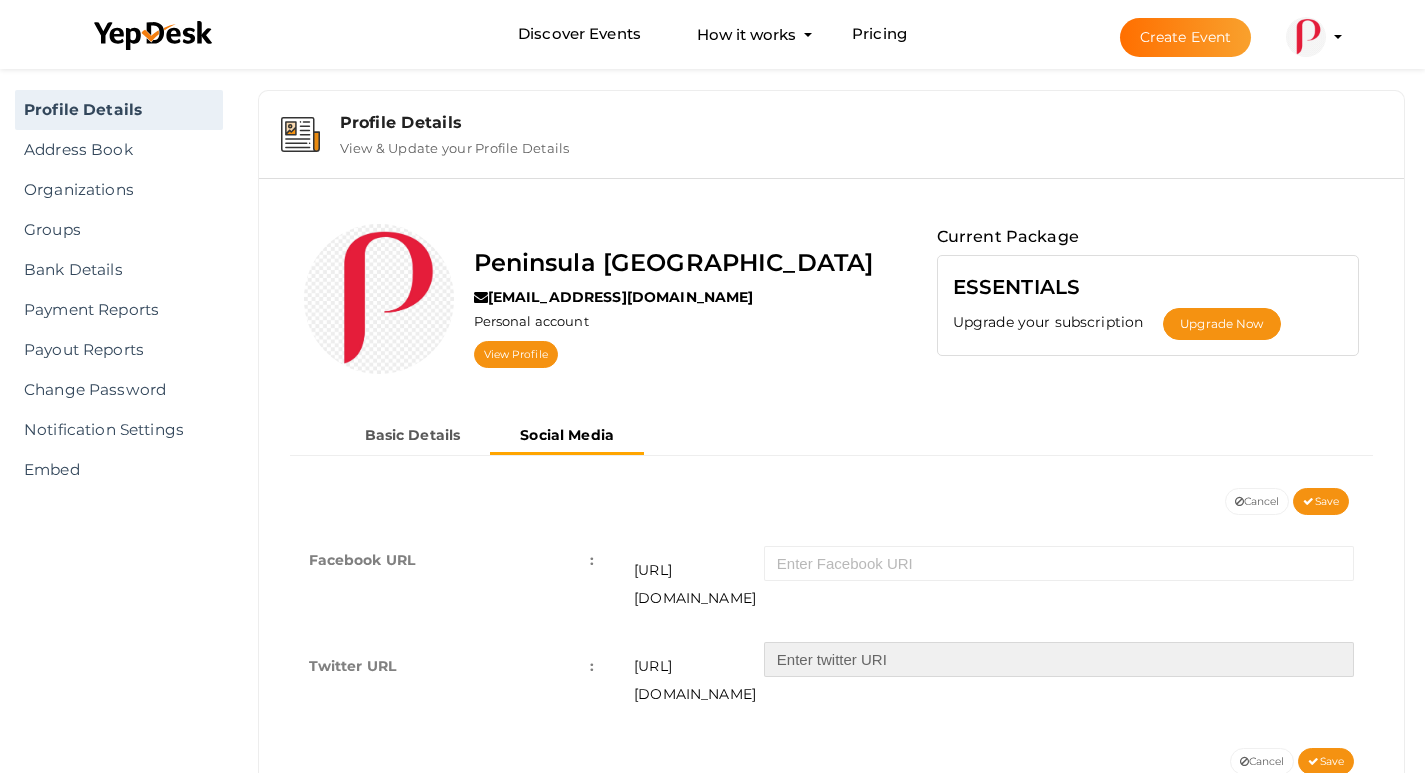 click at bounding box center [1059, 659] 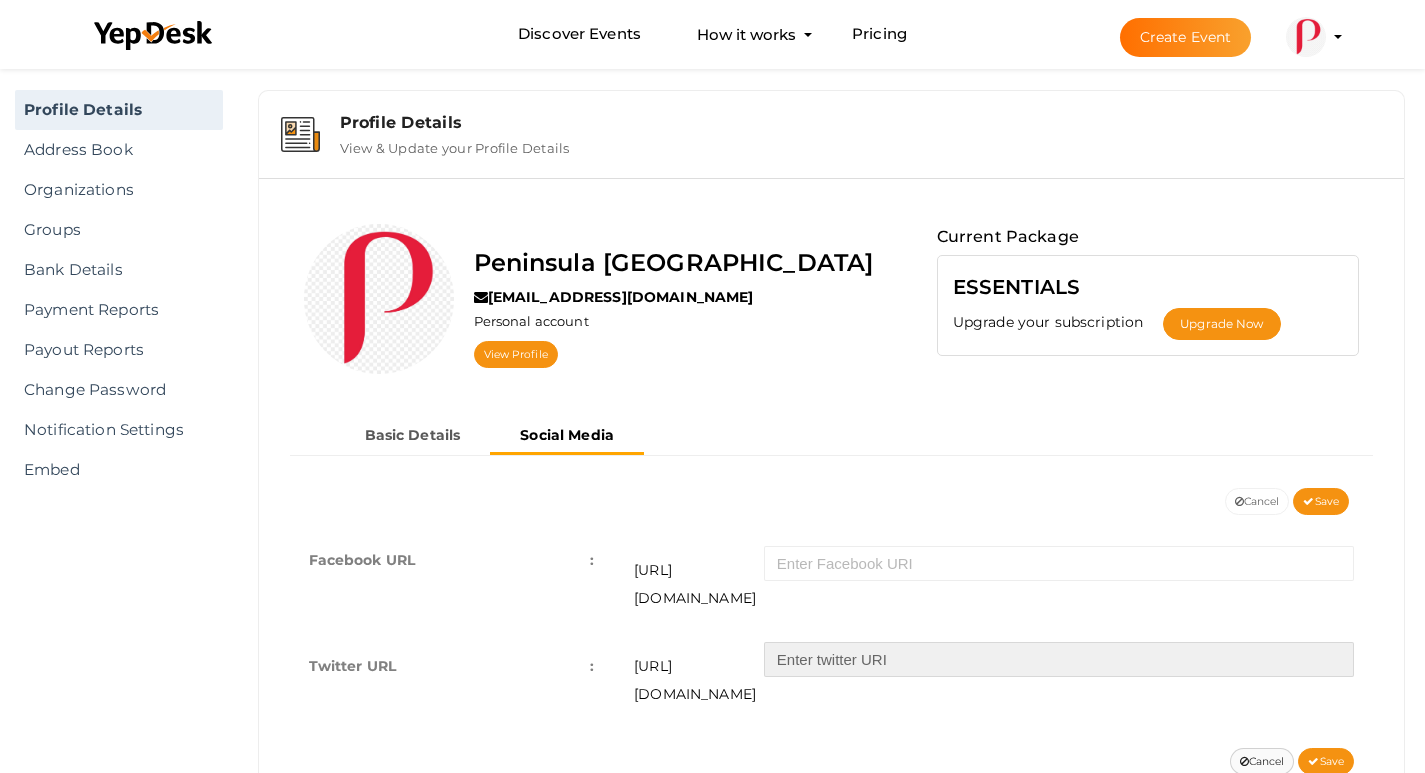 paste on "https://x.com/peninsulasogaon" 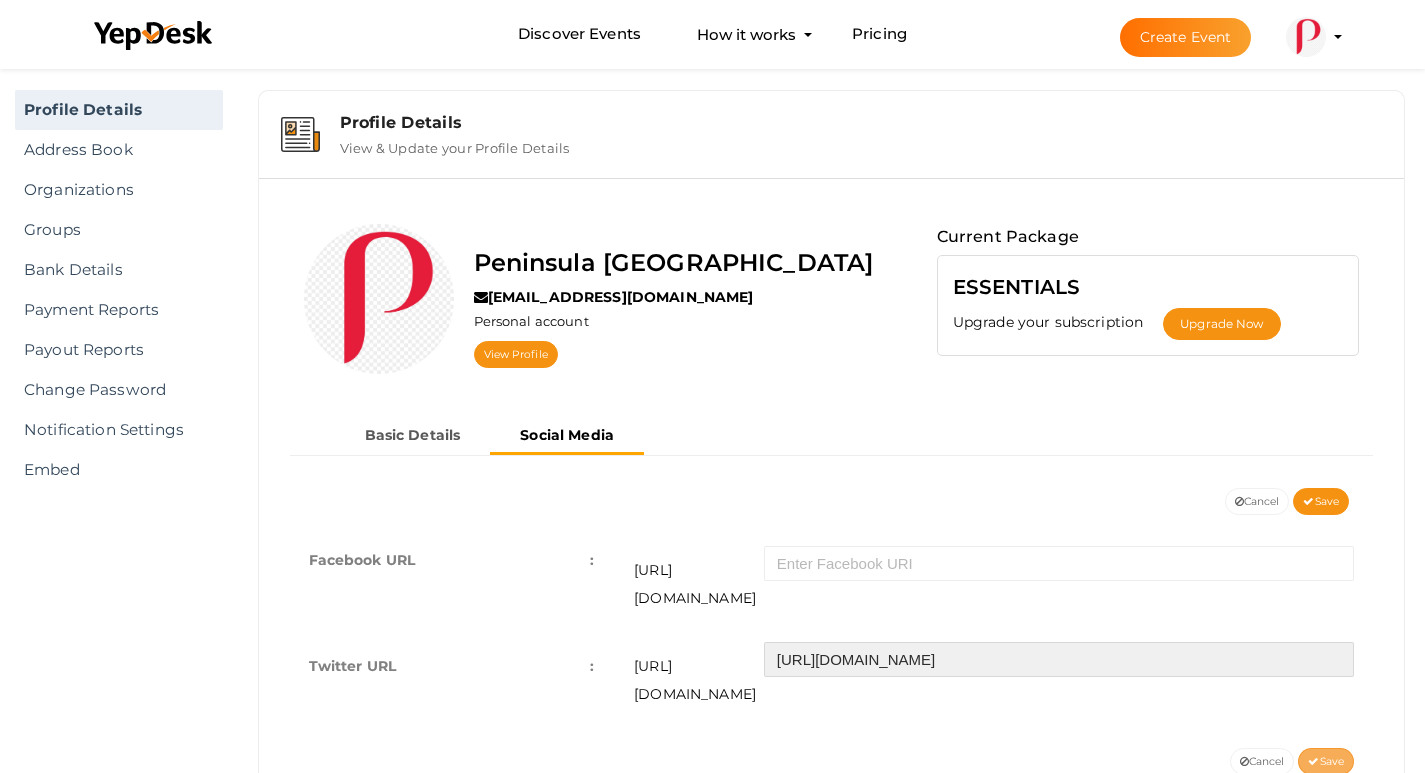 type on "https://x.com/peninsulasogaon" 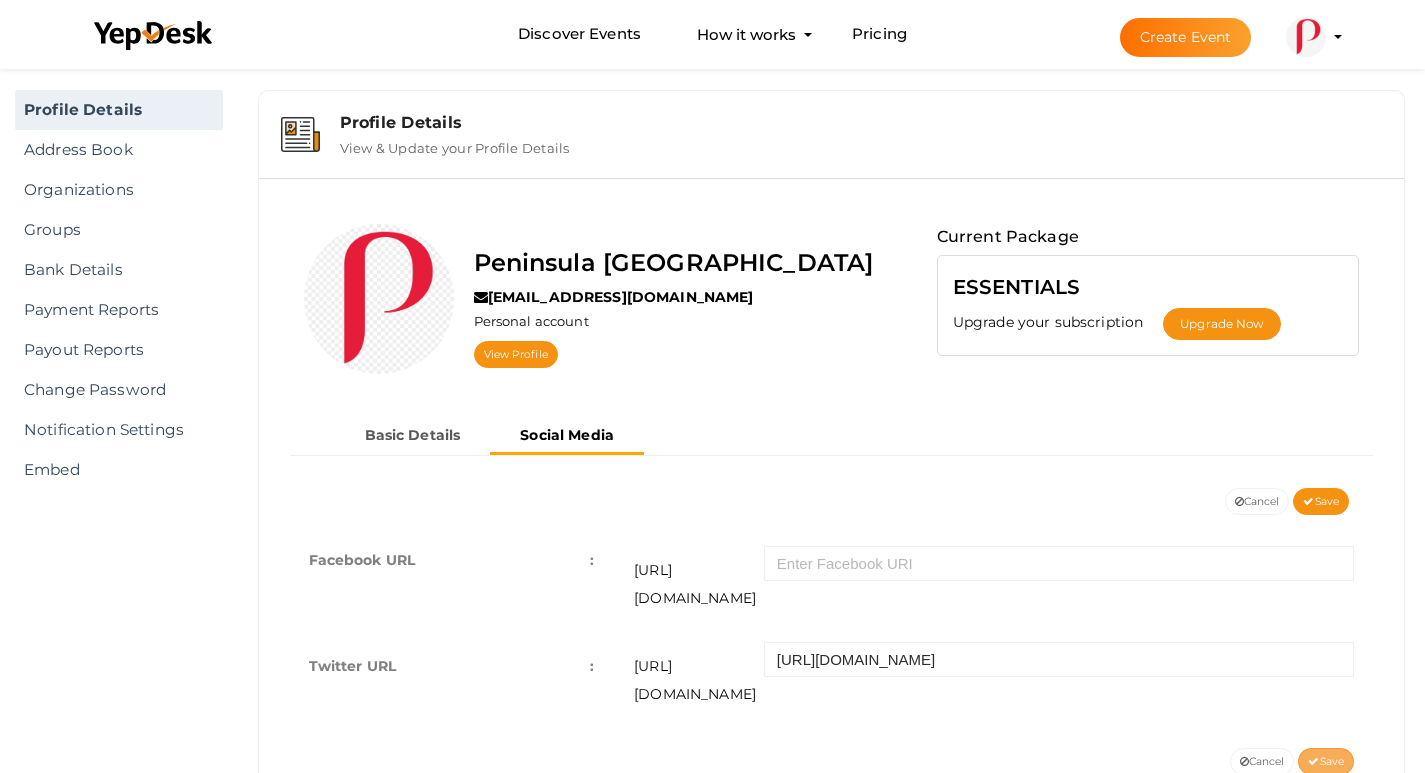 click on "Save" at bounding box center (1326, 761) 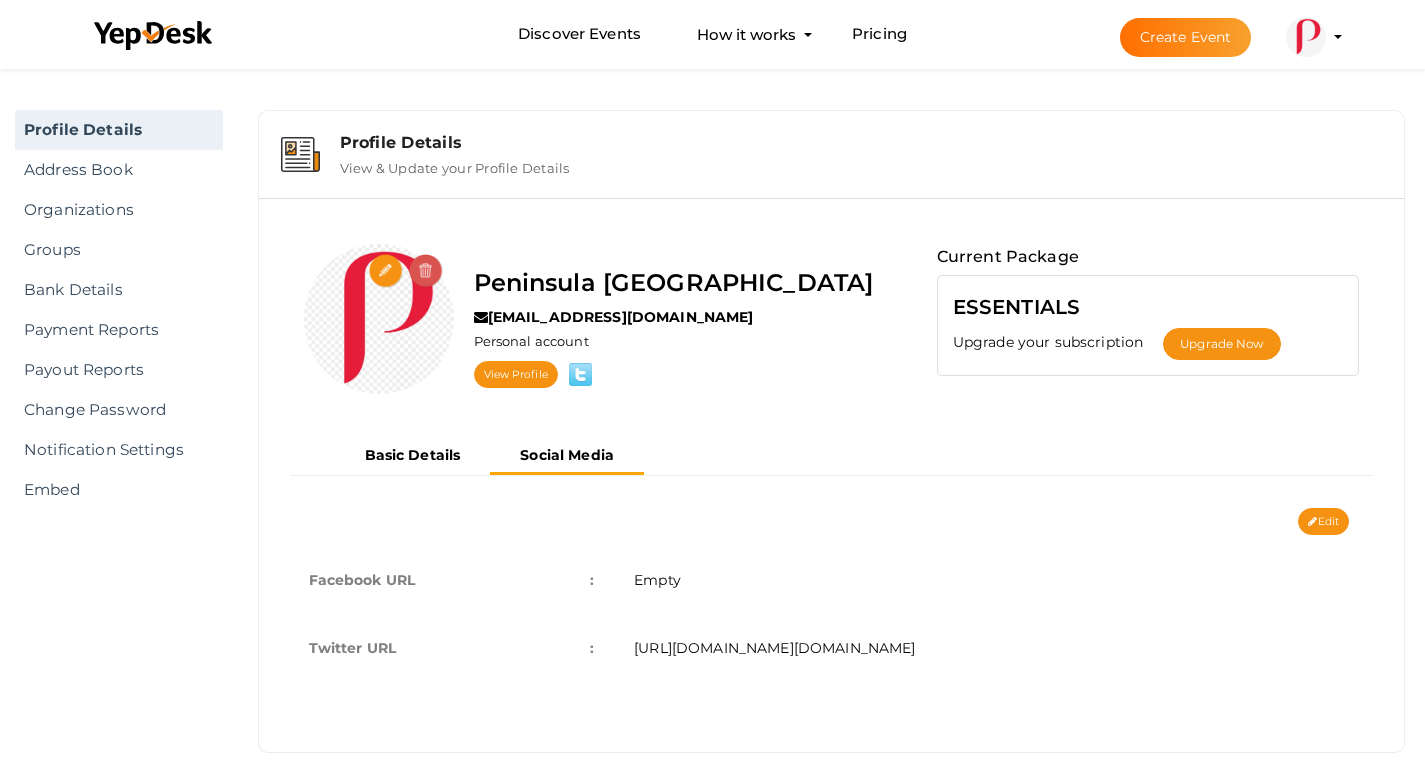 scroll, scrollTop: 0, scrollLeft: 0, axis: both 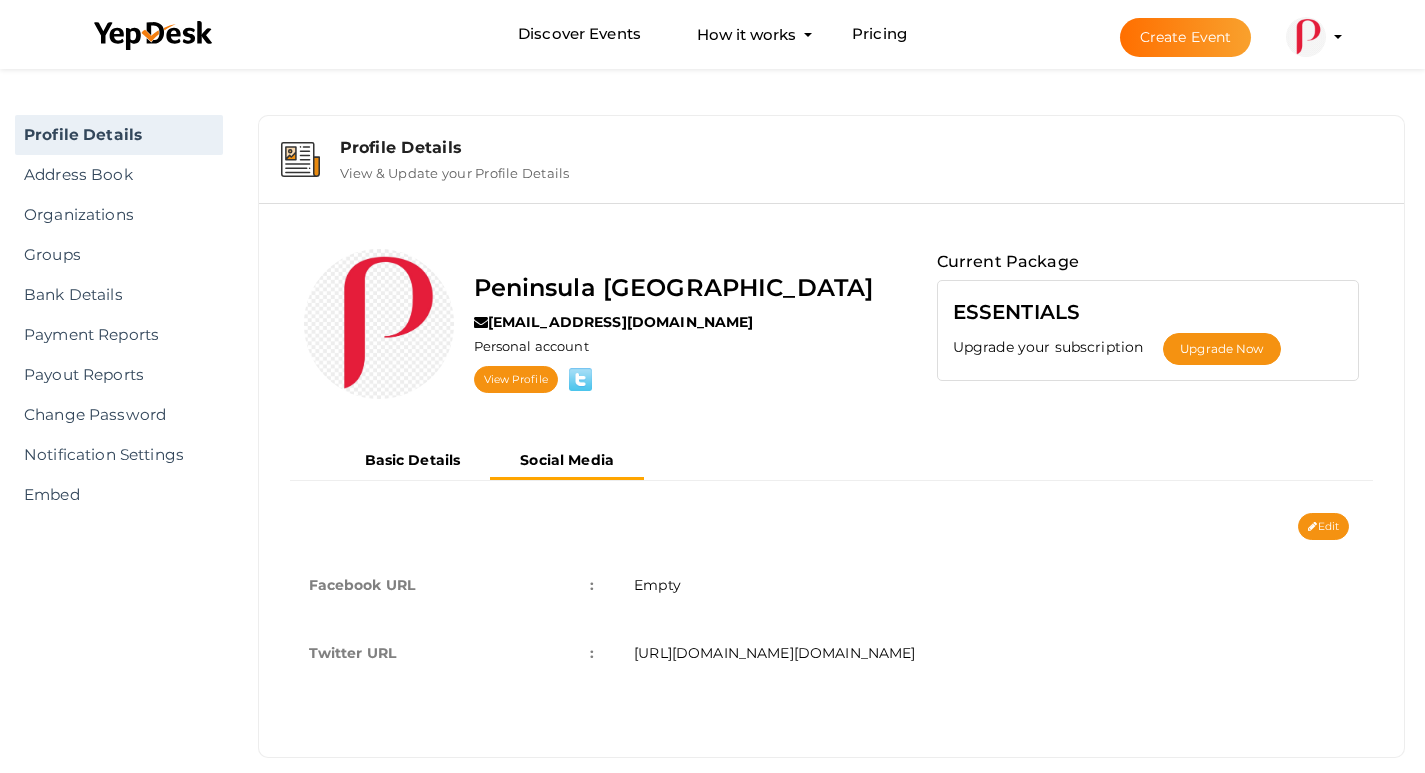 type 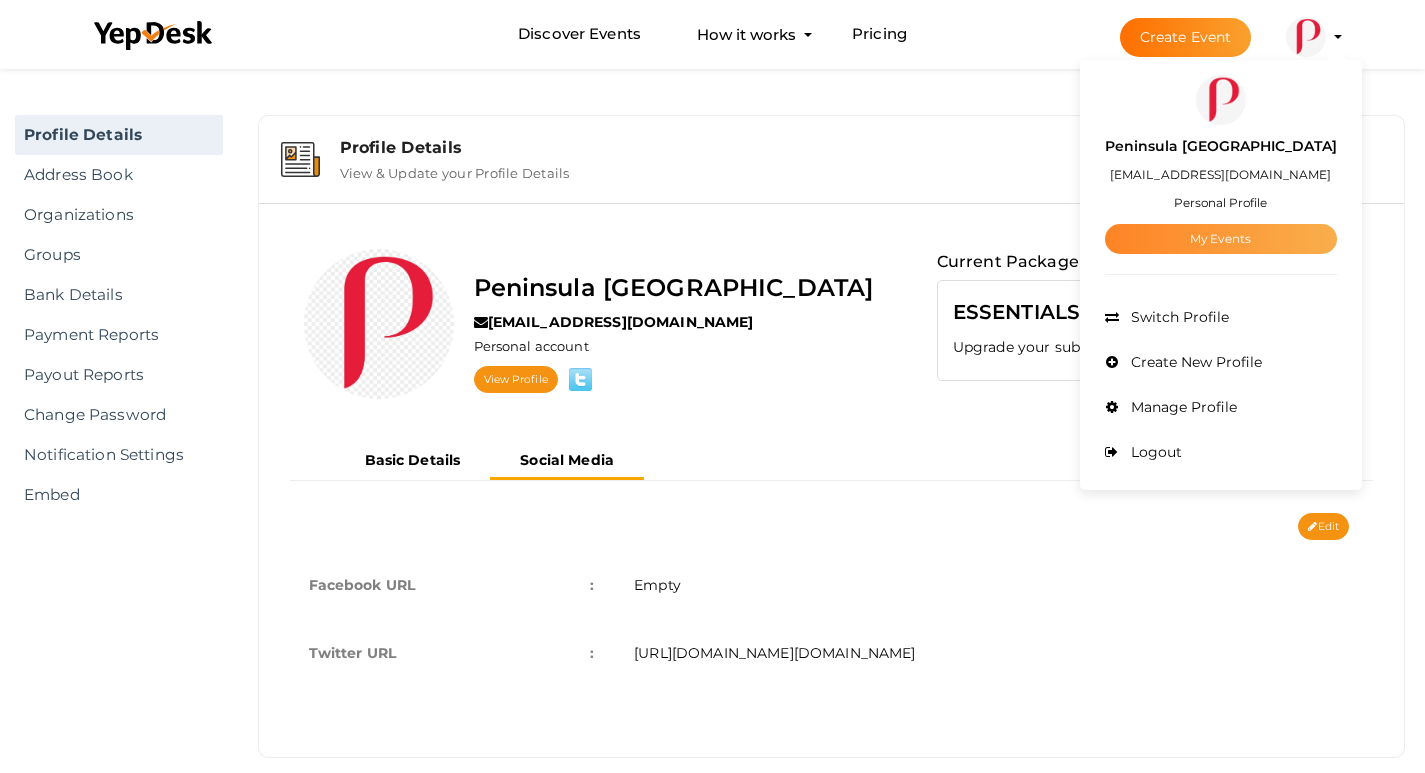 click on "My Events" at bounding box center [1221, 239] 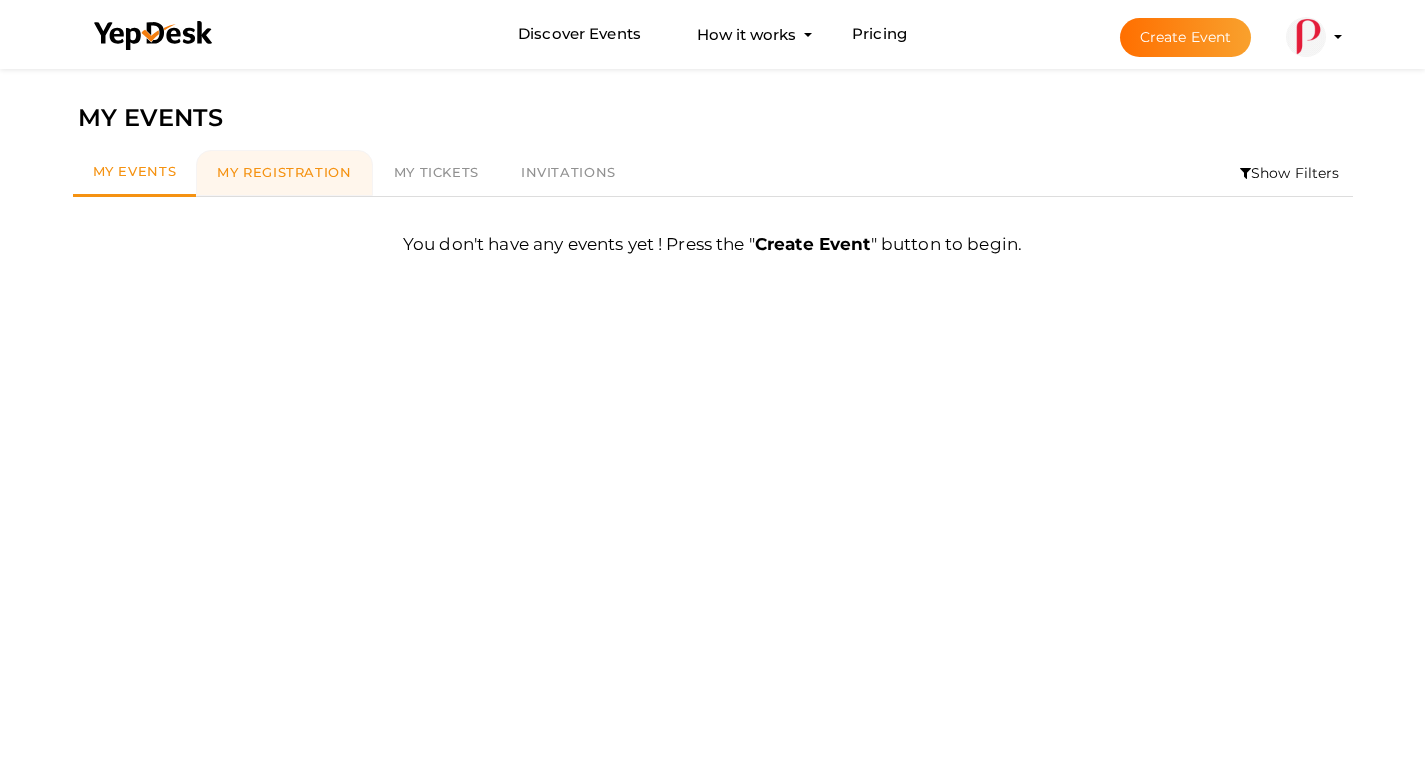 click on "My
Registration" at bounding box center [284, 173] 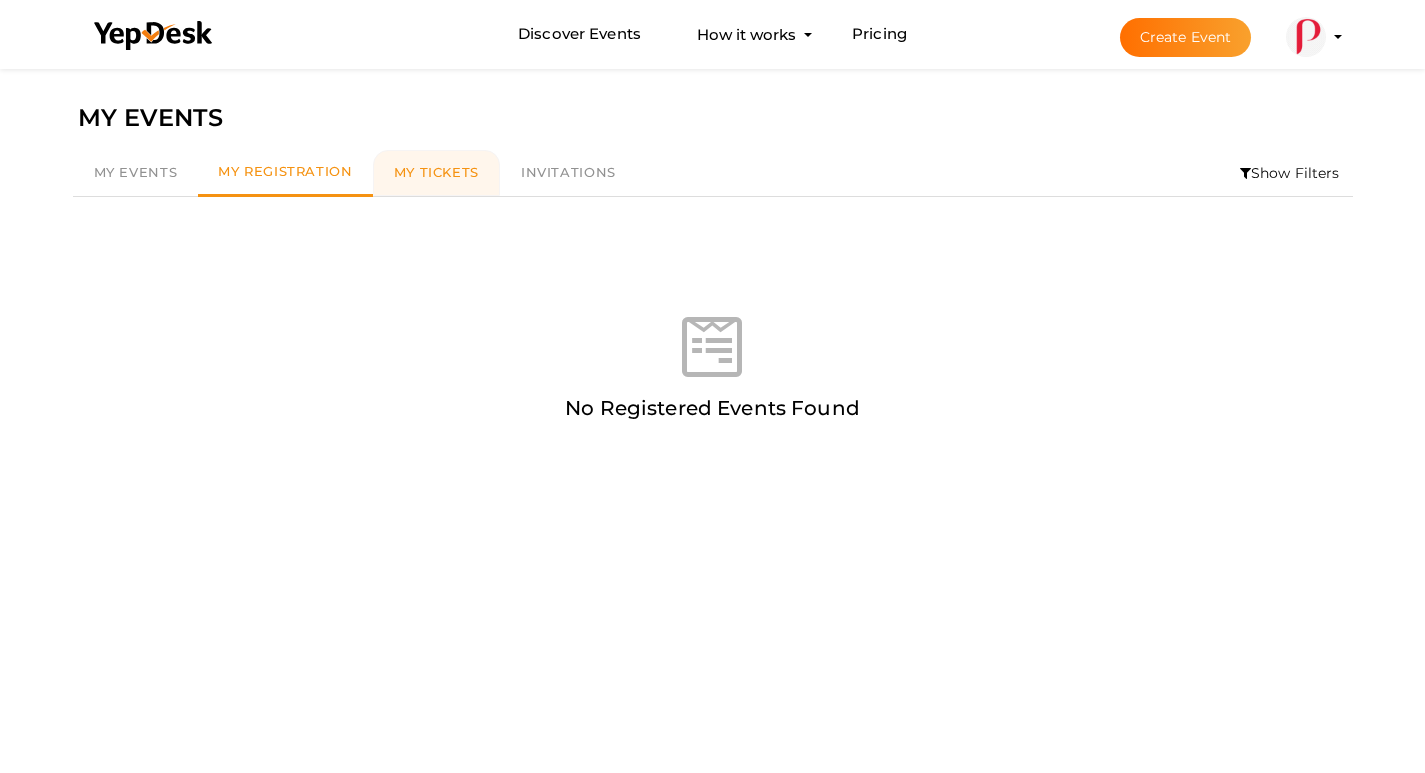 click on "My
Tickets" at bounding box center [436, 172] 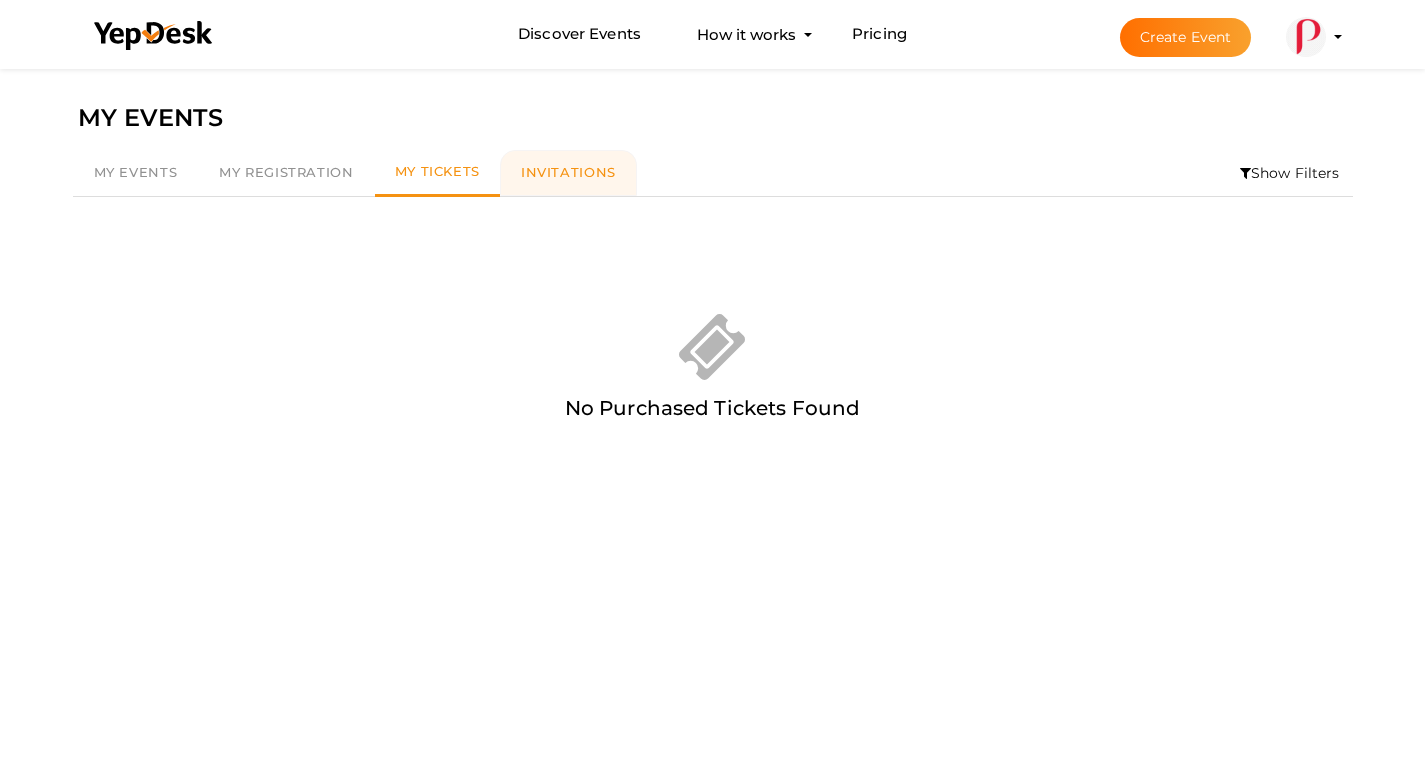 click on "Invitations" at bounding box center [568, 172] 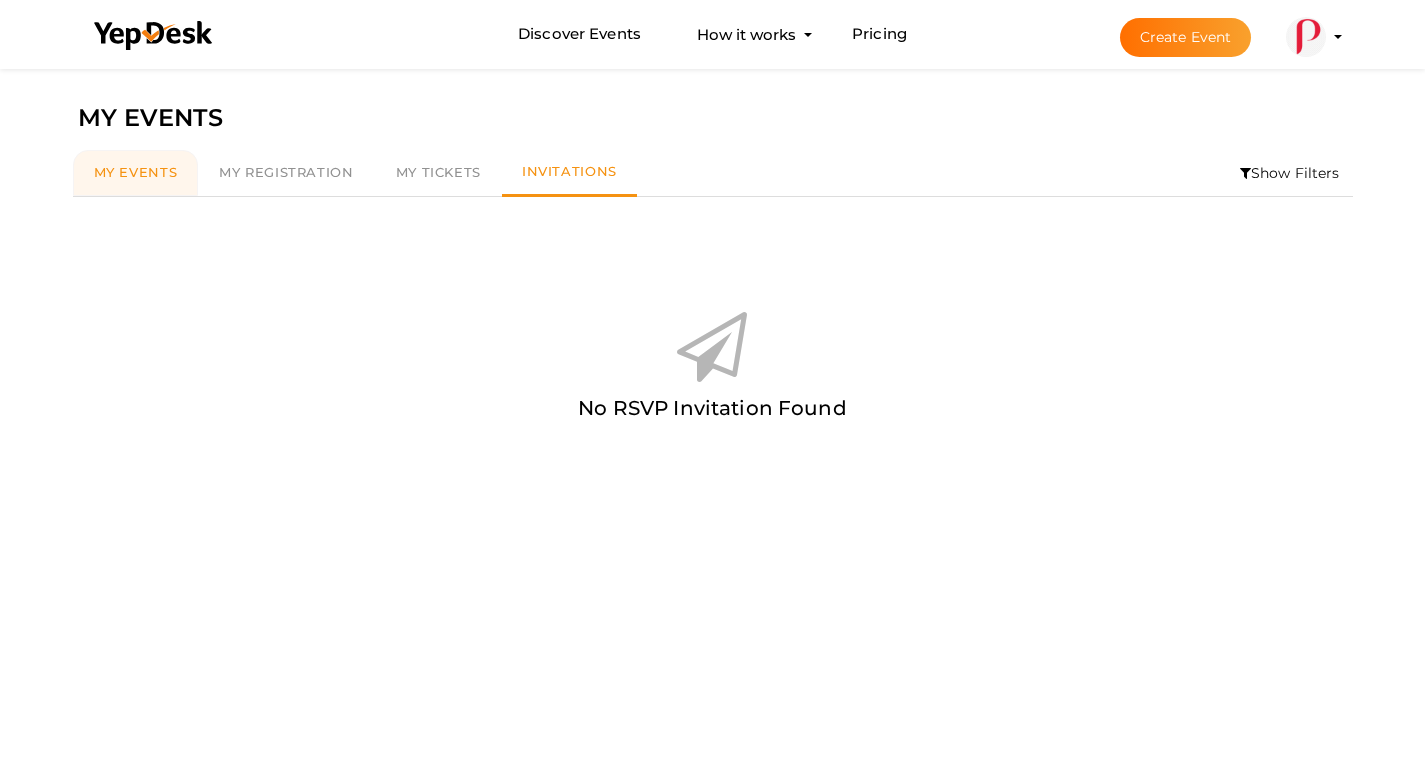 click on "My
Events" at bounding box center [136, 172] 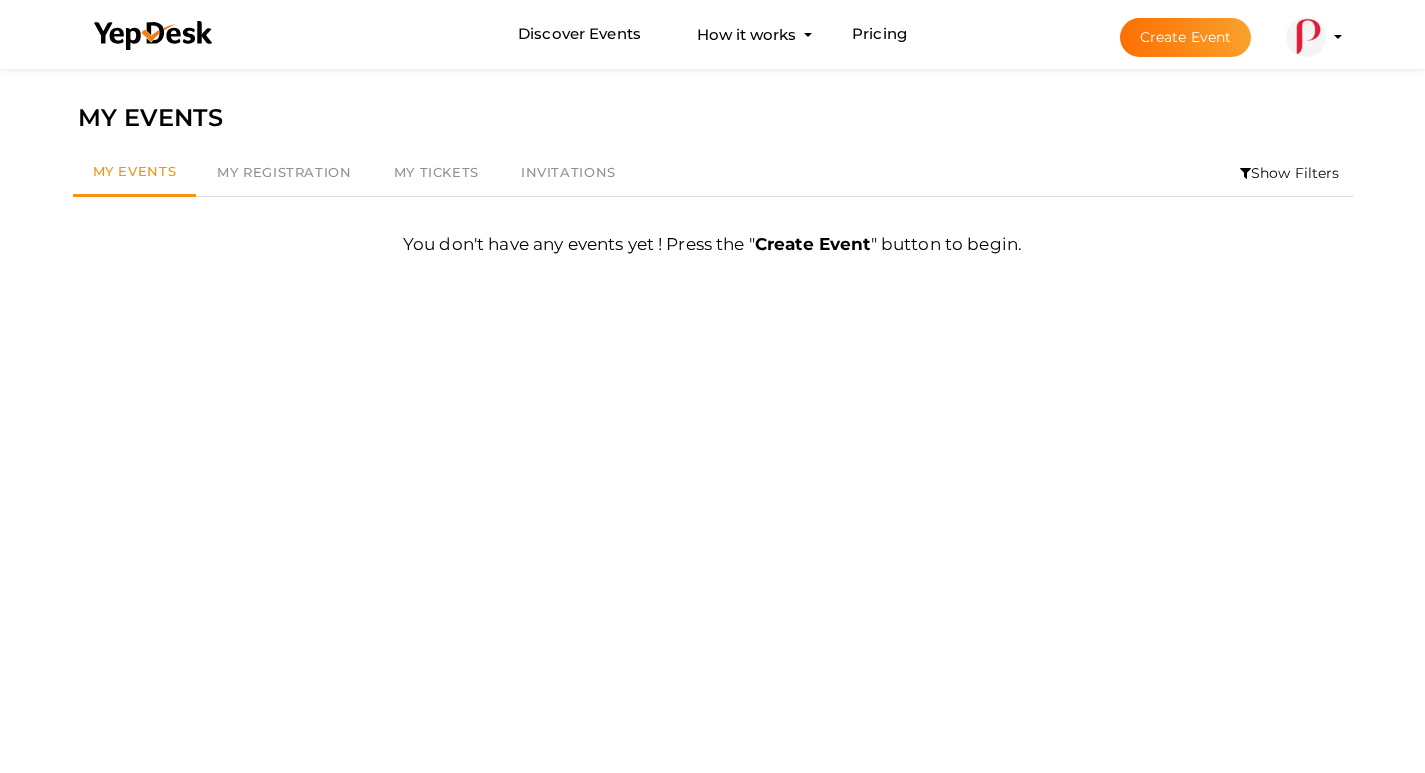 drag, startPoint x: 805, startPoint y: 252, endPoint x: 642, endPoint y: 254, distance: 163.01227 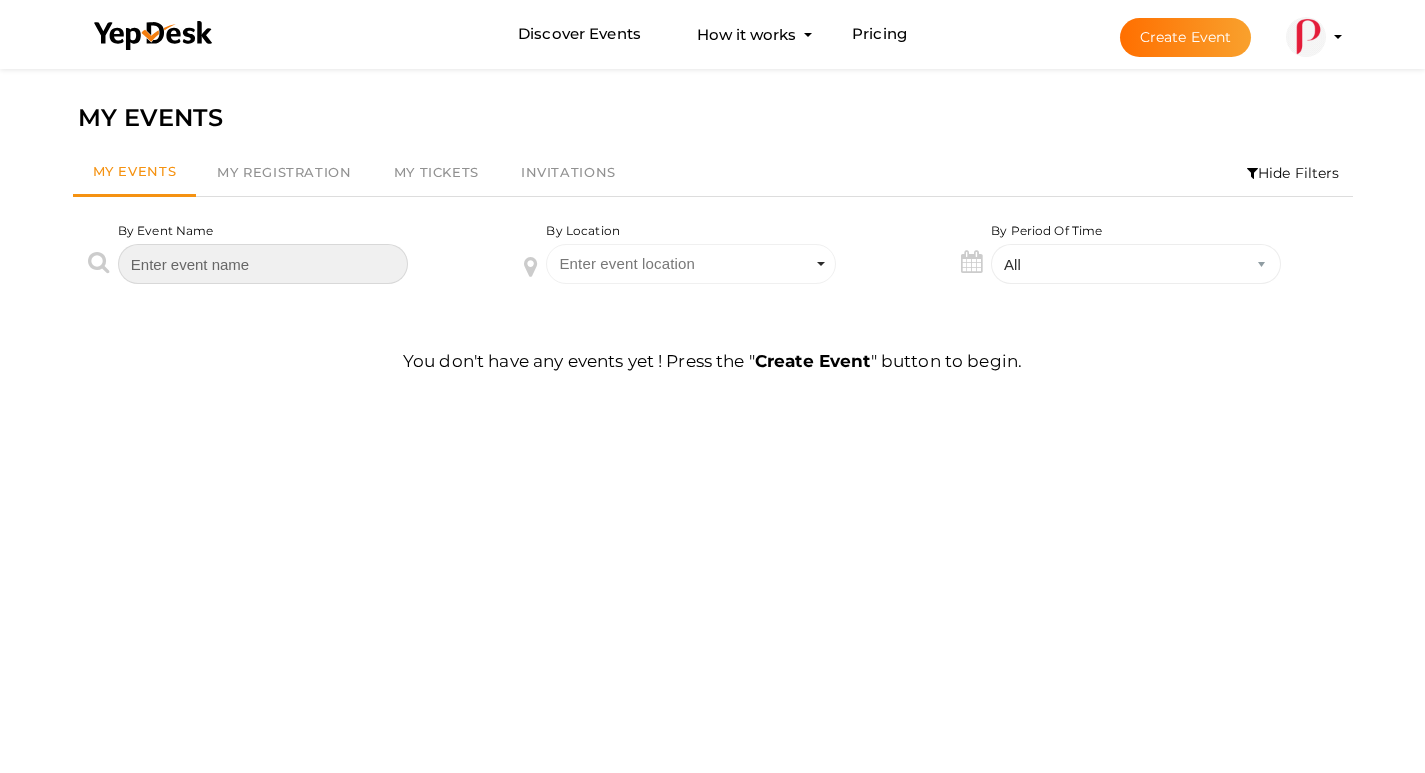 click at bounding box center [263, 264] 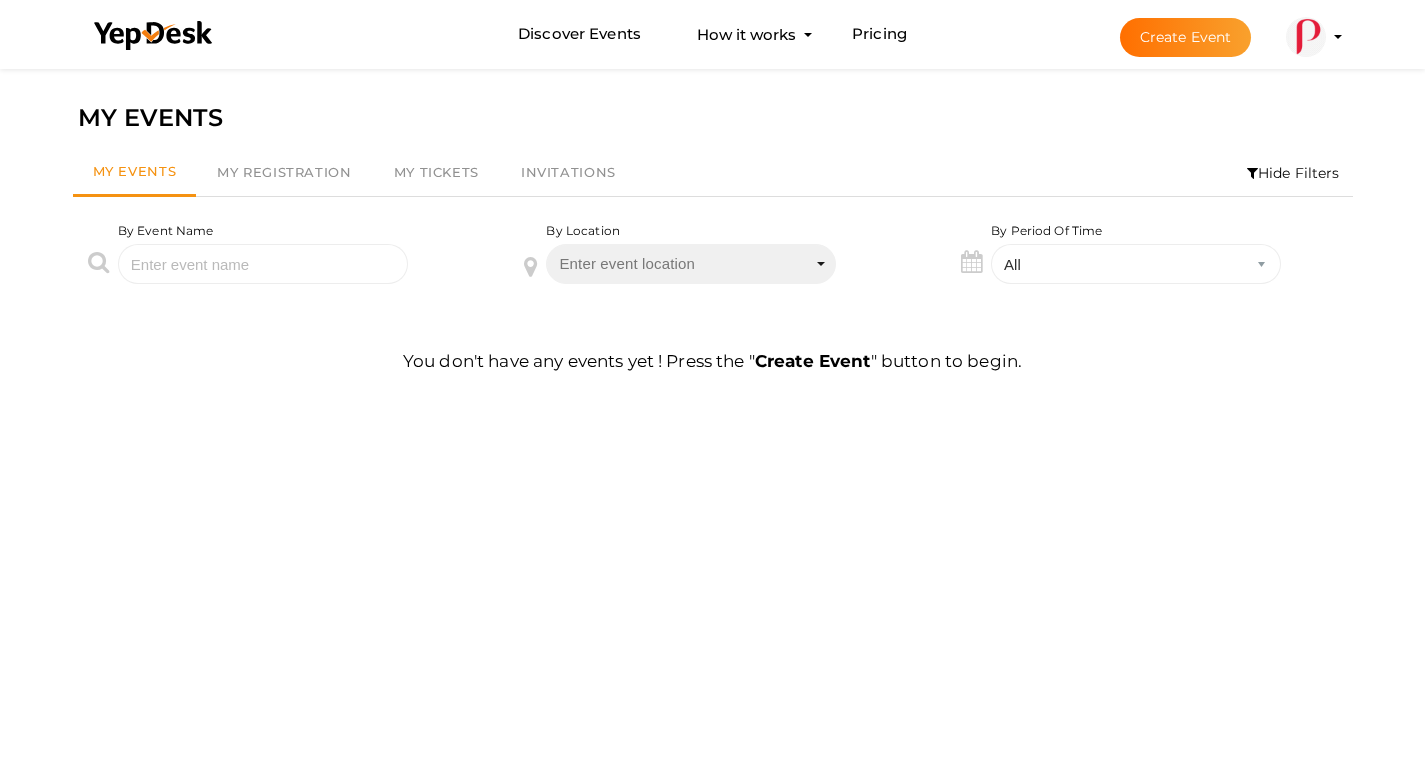 click on "Enter event location" at bounding box center (691, 264) 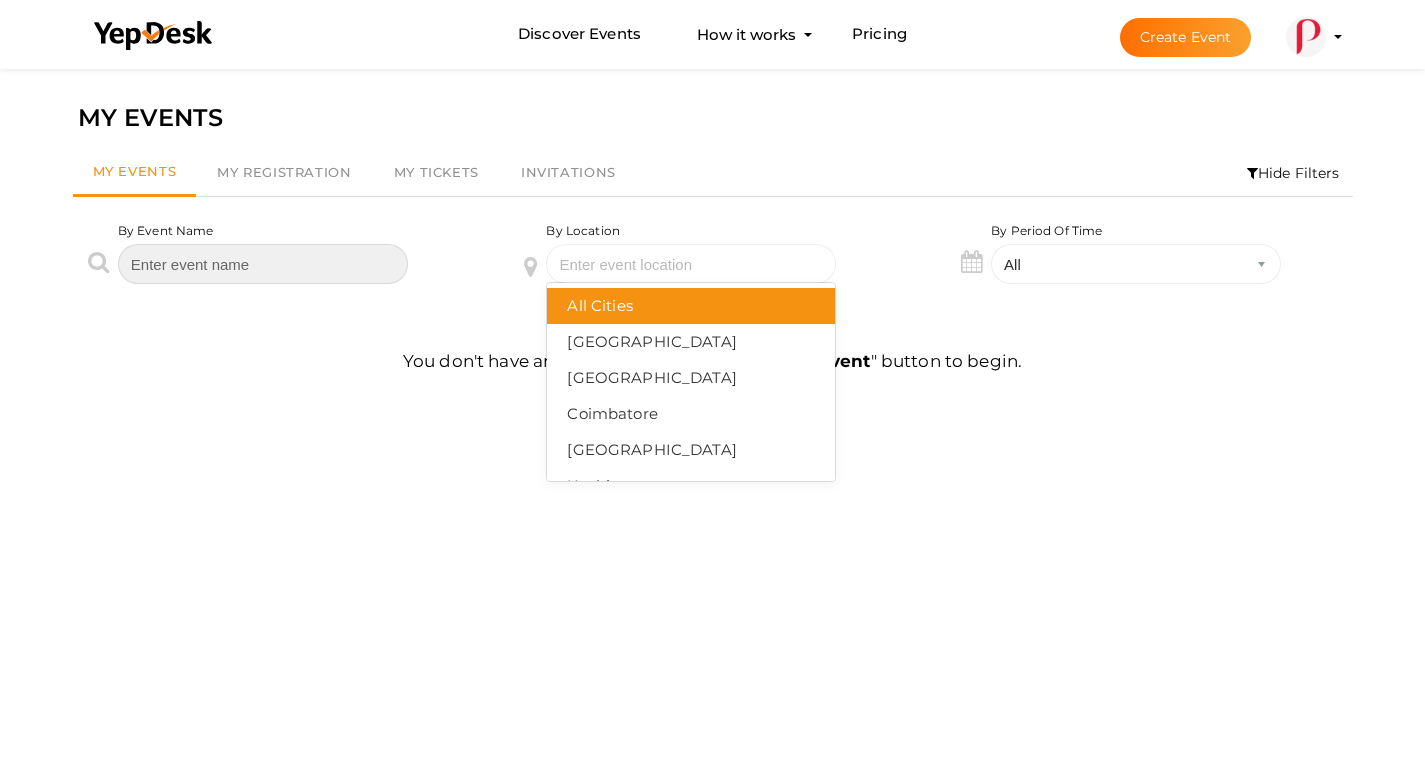 click at bounding box center (263, 264) 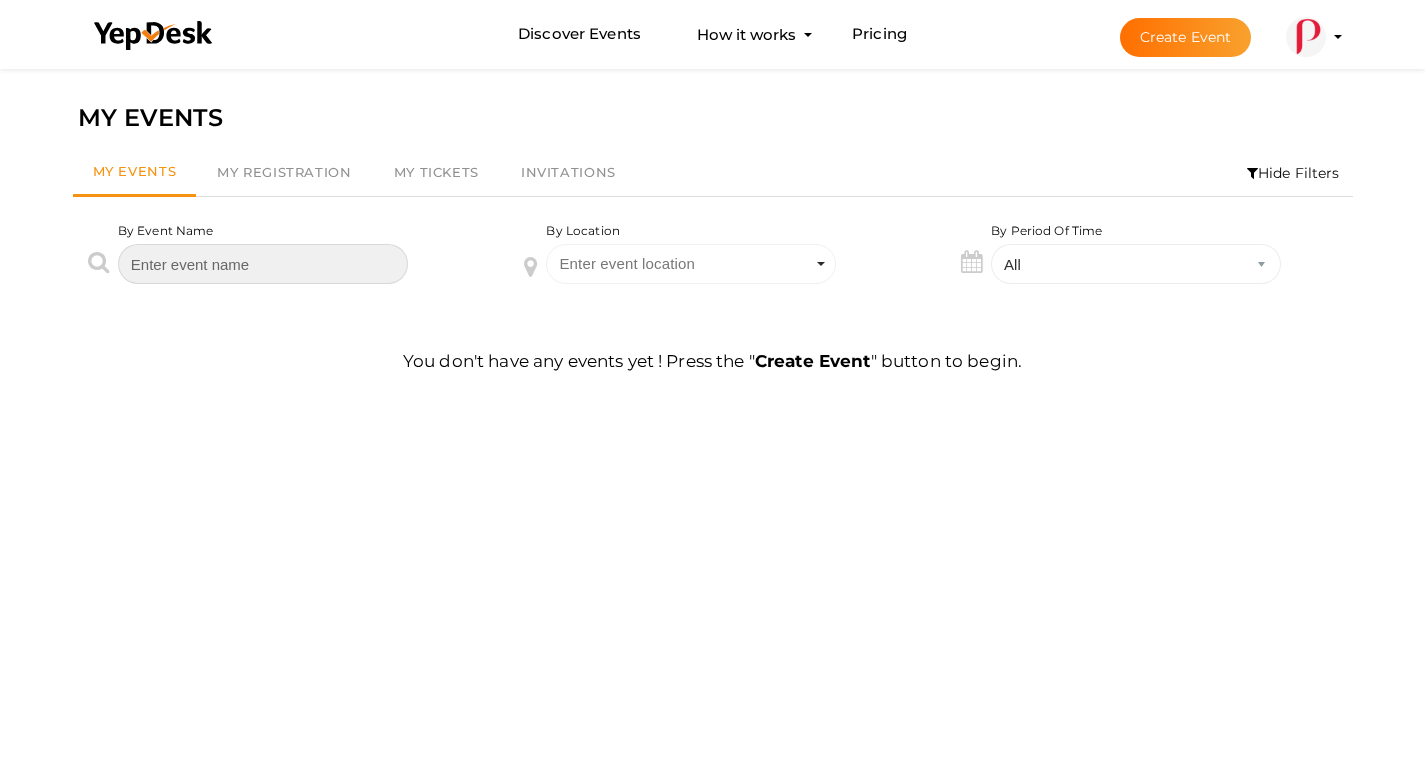 paste on "Peninsula [GEOGRAPHIC_DATA]" 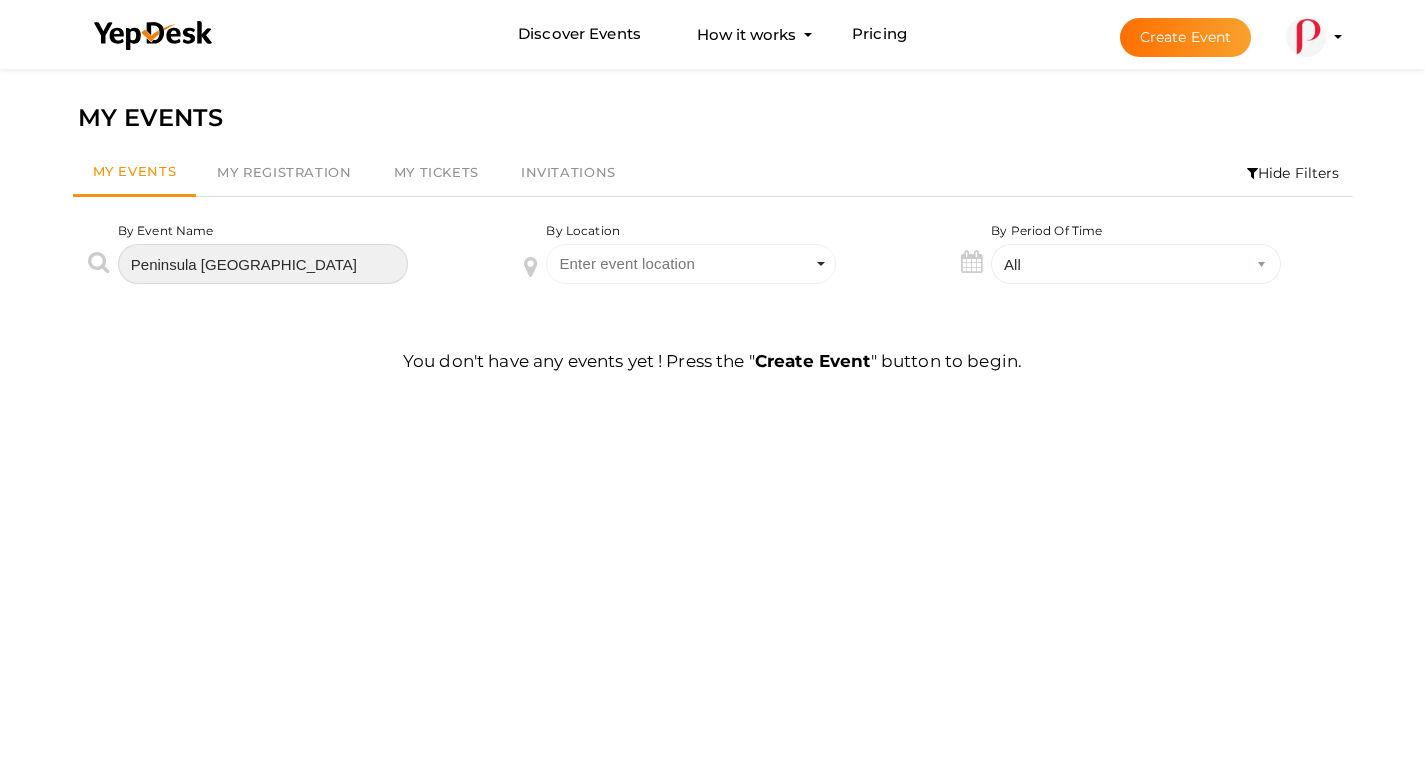 type on "Peninsula [GEOGRAPHIC_DATA]" 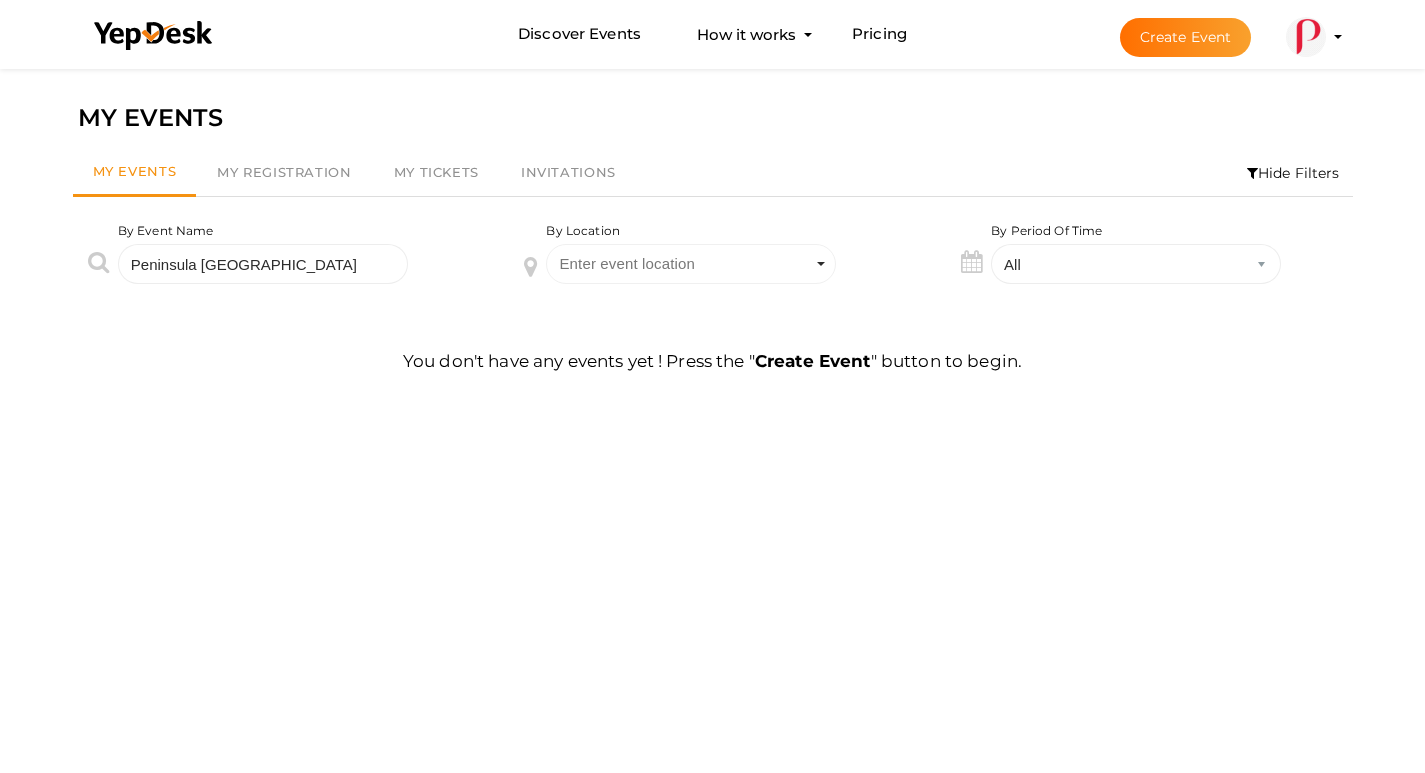 click on "You don't have any events
yet ! Press the " Create Event " button to begin." at bounding box center (713, 371) 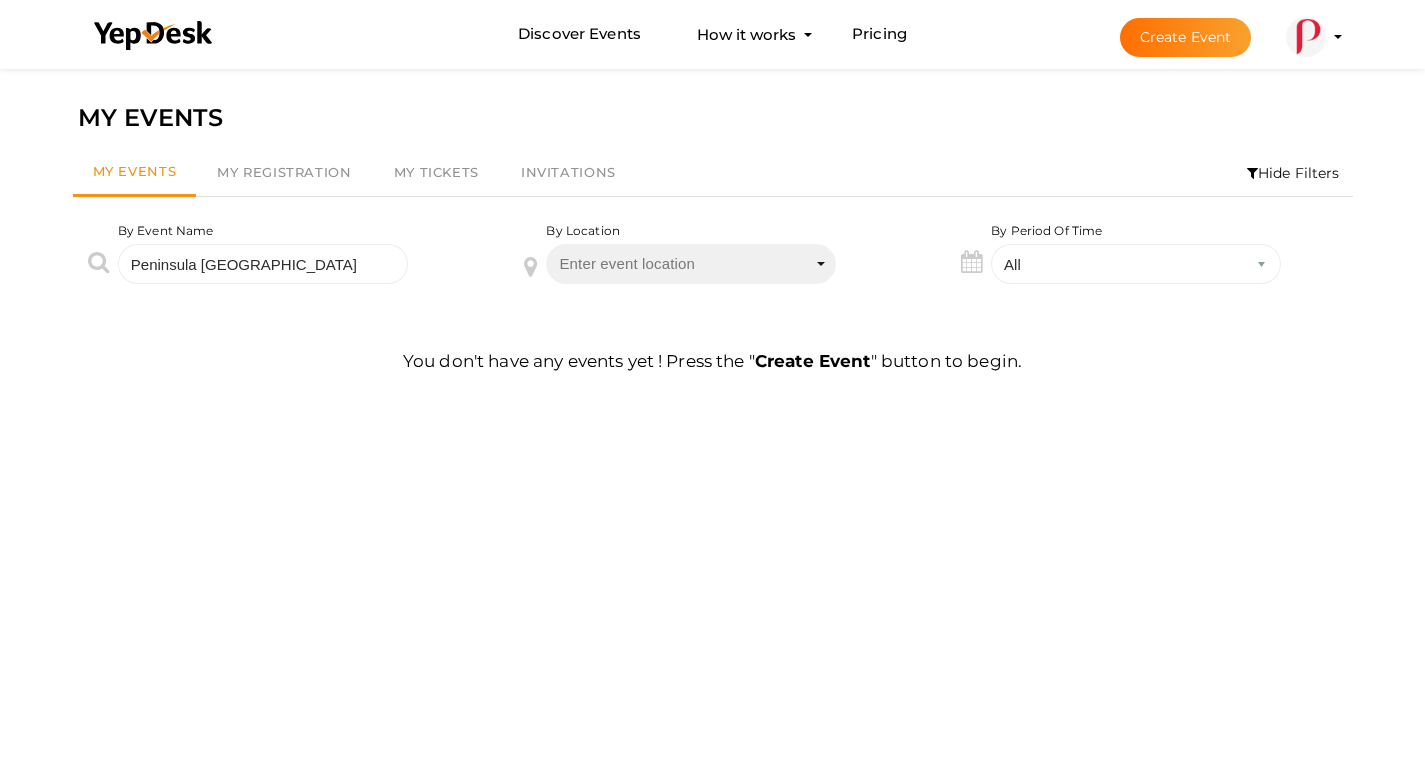 click on "Enter event location" at bounding box center [691, 264] 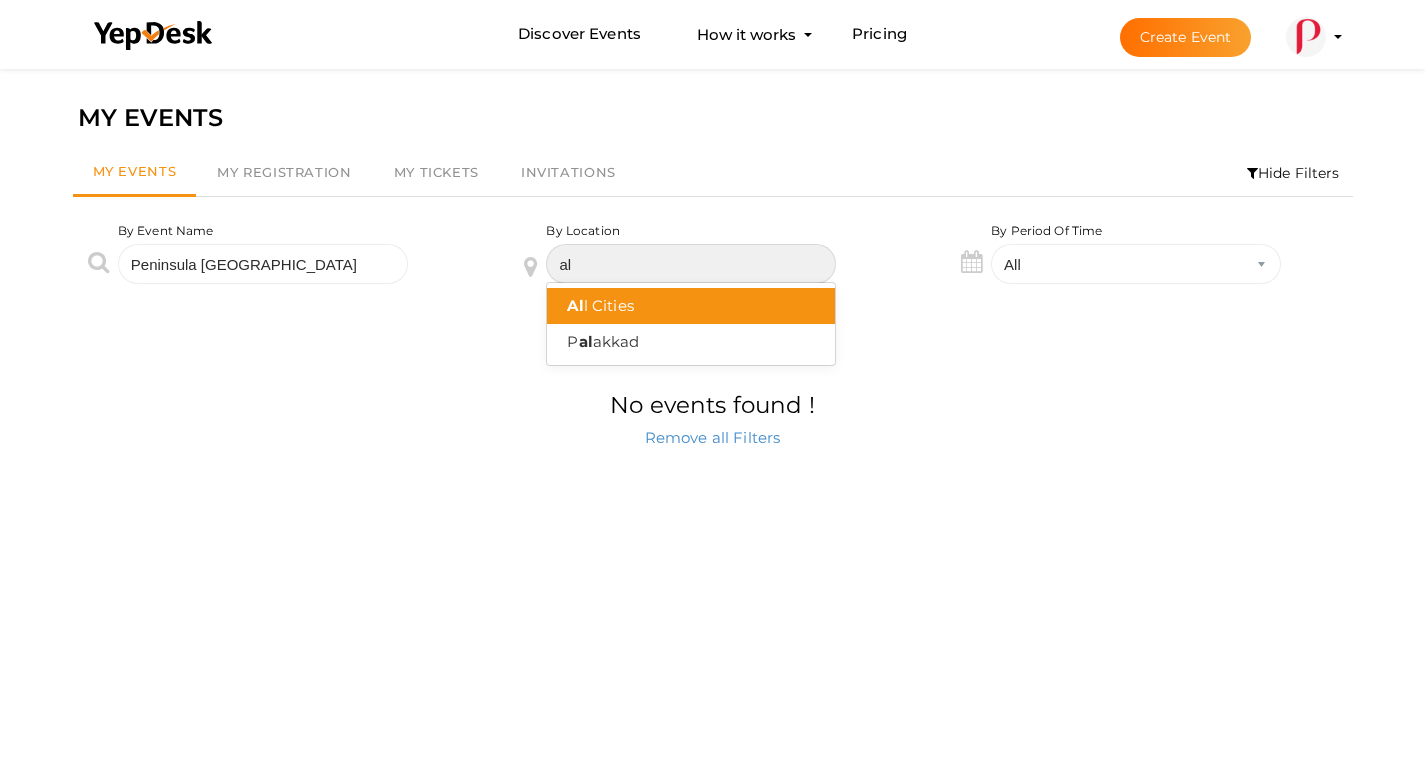 type on "a" 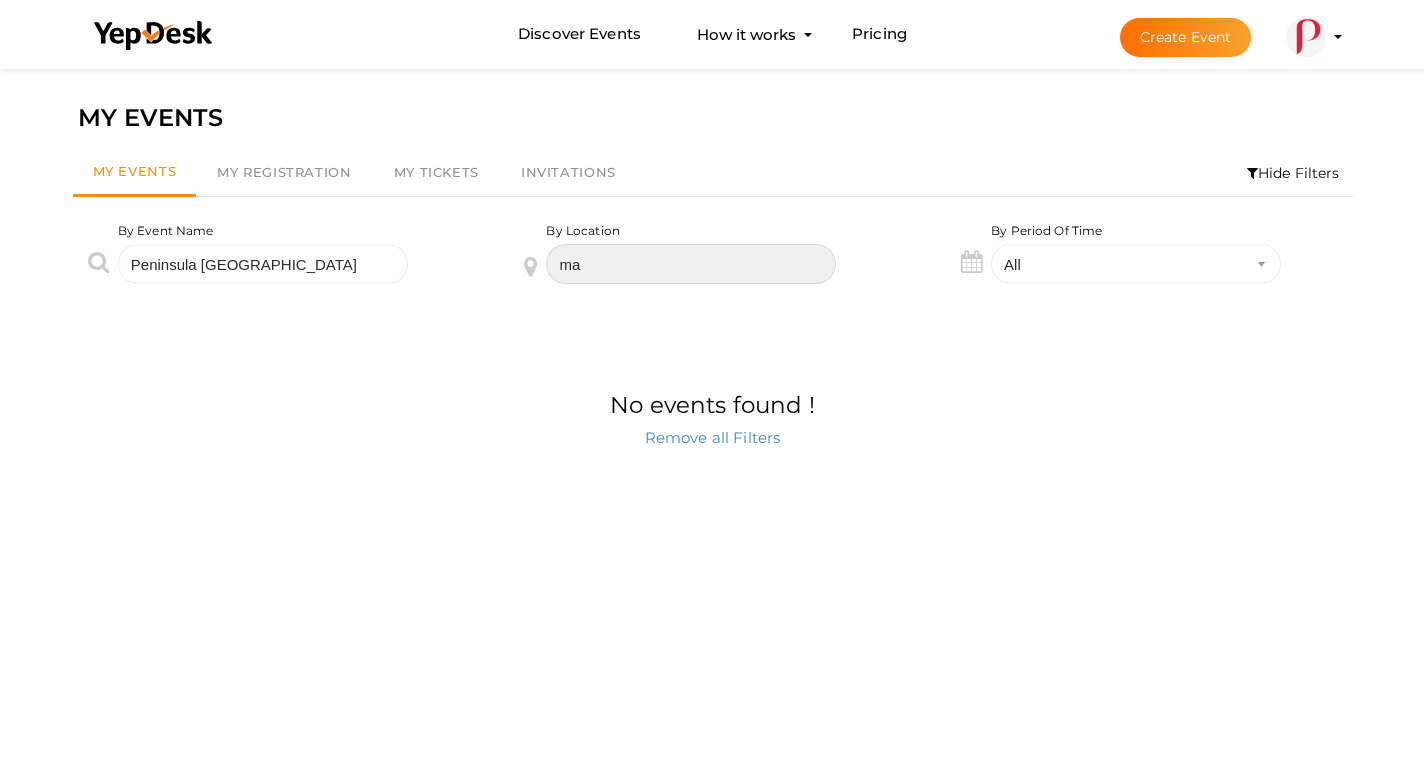 type on "m" 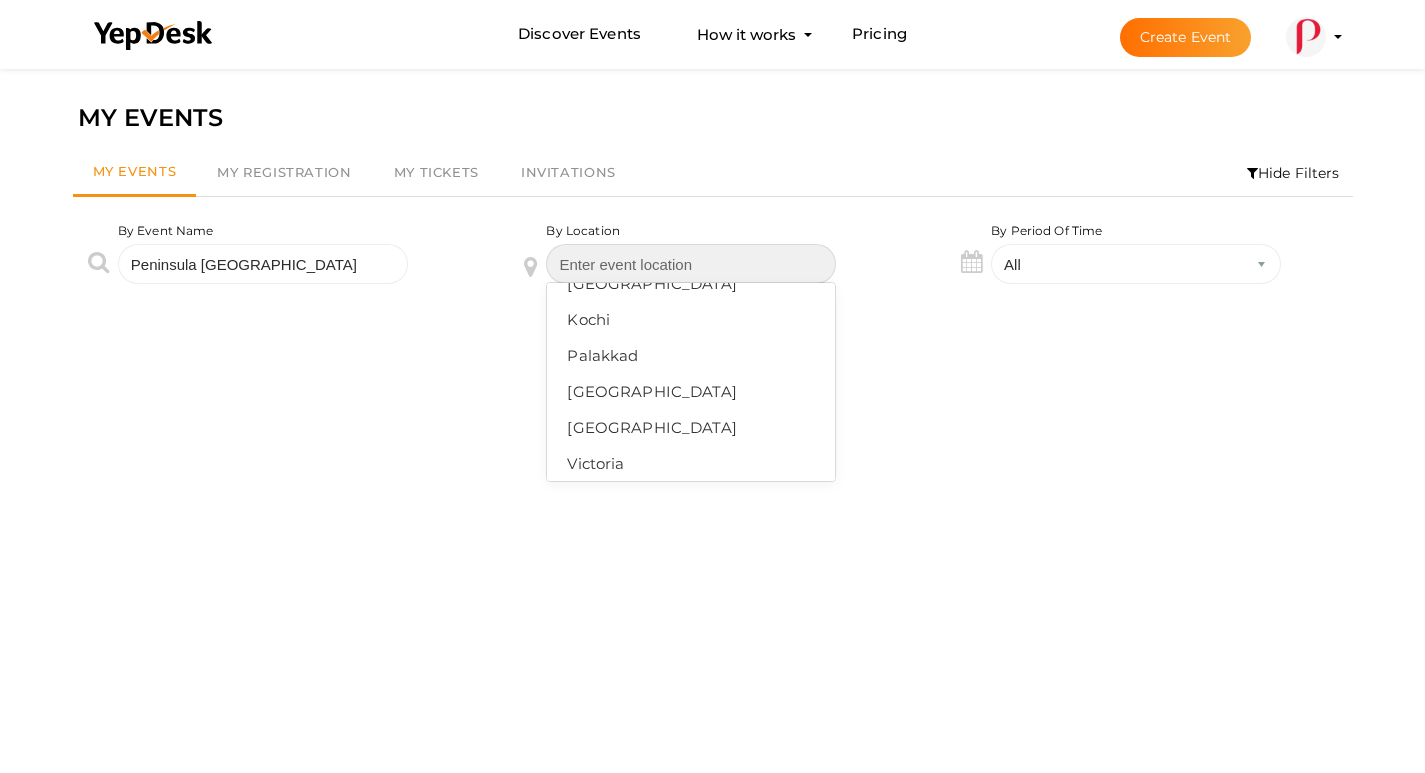 scroll, scrollTop: 172, scrollLeft: 0, axis: vertical 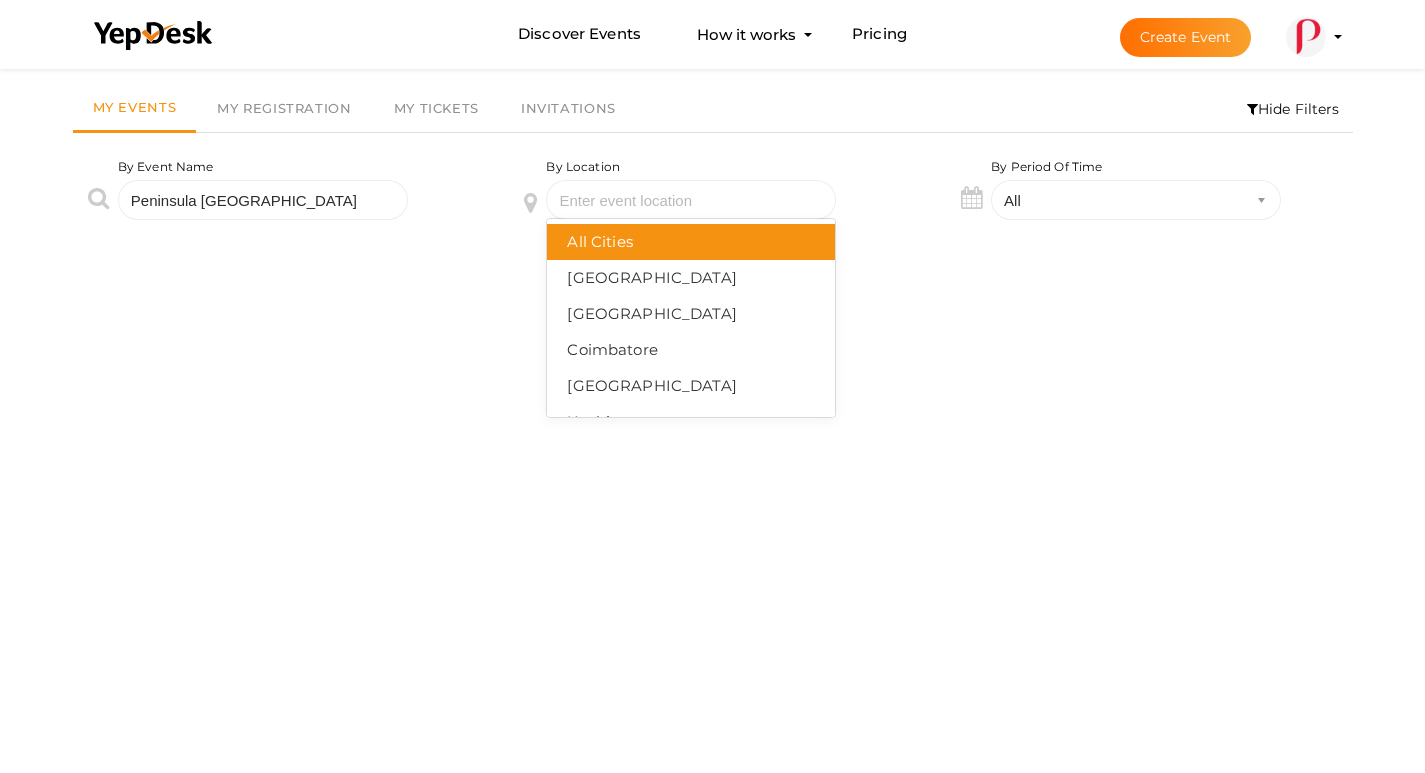 click on "All Cities" at bounding box center (691, 242) 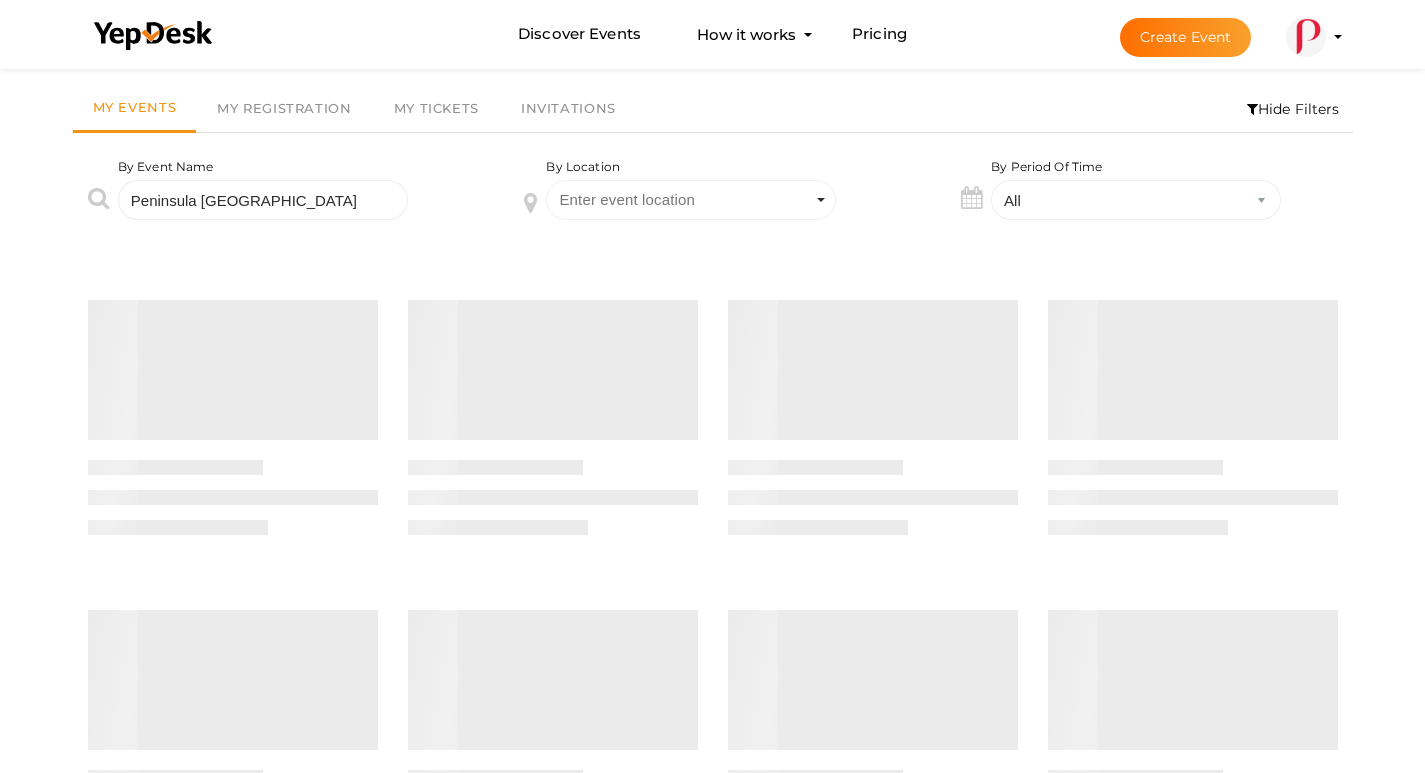 scroll, scrollTop: 0, scrollLeft: 0, axis: both 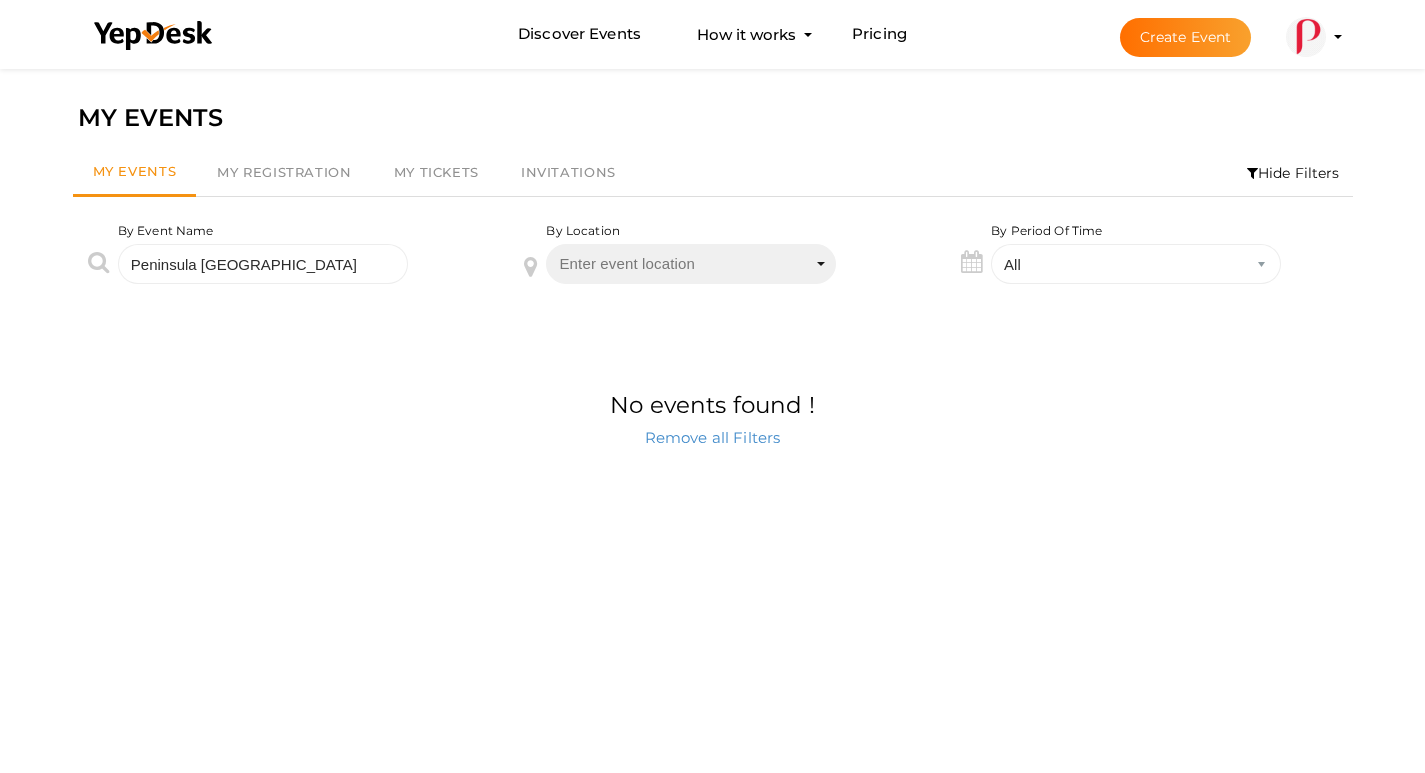 click on "Enter event location" at bounding box center (627, 263) 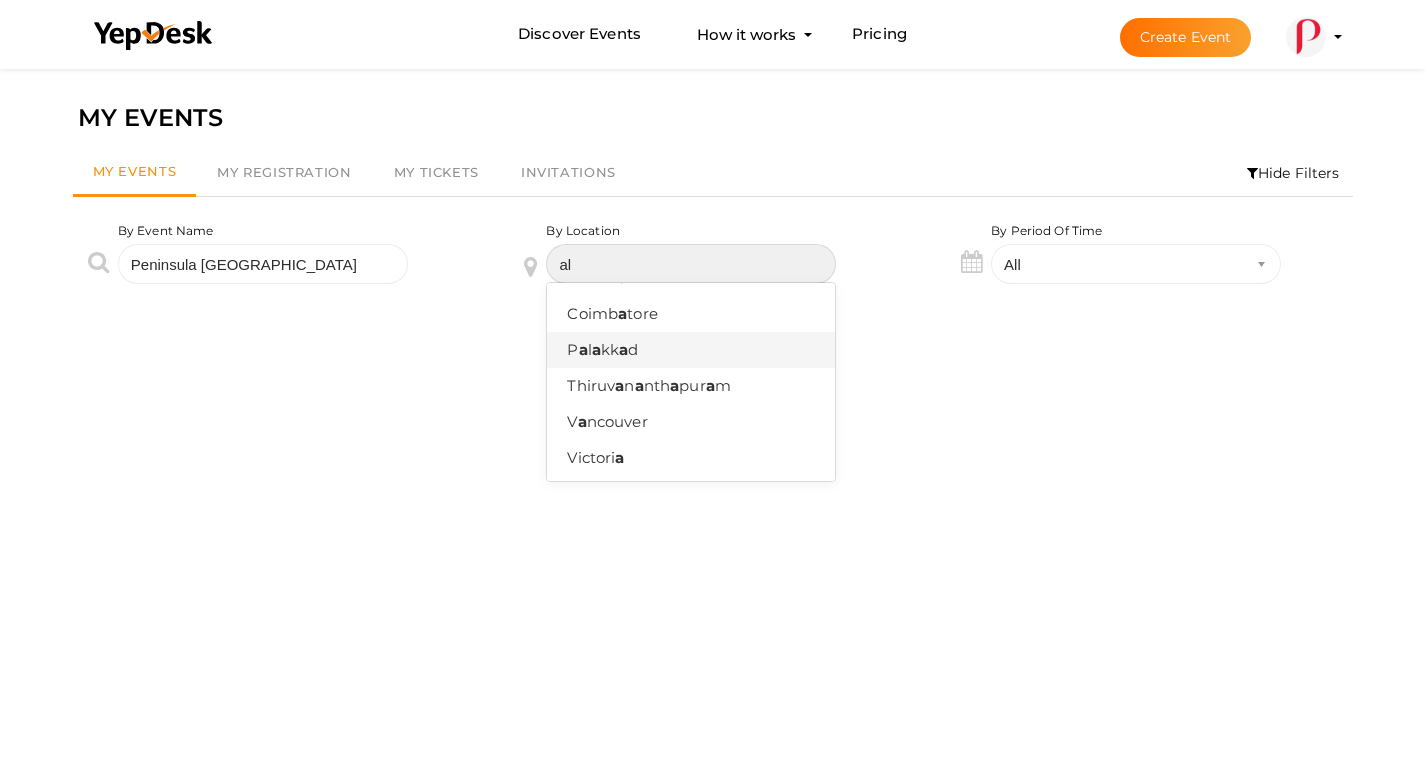 scroll, scrollTop: 0, scrollLeft: 0, axis: both 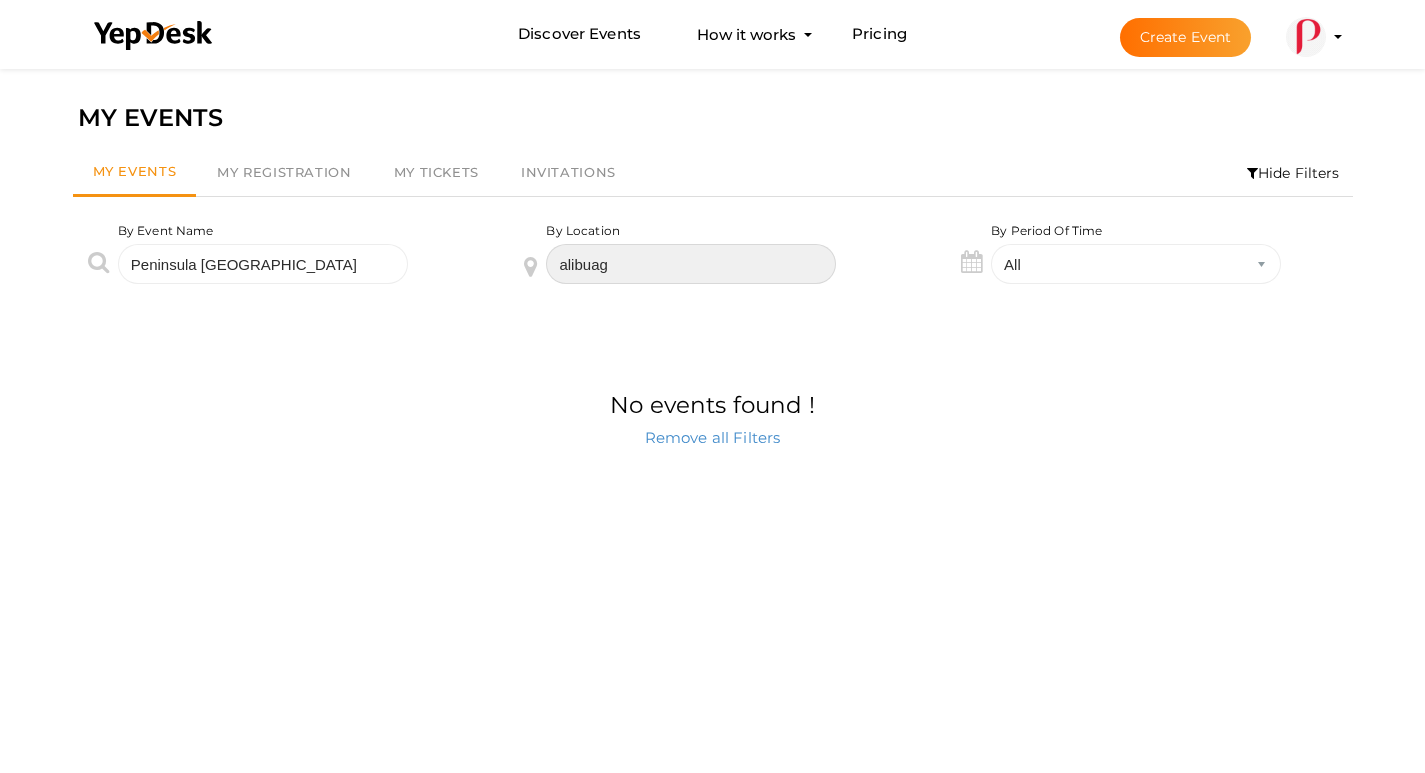 type on "alibuag" 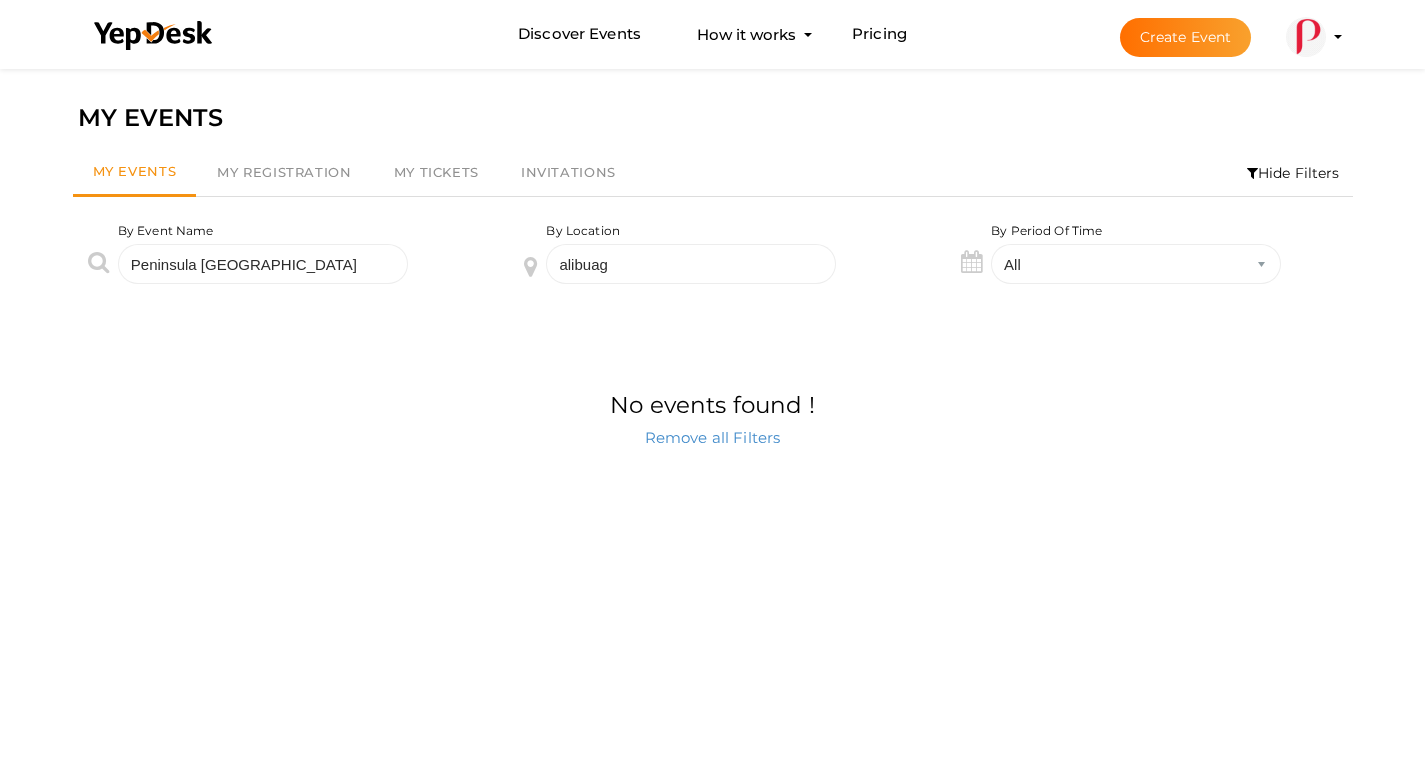 click on "No events found !   Remove all
Filters
First
1
Last" at bounding box center [713, 401] 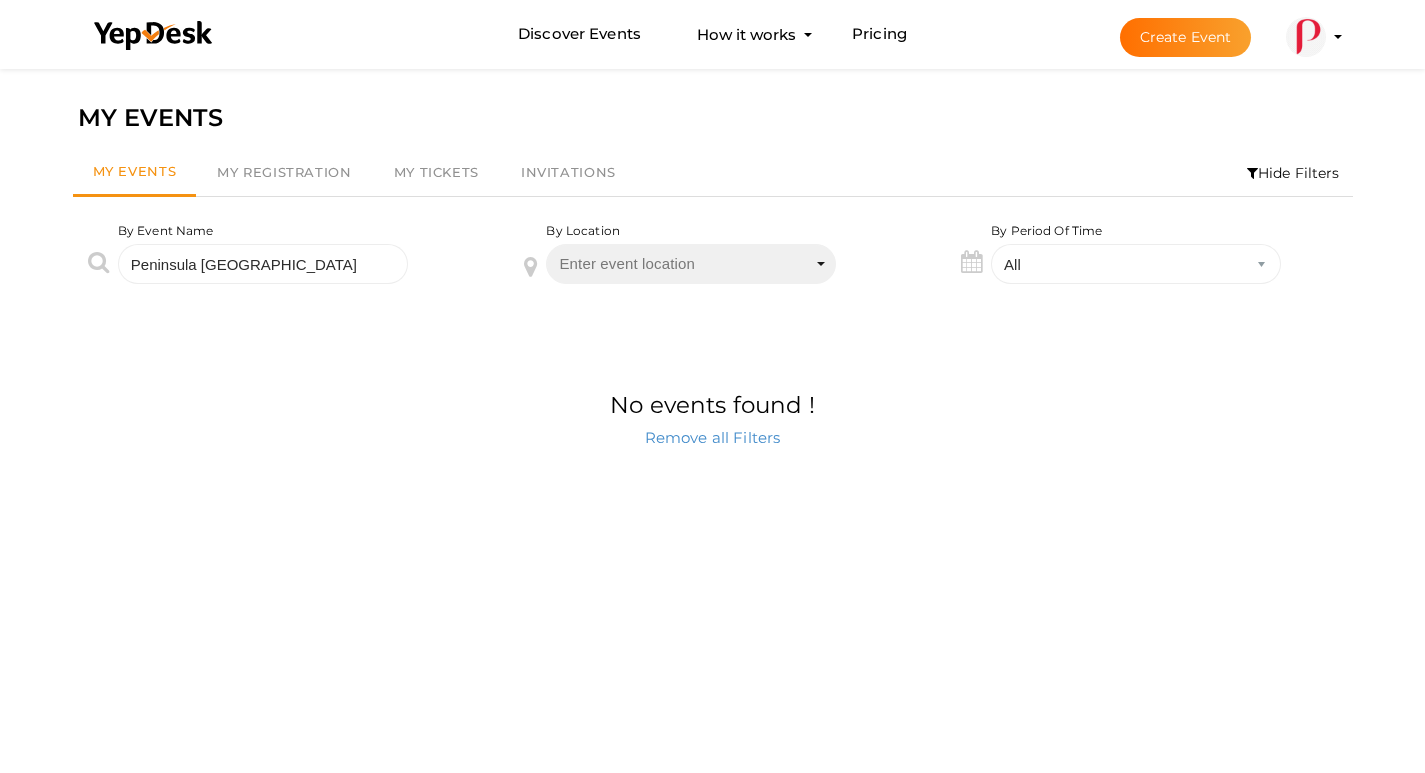 click on "Enter event location" at bounding box center [691, 264] 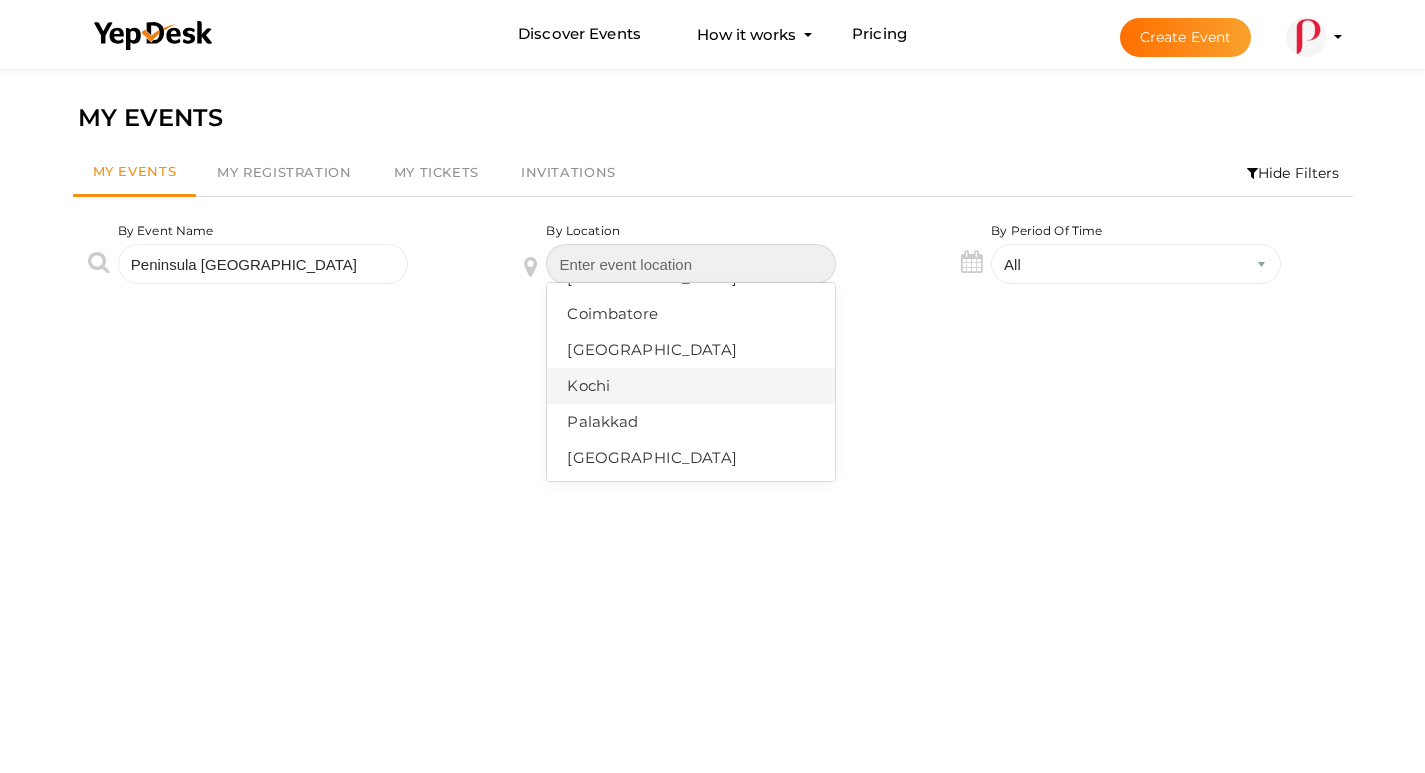 scroll, scrollTop: 172, scrollLeft: 0, axis: vertical 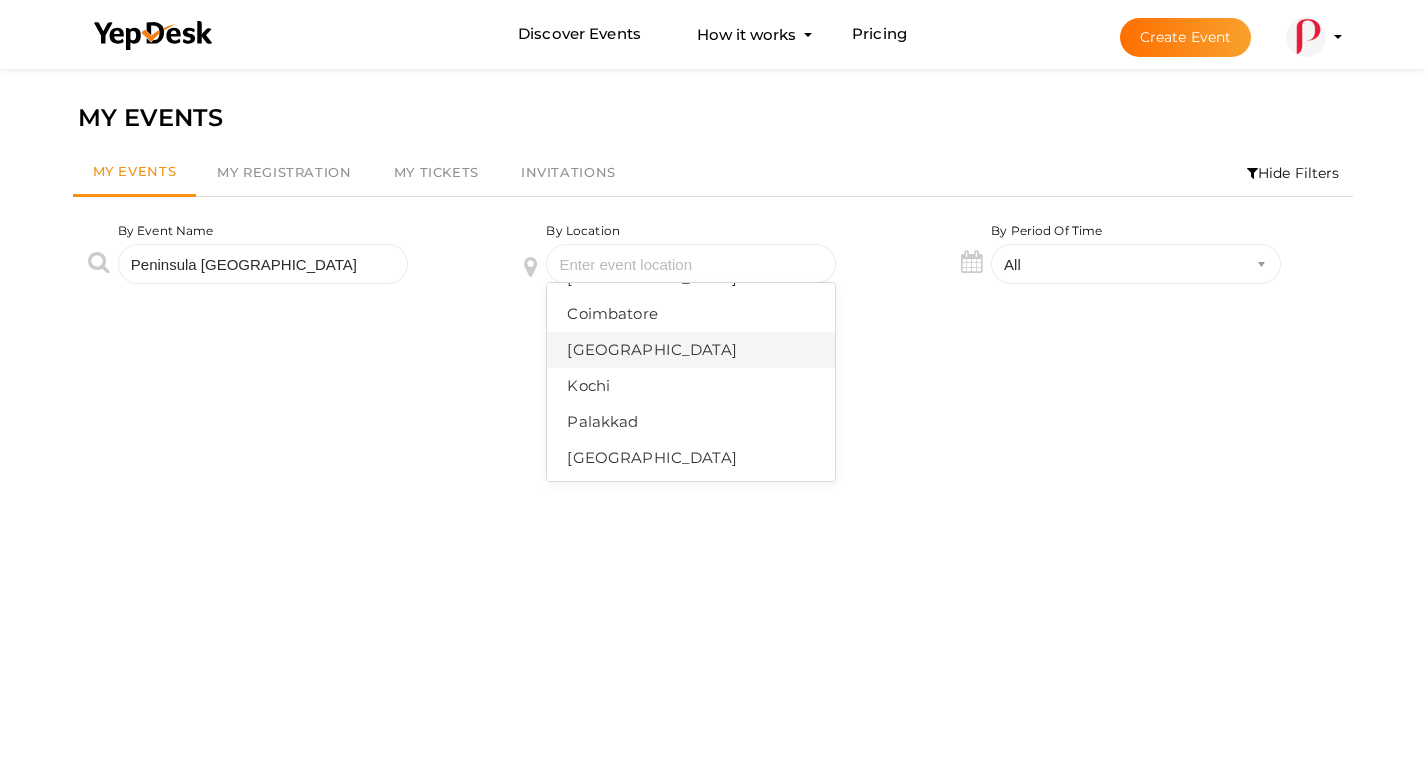 click on "Delhi" at bounding box center (691, 350) 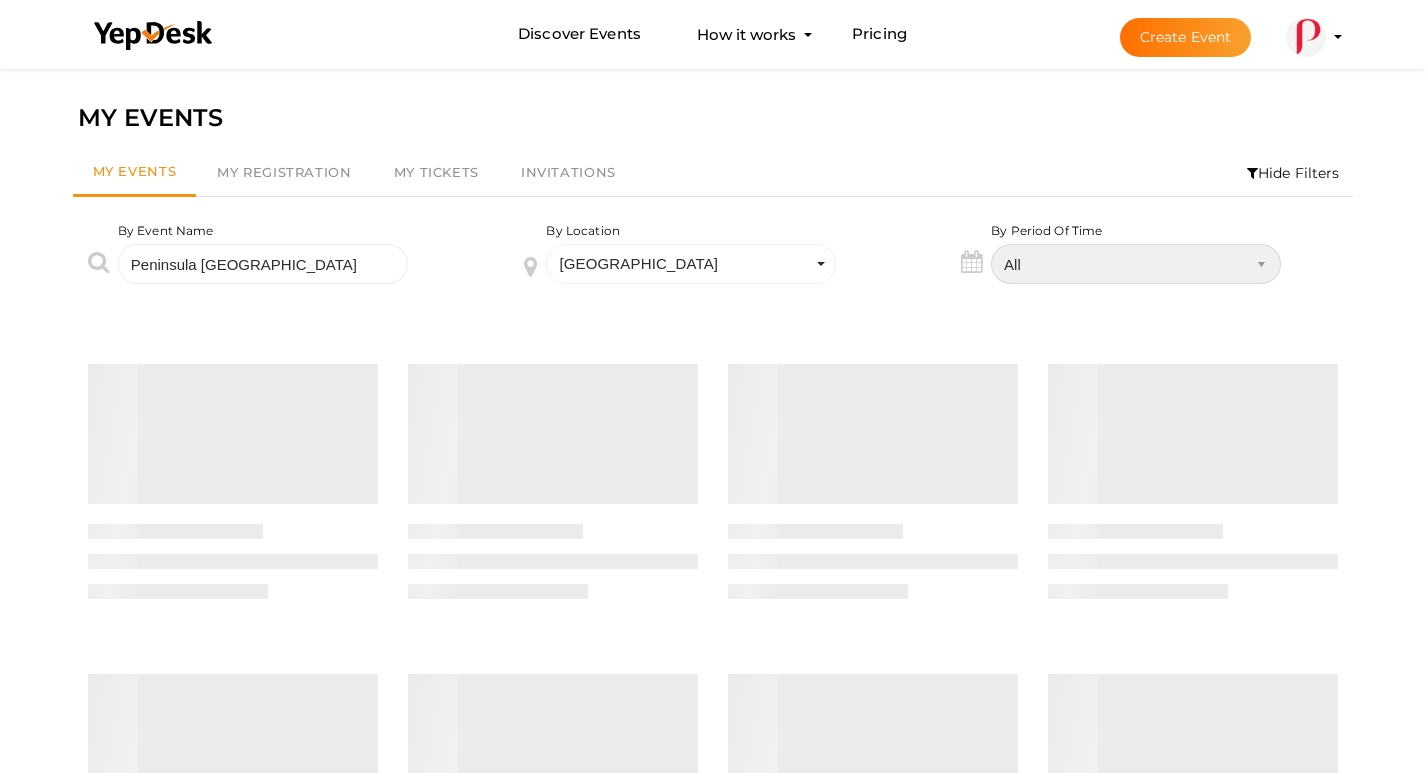 click on "All
Upcoming
Today
Tomorrow
This Week
This Weekend
This Month
Past" at bounding box center [1136, 264] 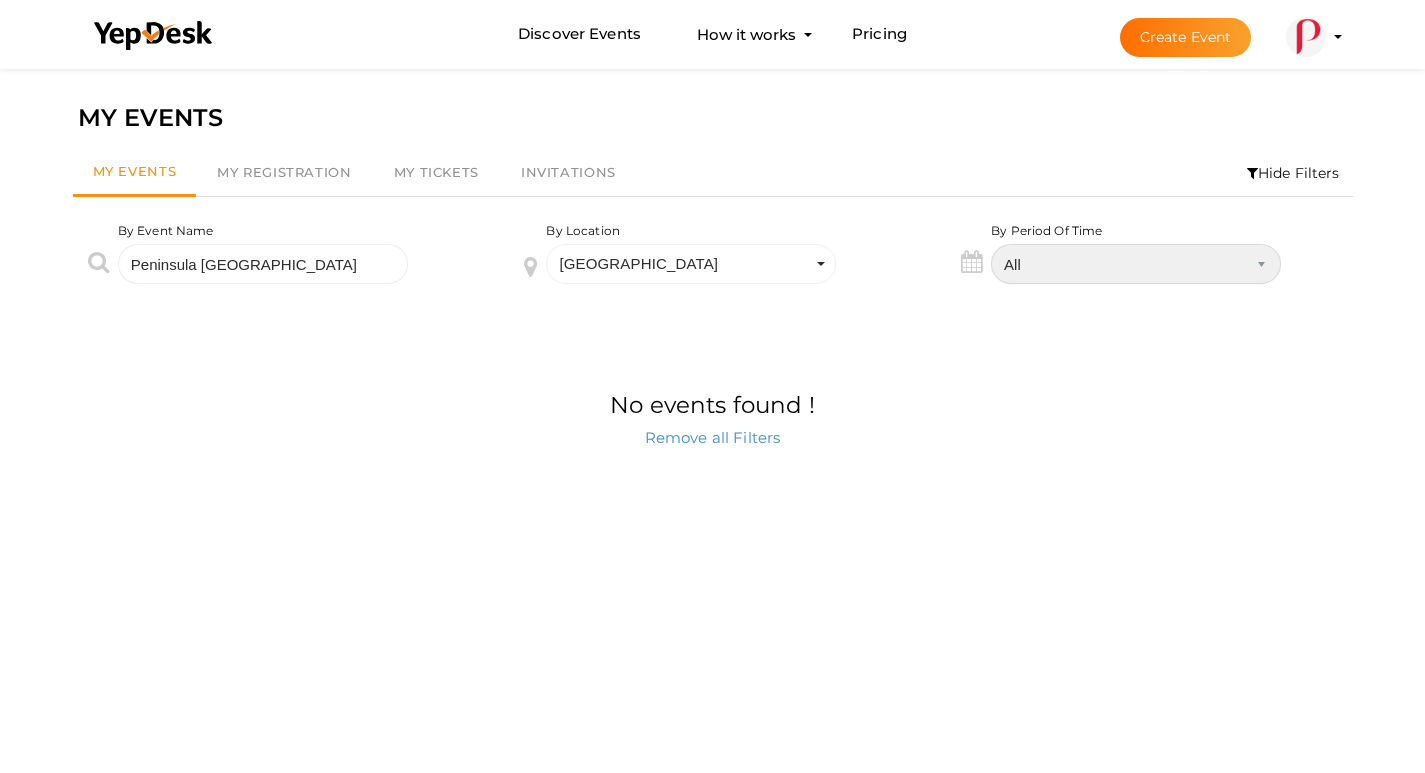 click on "All
Upcoming
Today
Tomorrow
This Week
This Weekend
This Month
Past" at bounding box center [1136, 264] 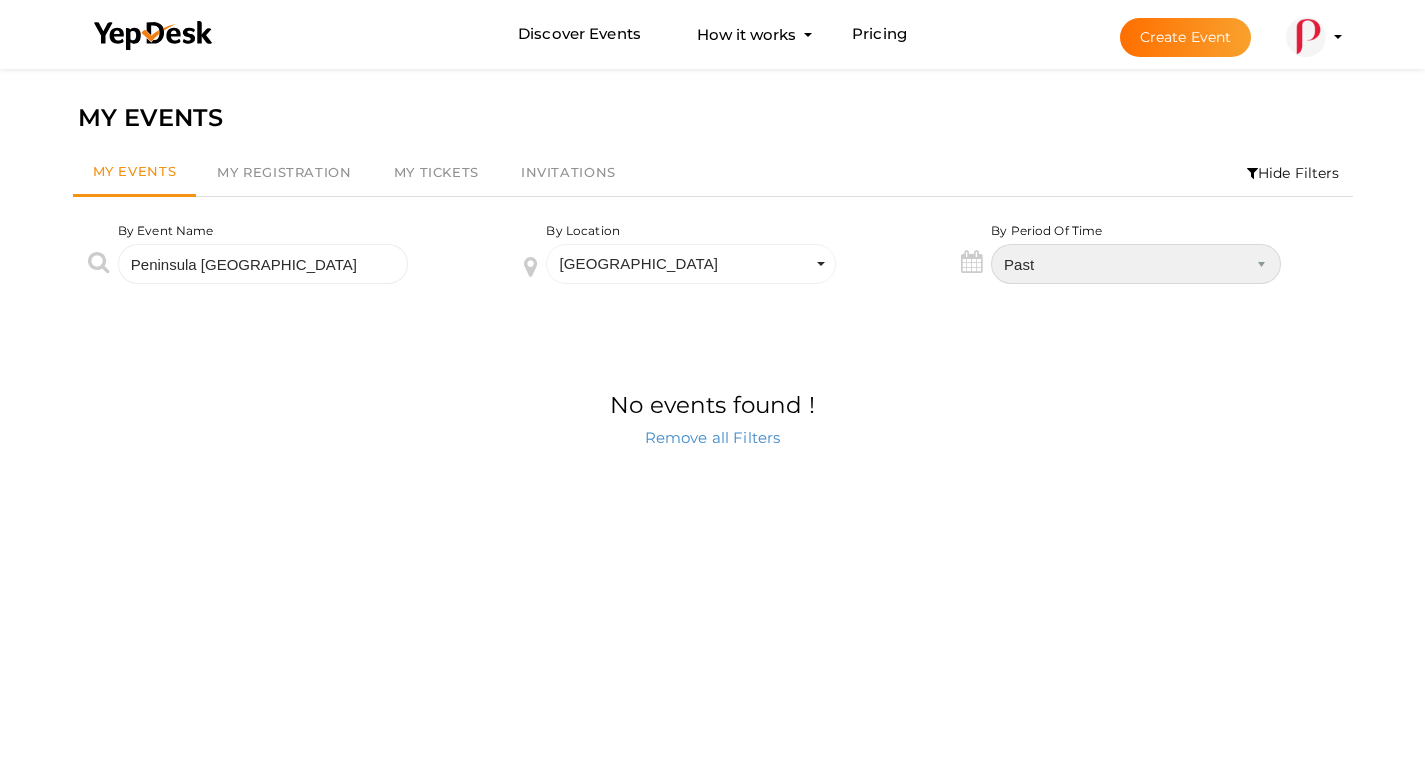 click on "All
Upcoming
Today
Tomorrow
This Week
This Weekend
This Month
Past" at bounding box center (1136, 264) 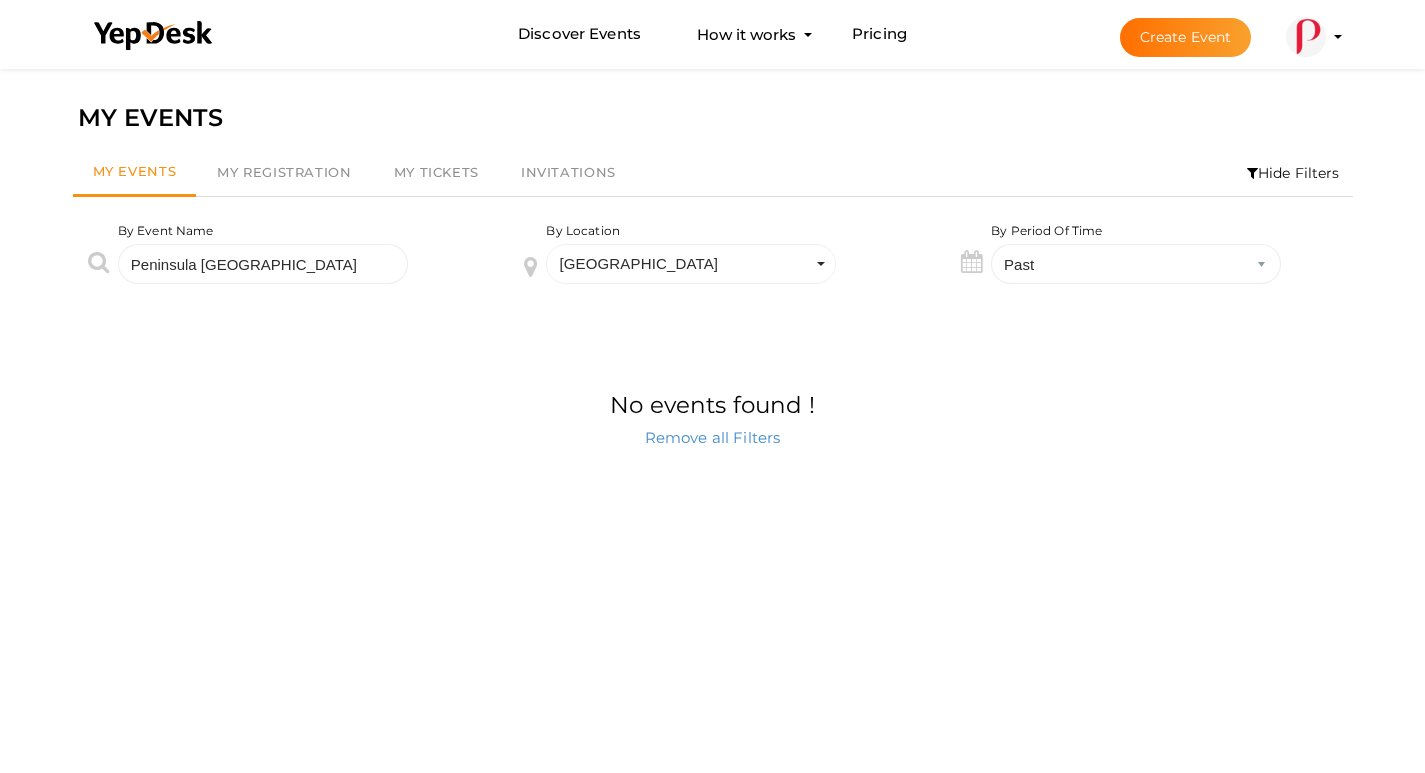 click on "Hide Filters" at bounding box center [1293, 173] 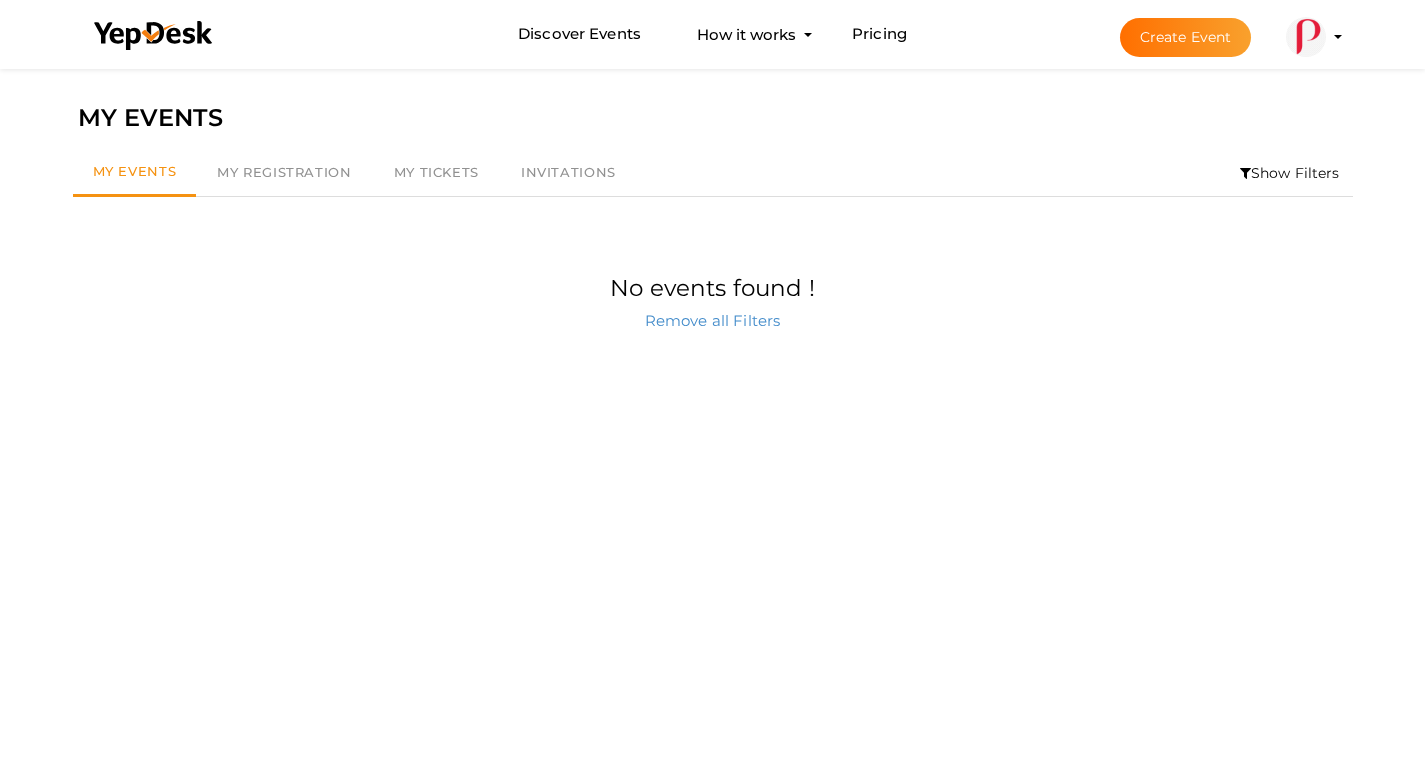 click at bounding box center [1306, 37] 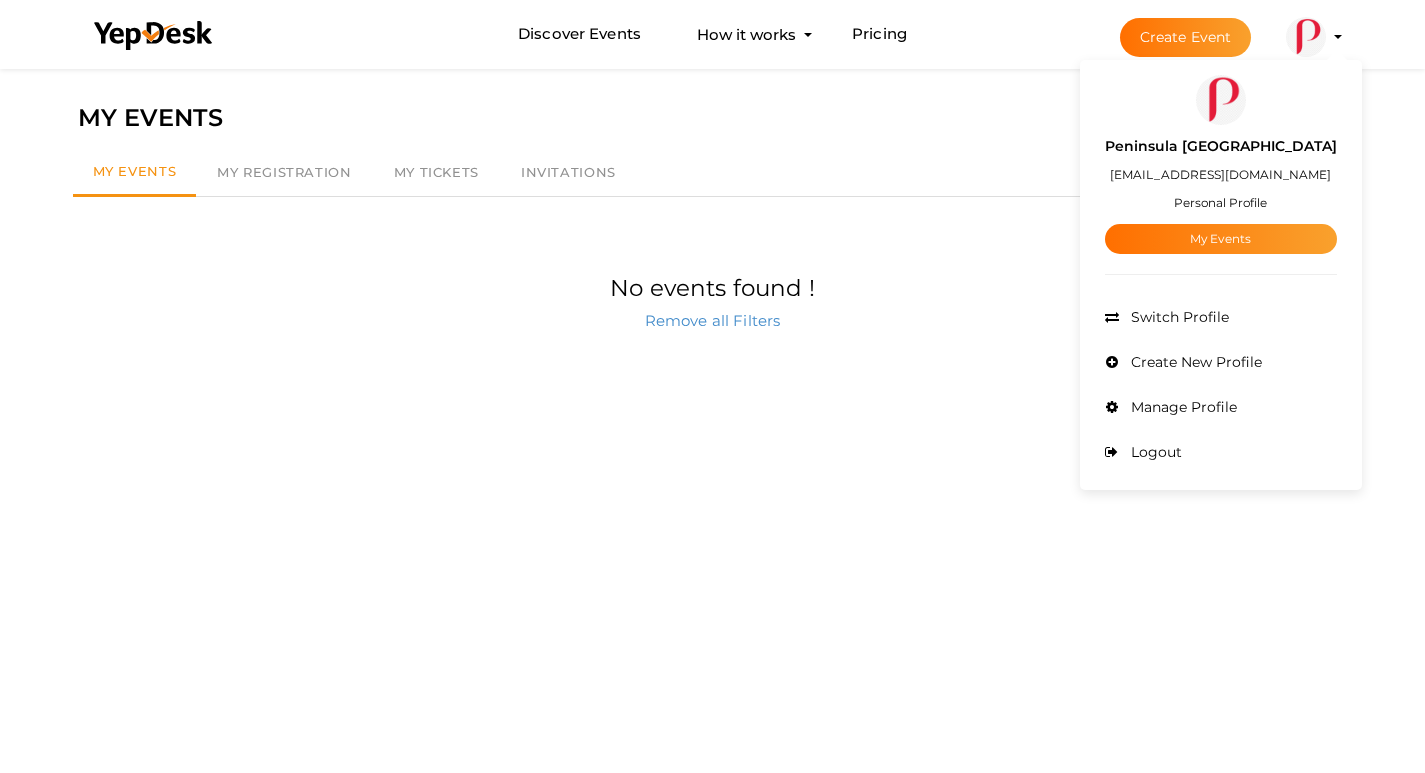 click on "Peninsula [GEOGRAPHIC_DATA]" at bounding box center [1221, 146] 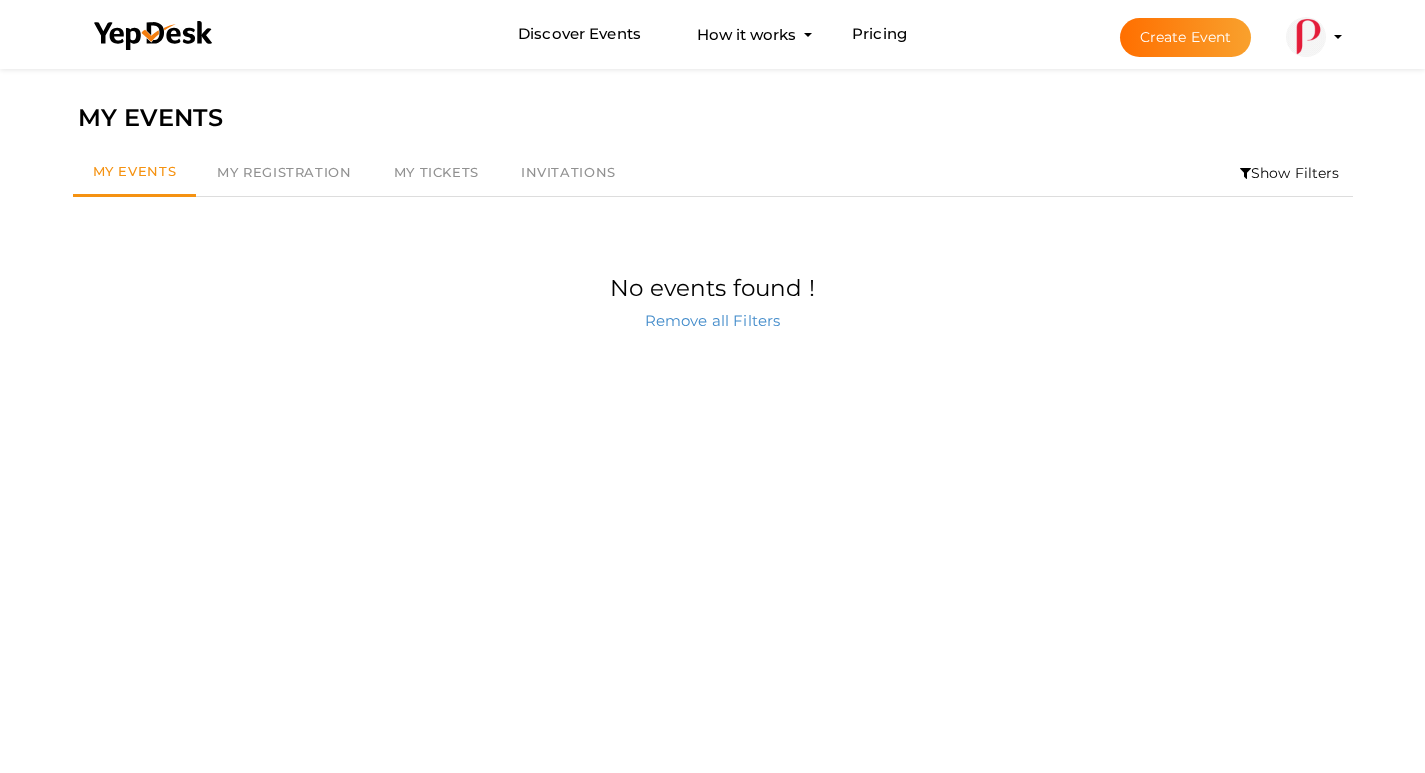 click at bounding box center (1306, 37) 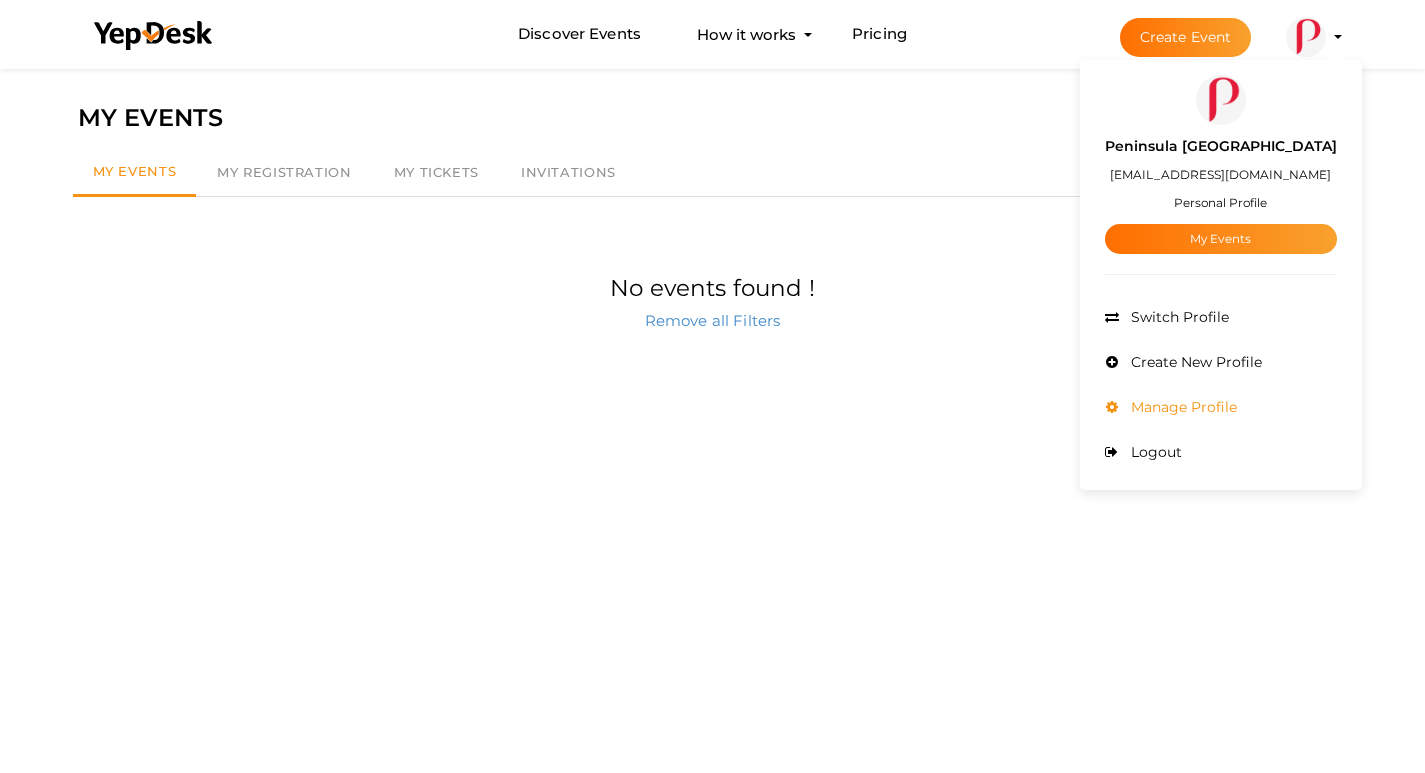 click on "Manage Profile" at bounding box center (1181, 407) 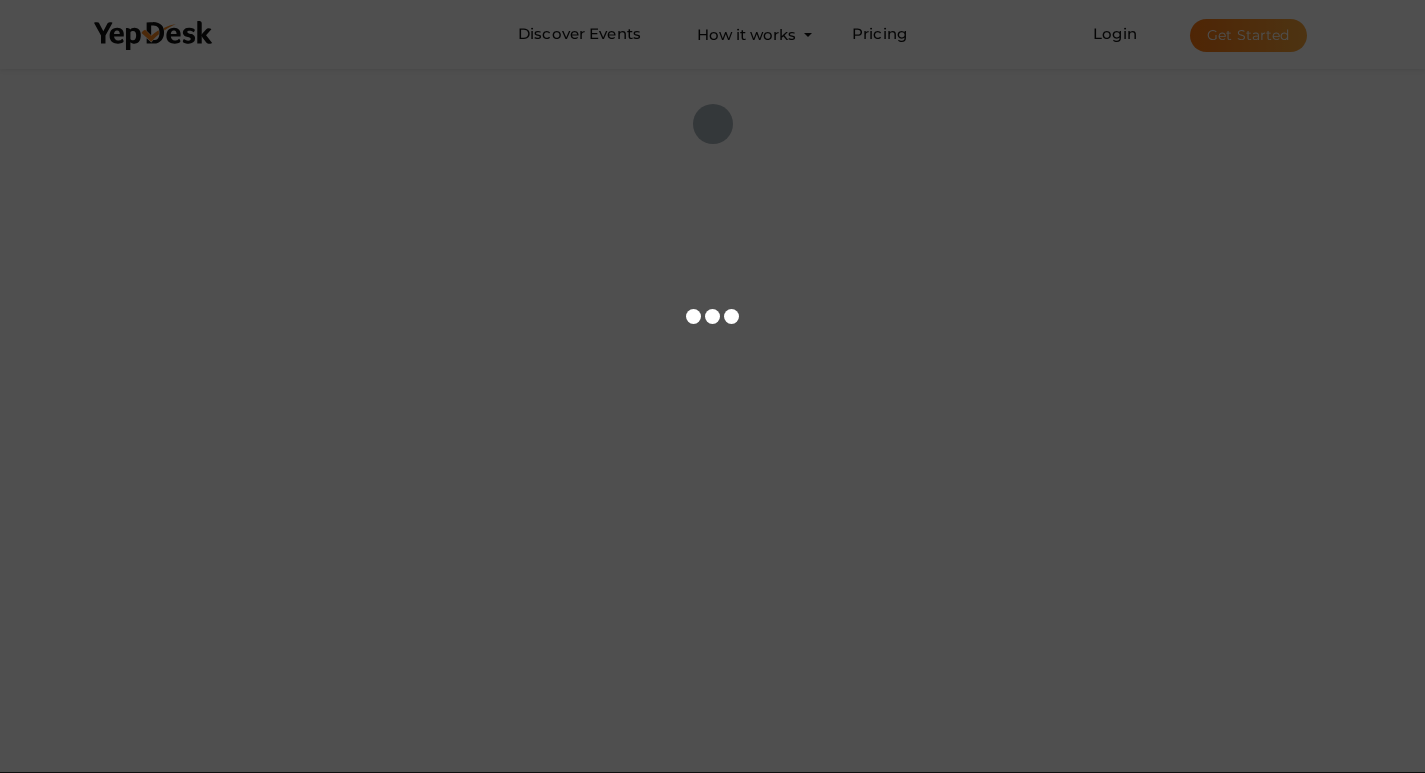 scroll, scrollTop: 0, scrollLeft: 0, axis: both 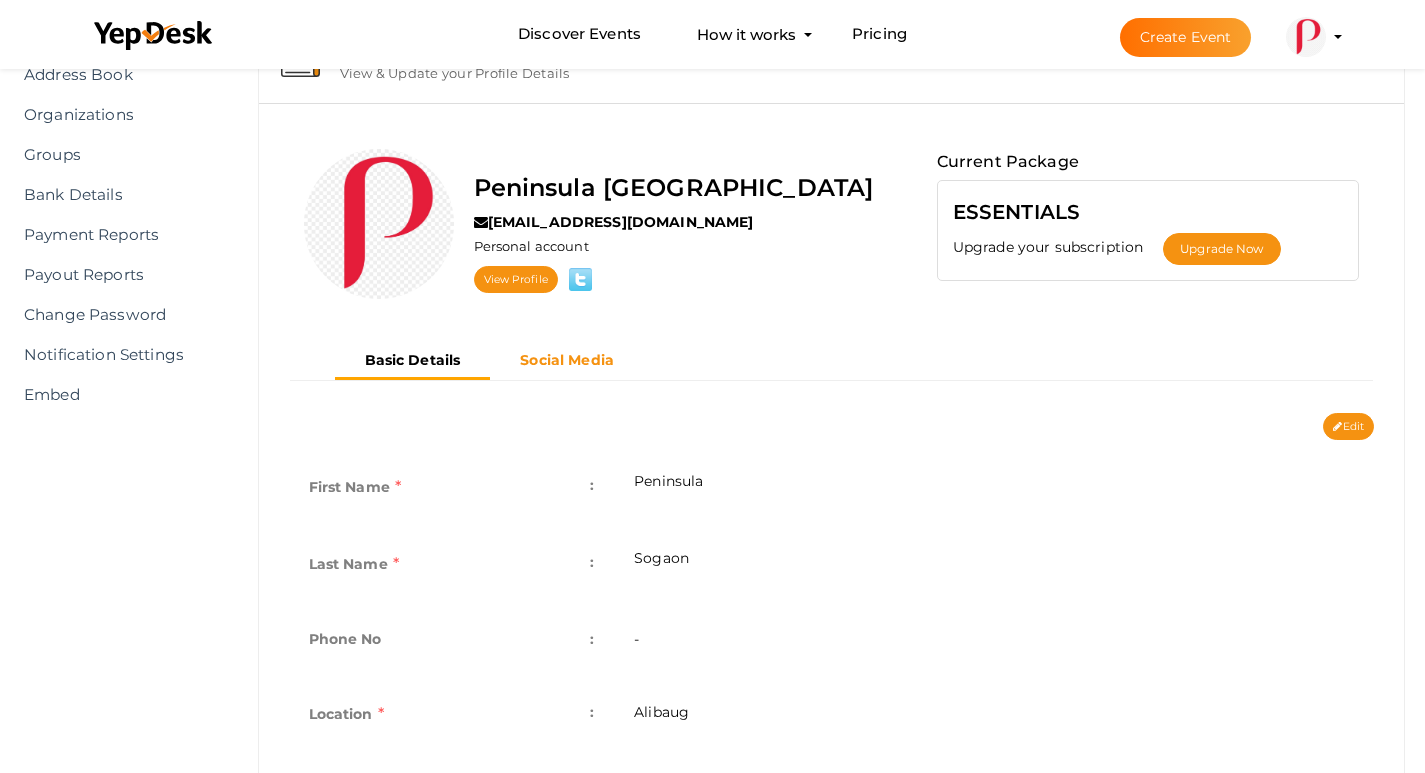 click on "Social Media" at bounding box center [567, 360] 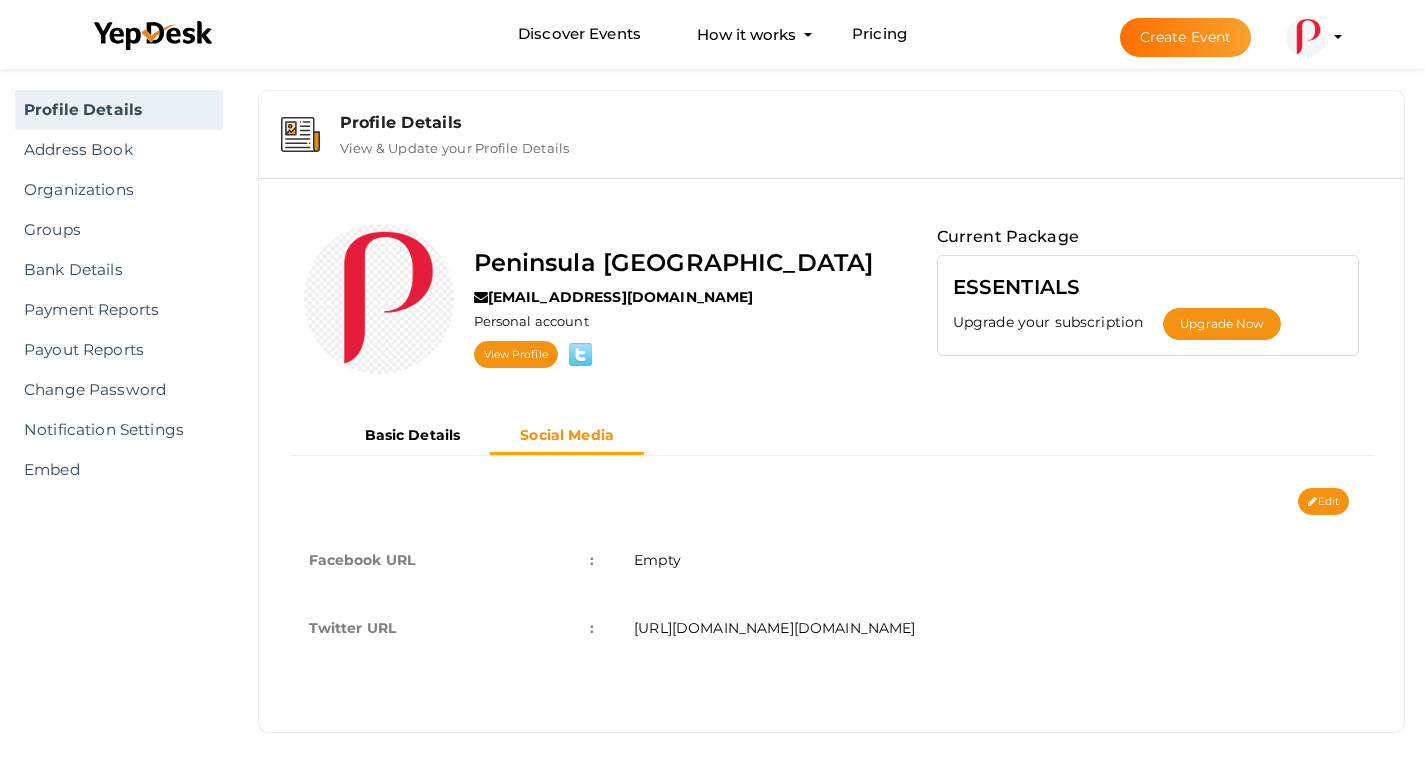 scroll, scrollTop: 25, scrollLeft: 0, axis: vertical 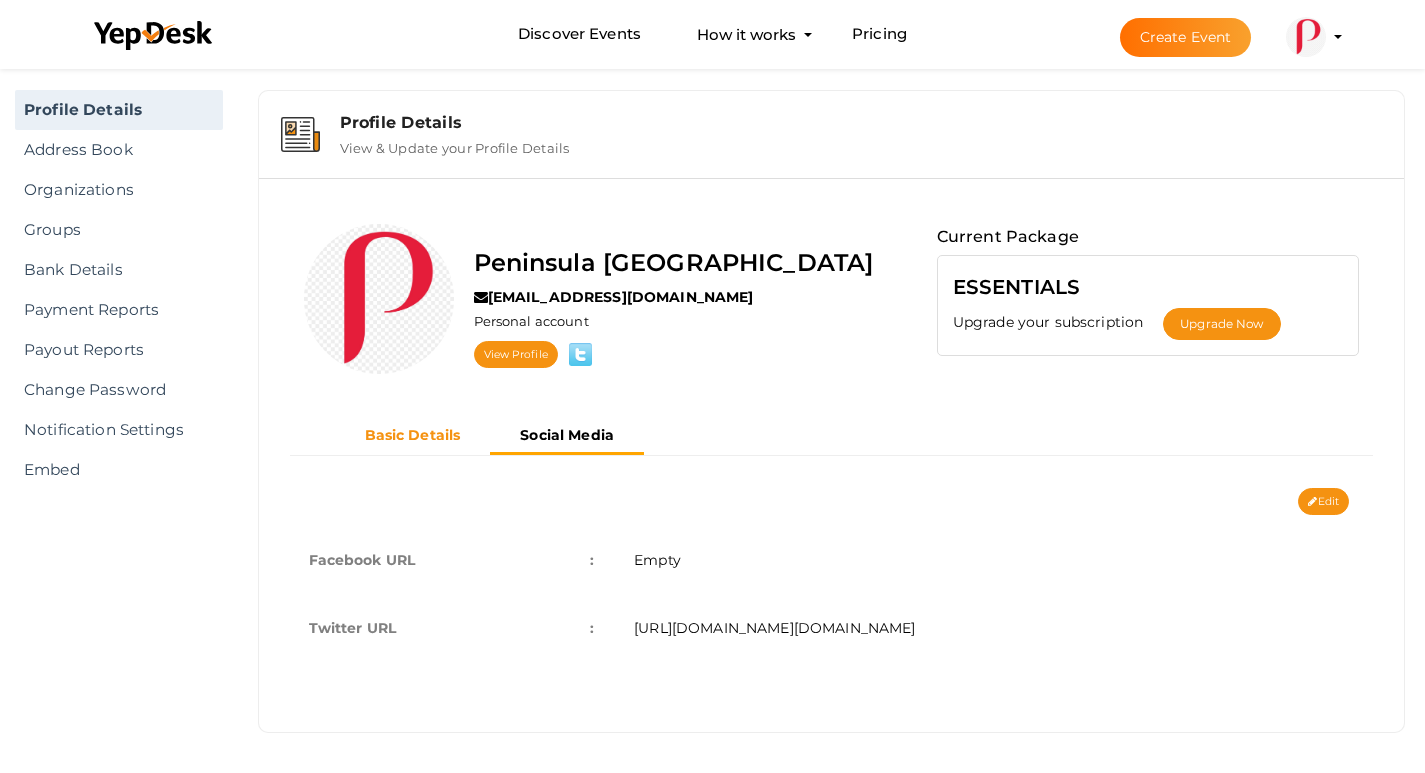 click on "Basic Details" at bounding box center [413, 435] 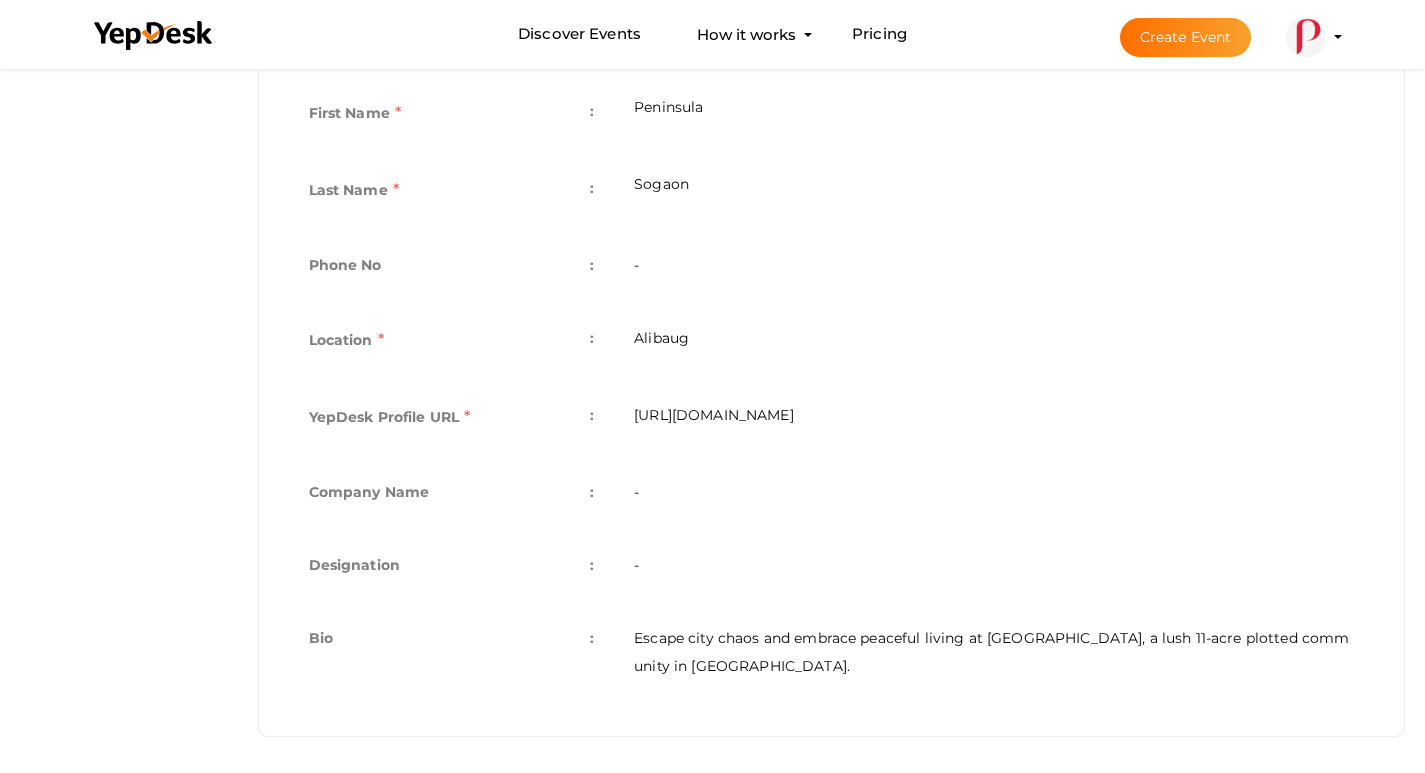 scroll, scrollTop: 478, scrollLeft: 0, axis: vertical 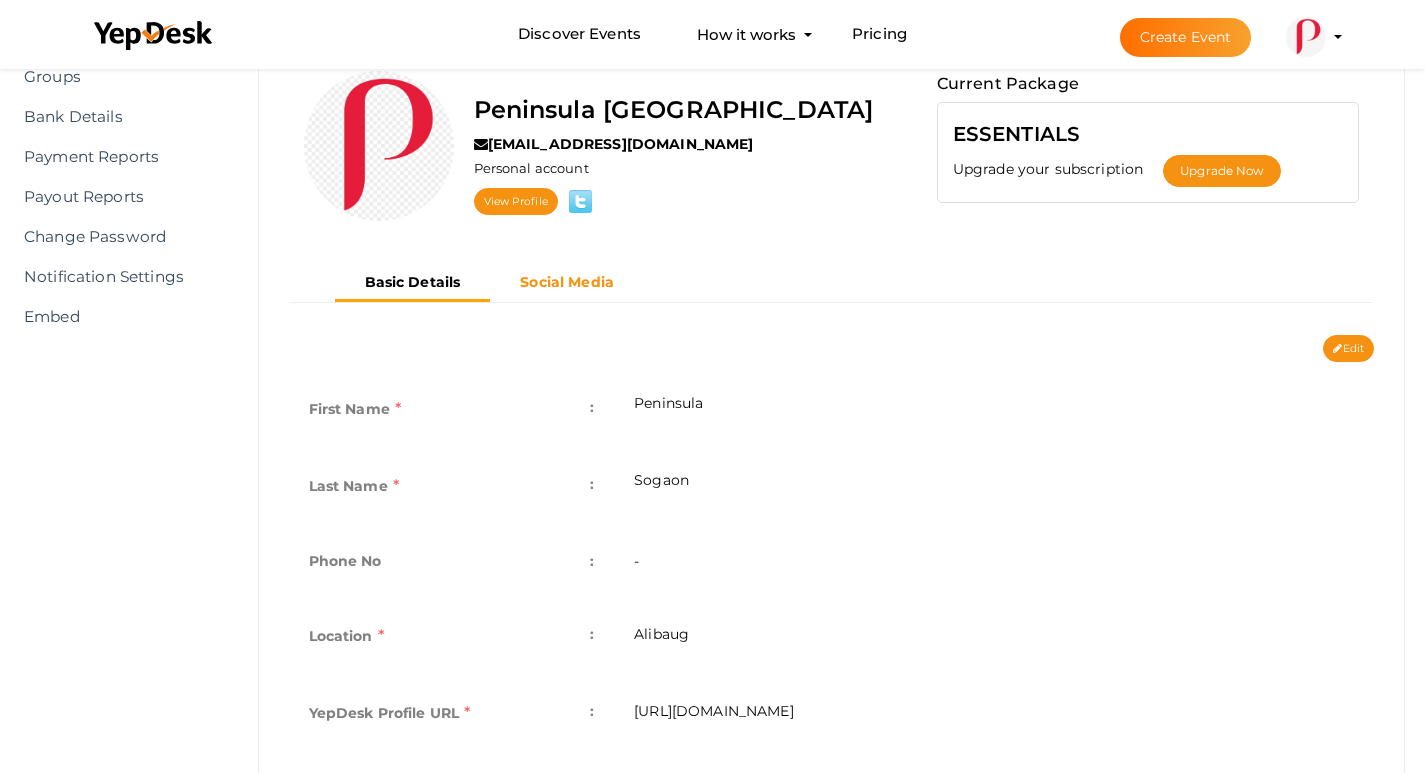 click on "Social Media" at bounding box center [567, 282] 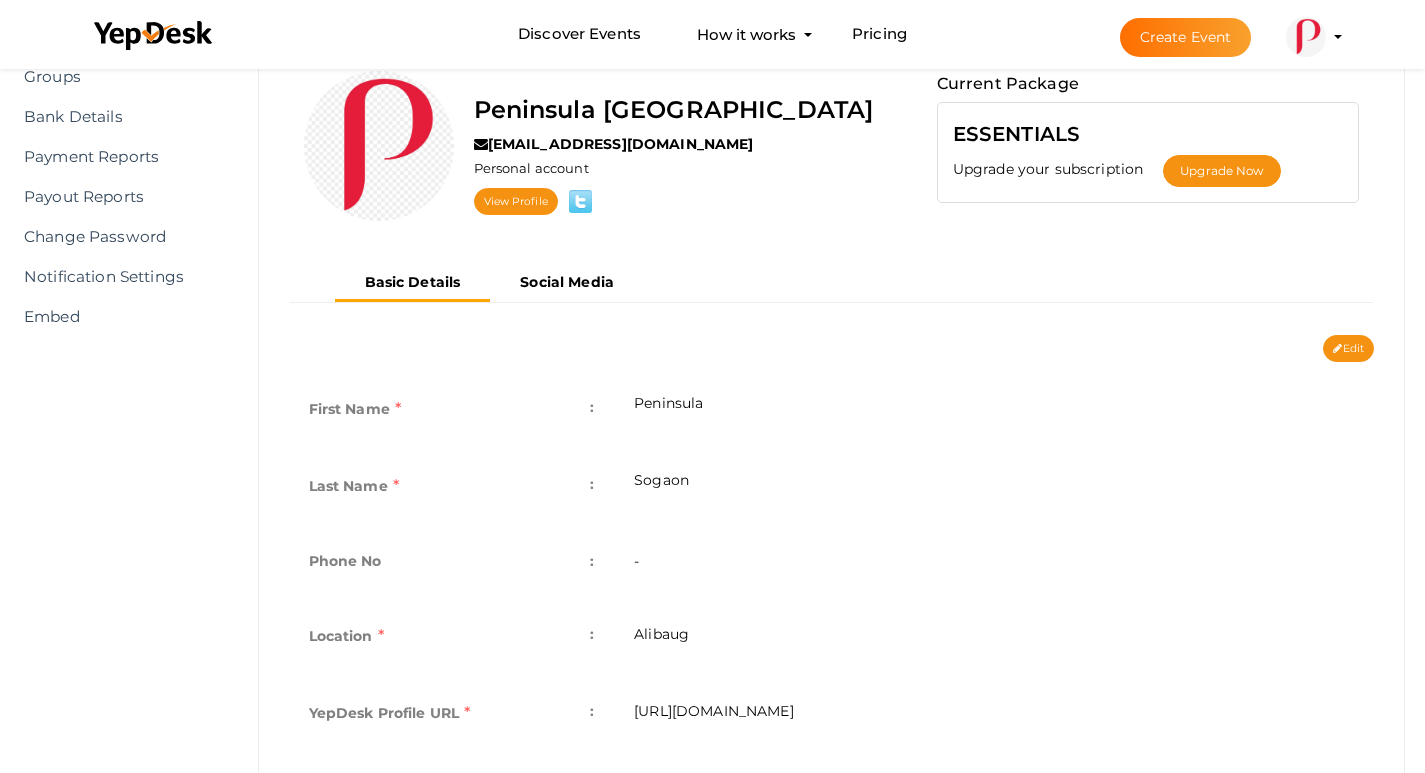 scroll, scrollTop: 25, scrollLeft: 0, axis: vertical 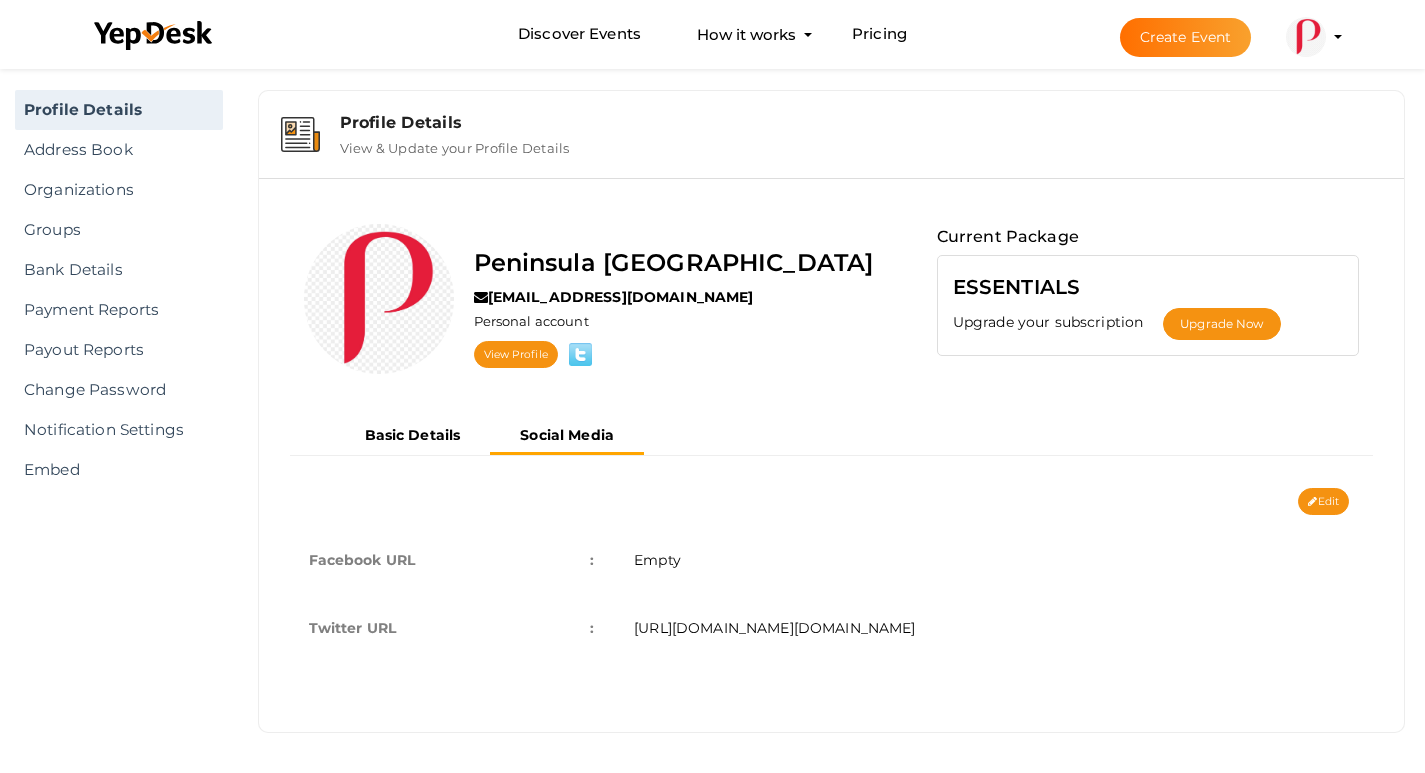 click at bounding box center [1306, 37] 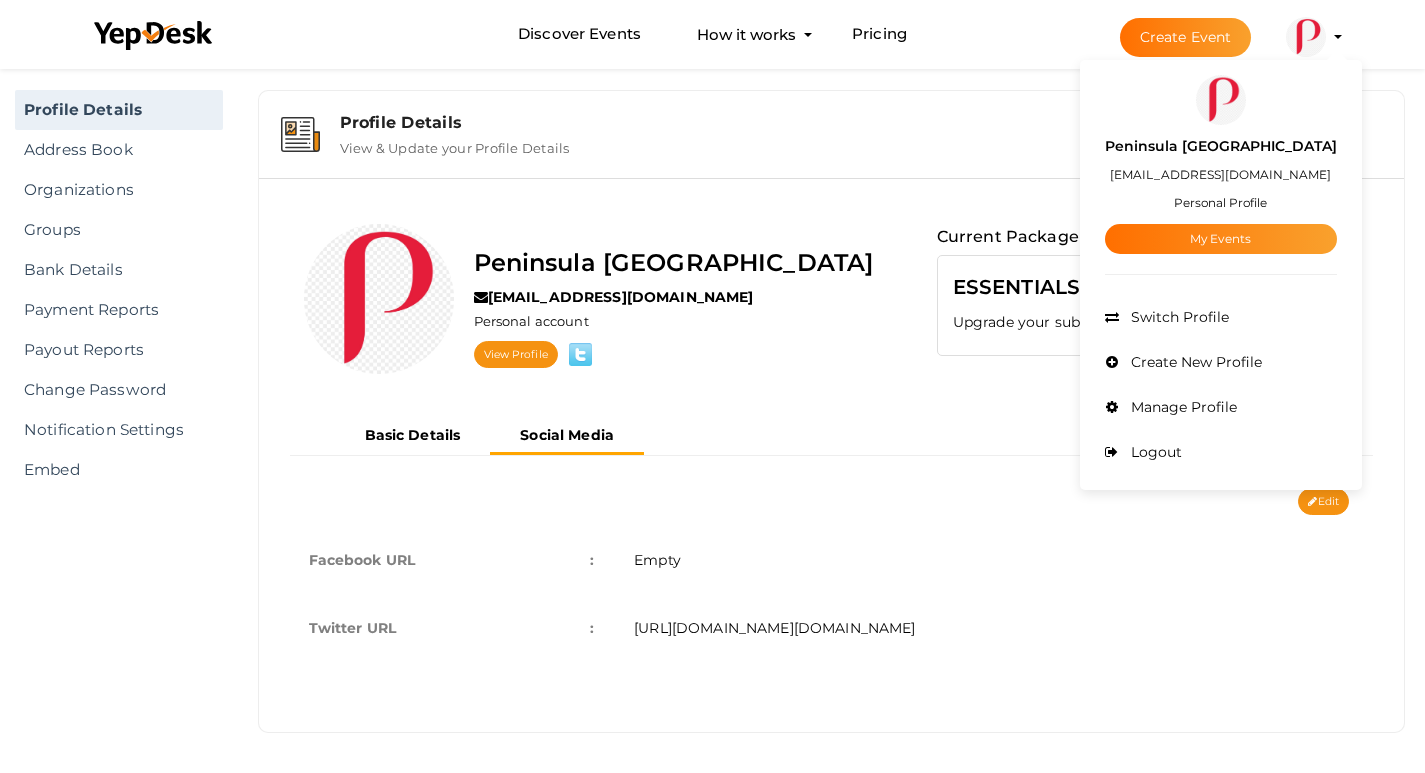 click on "Discover Events
How it works
Powerful Registration / Ticketing
Start selling your tickets in minutes
Pricing" at bounding box center [713, 34] 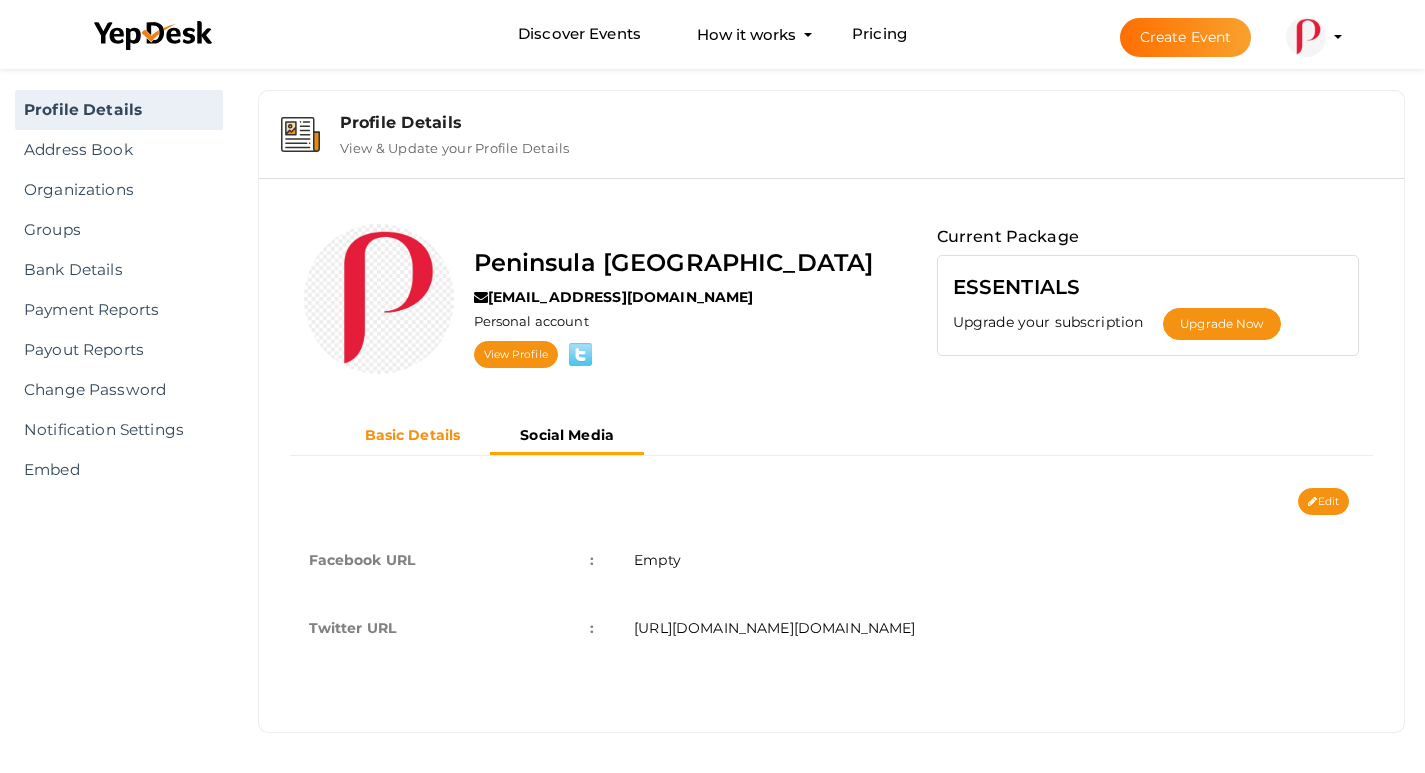 click on "Basic Details" at bounding box center [413, 435] 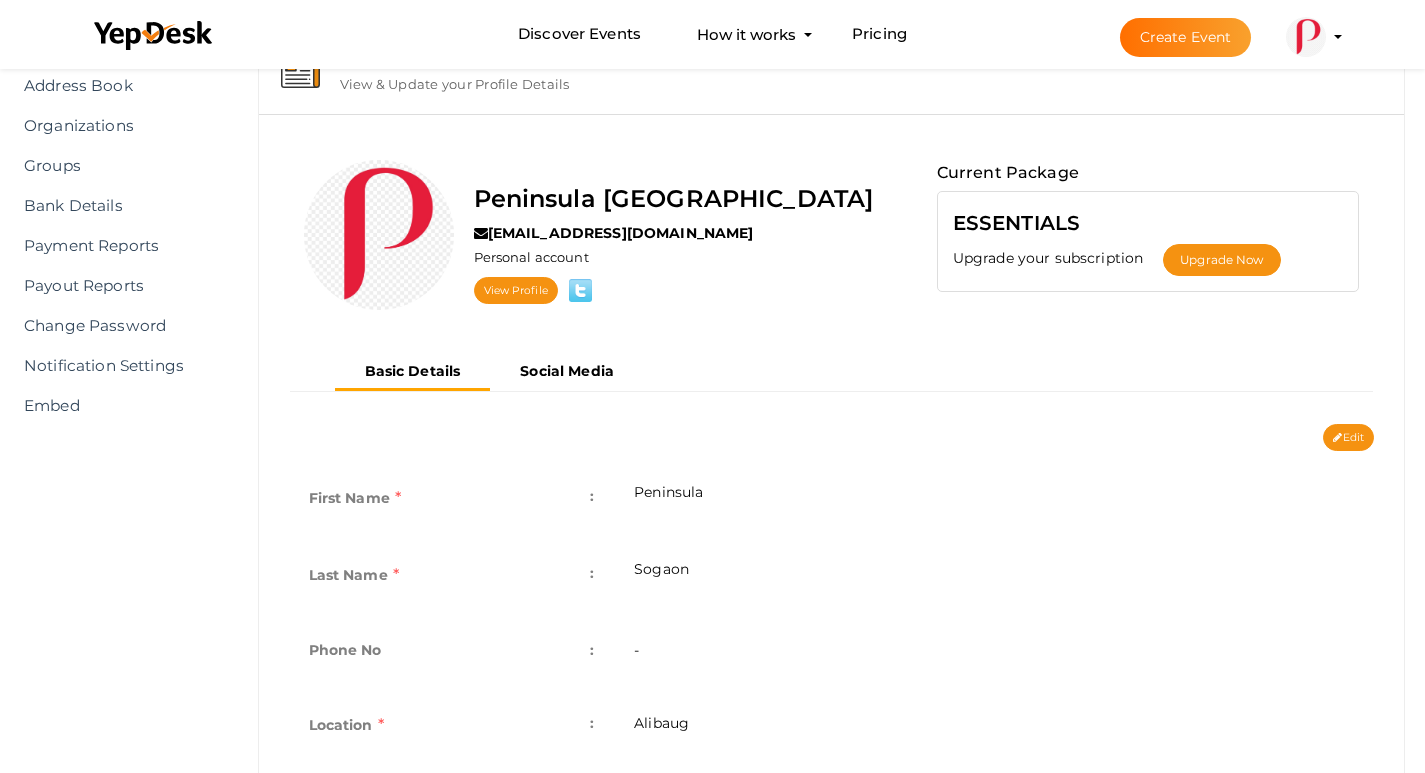 scroll, scrollTop: 0, scrollLeft: 0, axis: both 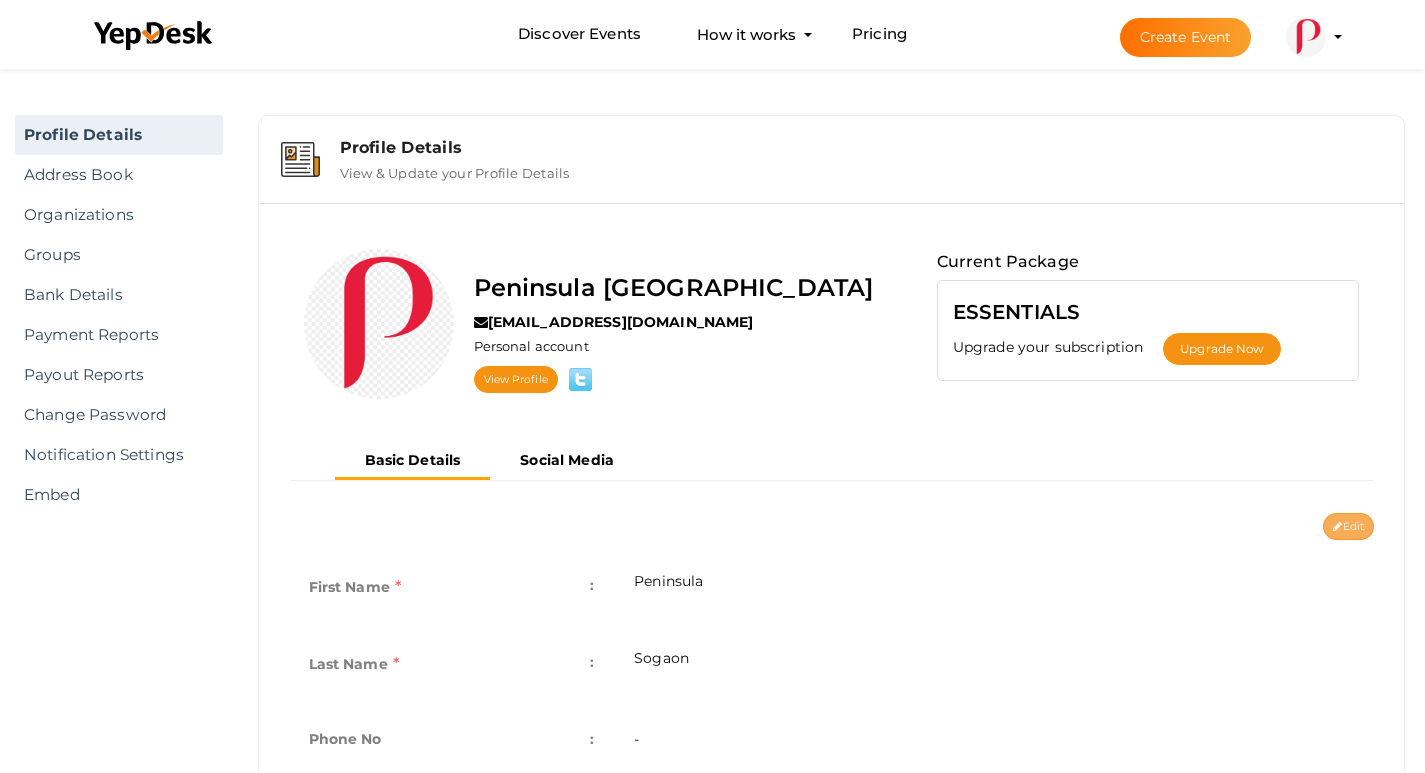 drag, startPoint x: 1348, startPoint y: 529, endPoint x: 1298, endPoint y: 520, distance: 50.803543 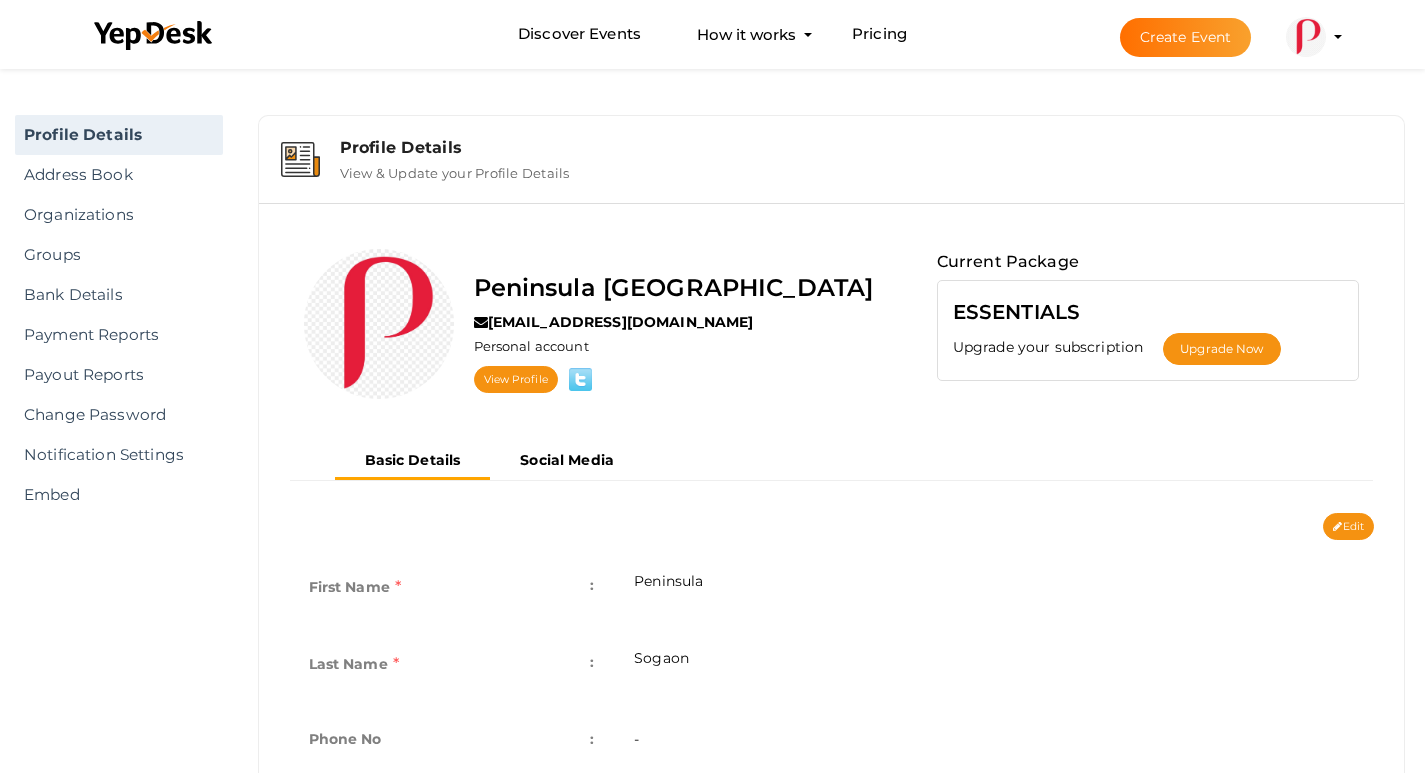 type on "Peninsula" 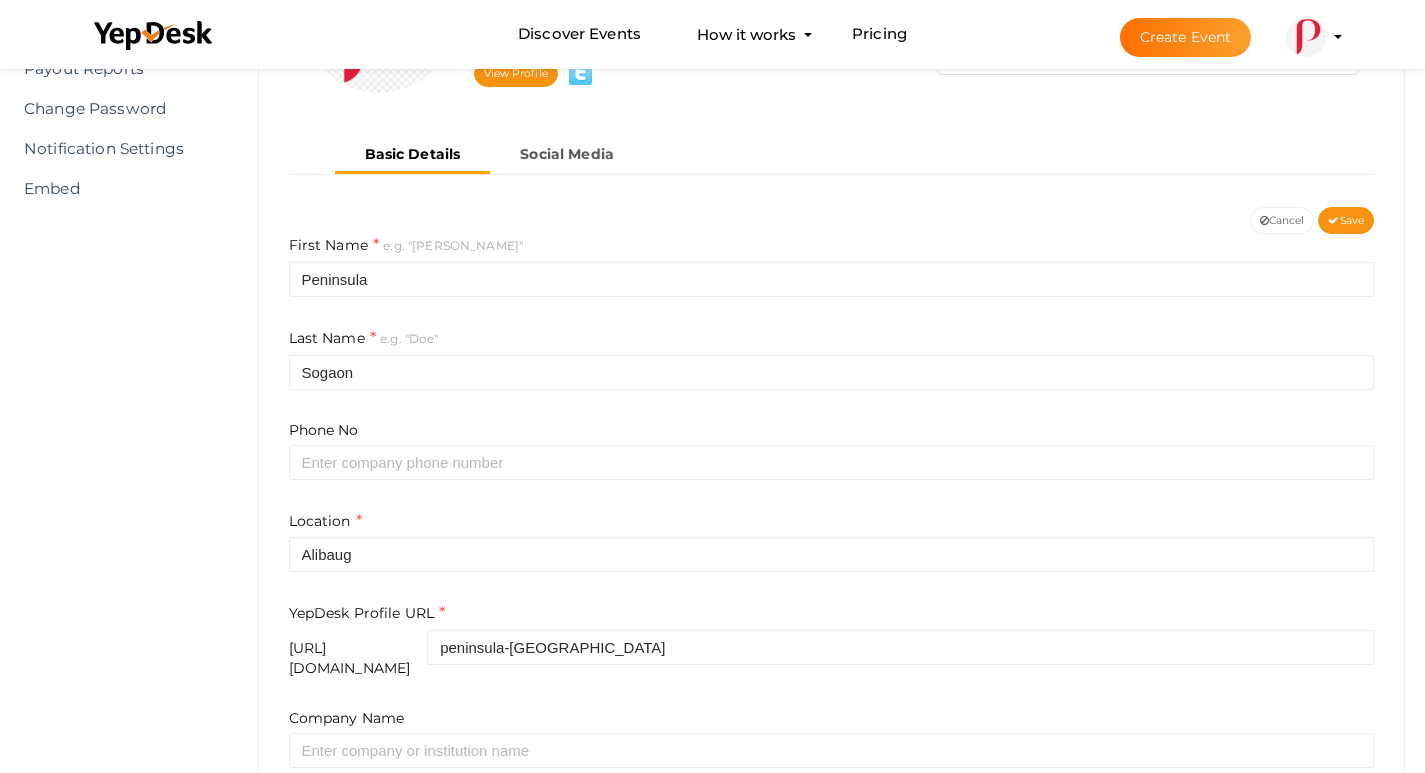 scroll, scrollTop: 206, scrollLeft: 0, axis: vertical 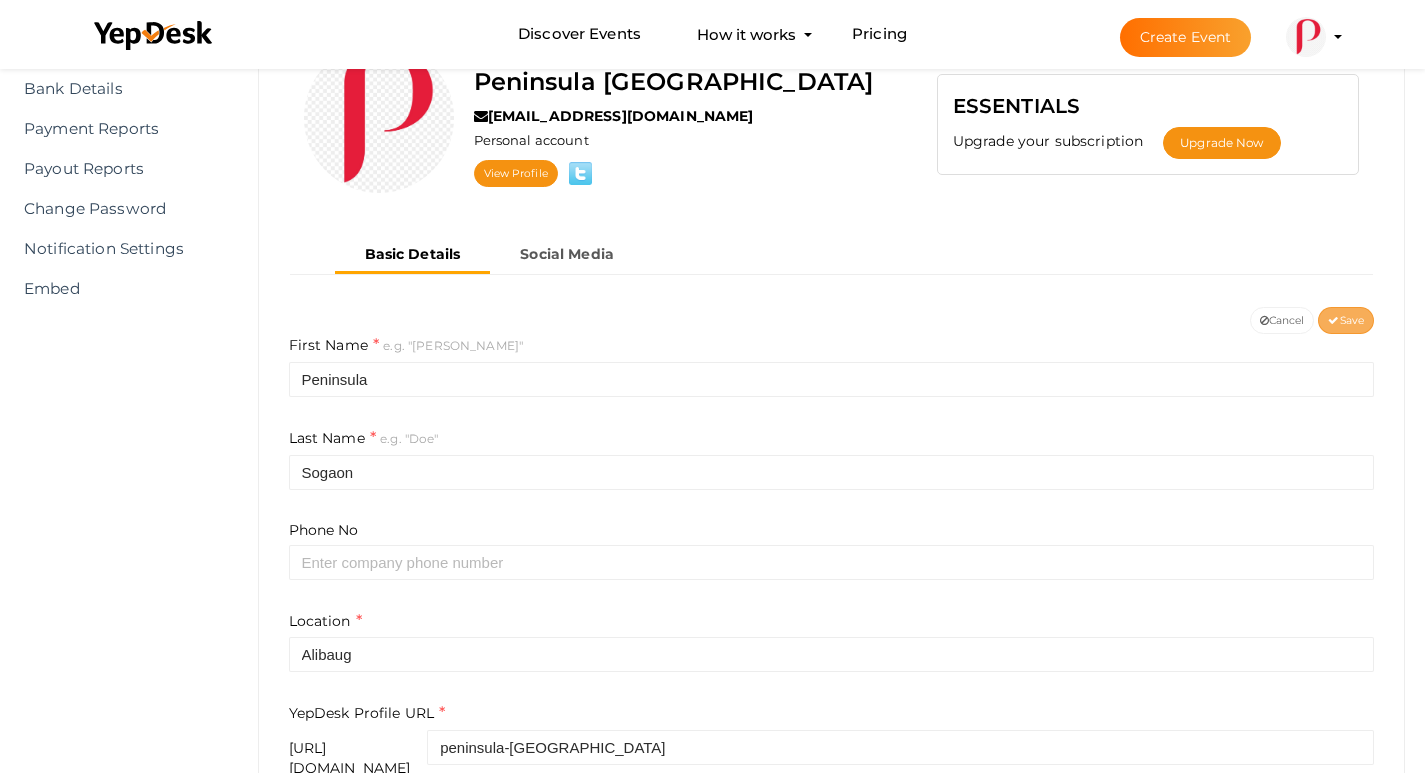 click on "Save" at bounding box center (1346, 320) 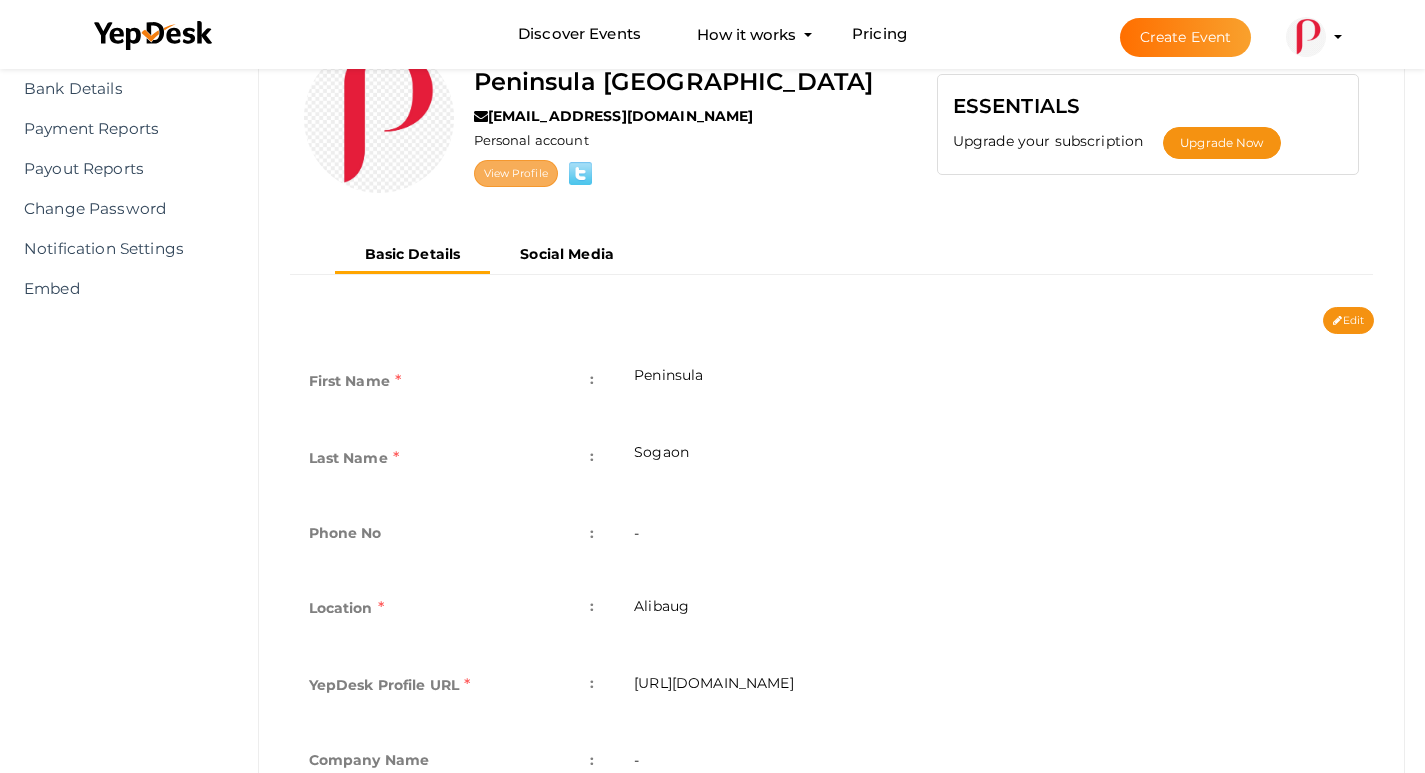 click on "View Profile" at bounding box center (516, 173) 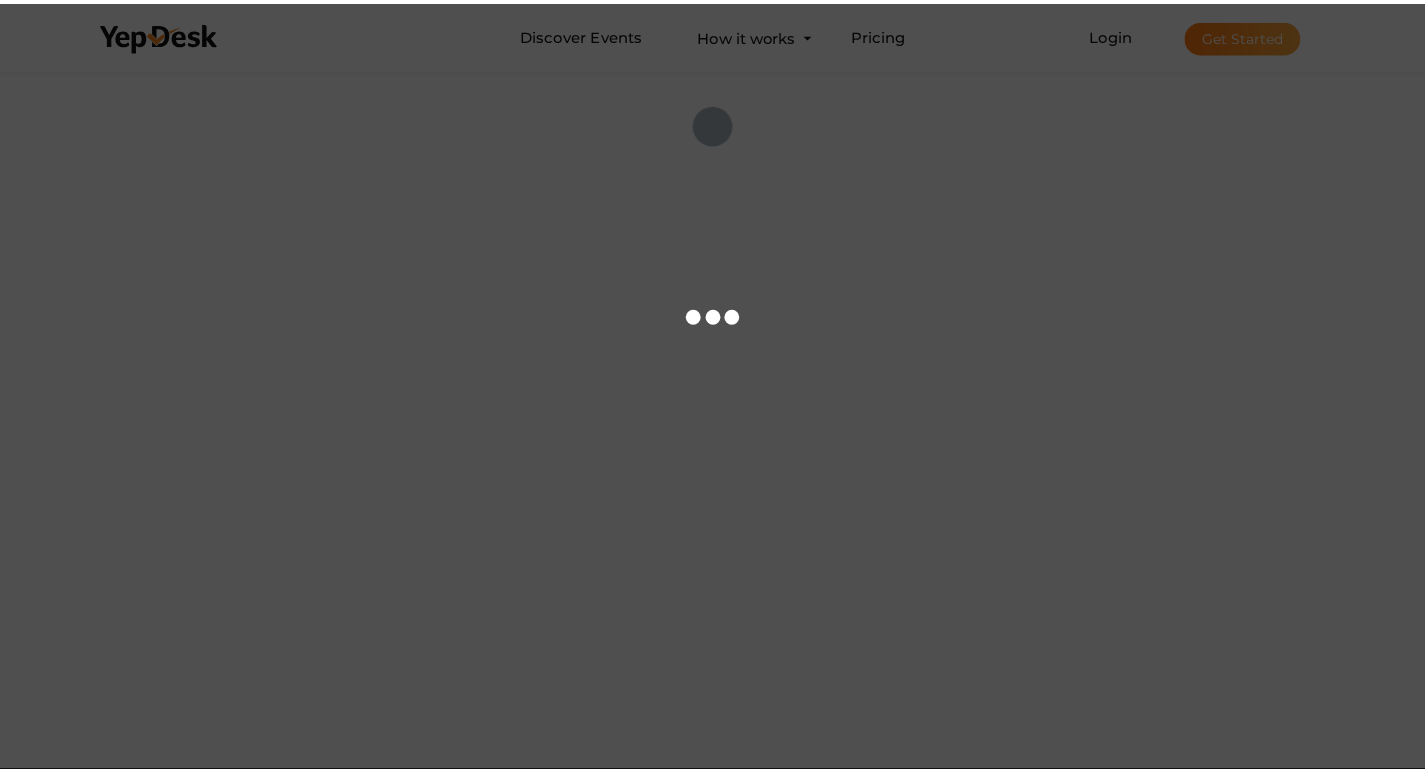 scroll, scrollTop: 0, scrollLeft: 0, axis: both 